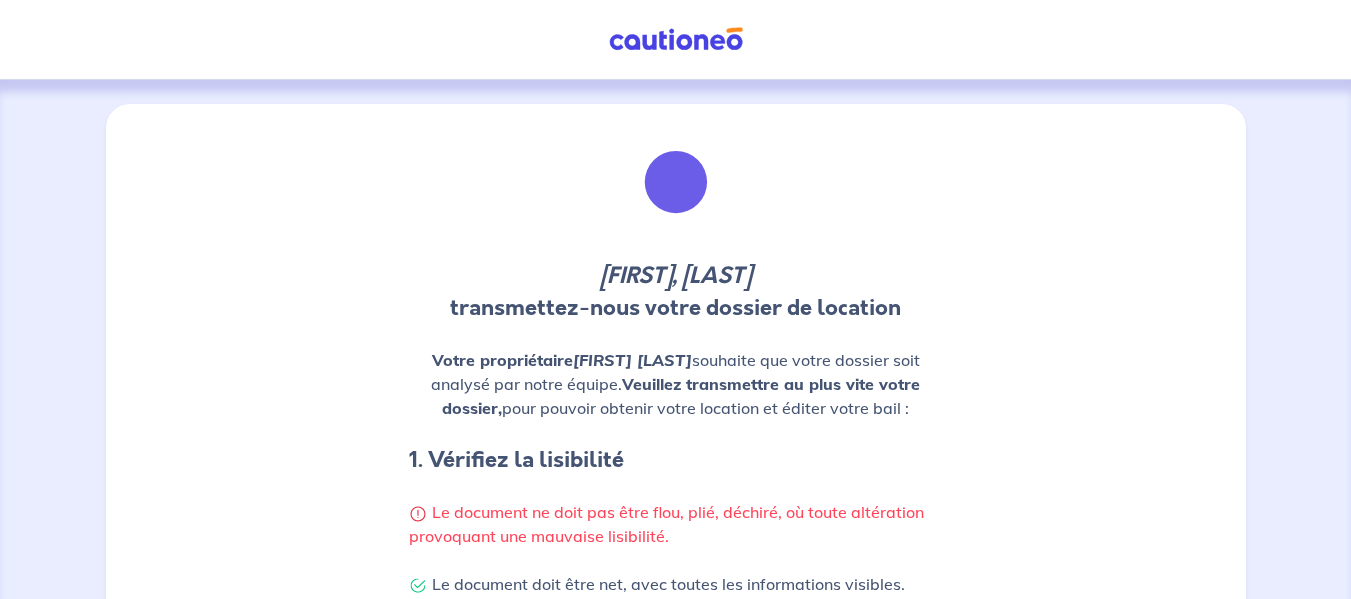 scroll, scrollTop: 151, scrollLeft: 0, axis: vertical 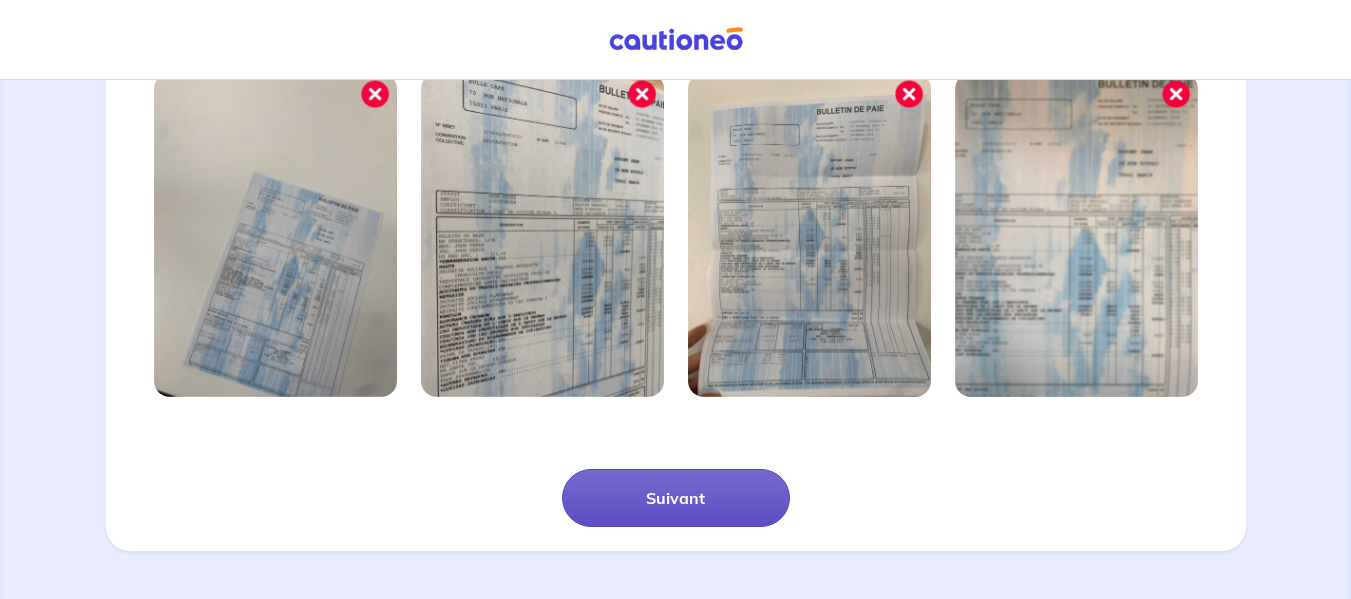 click on "Suivant" at bounding box center (676, 498) 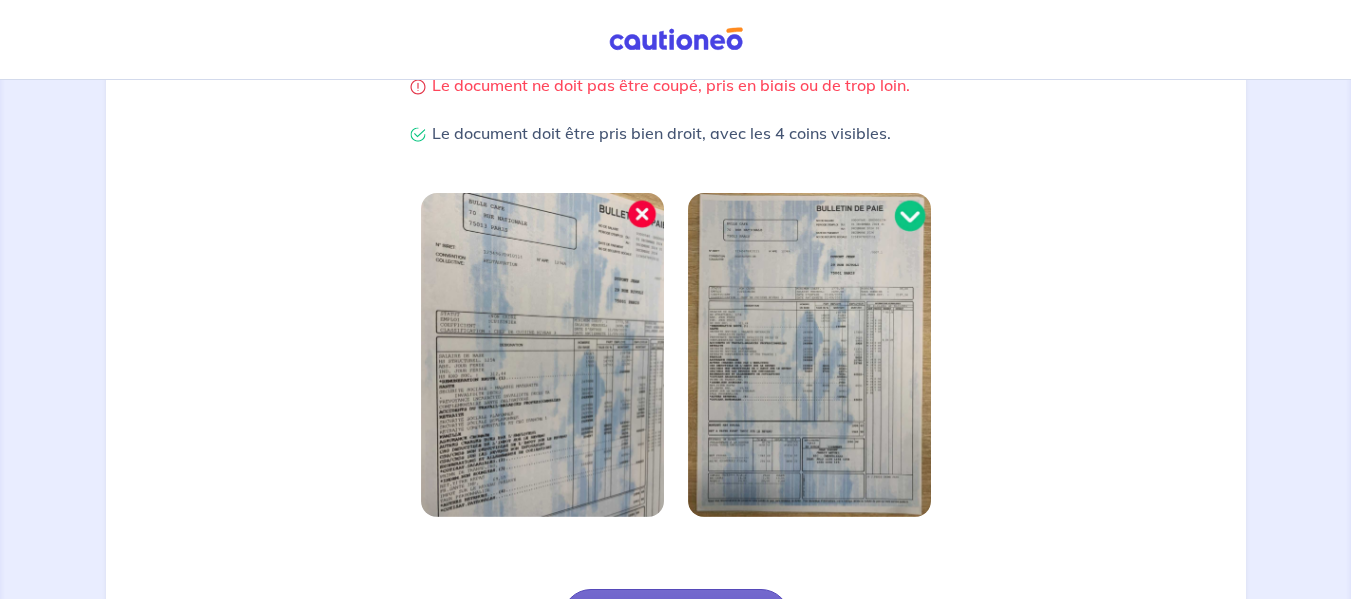 scroll, scrollTop: 547, scrollLeft: 0, axis: vertical 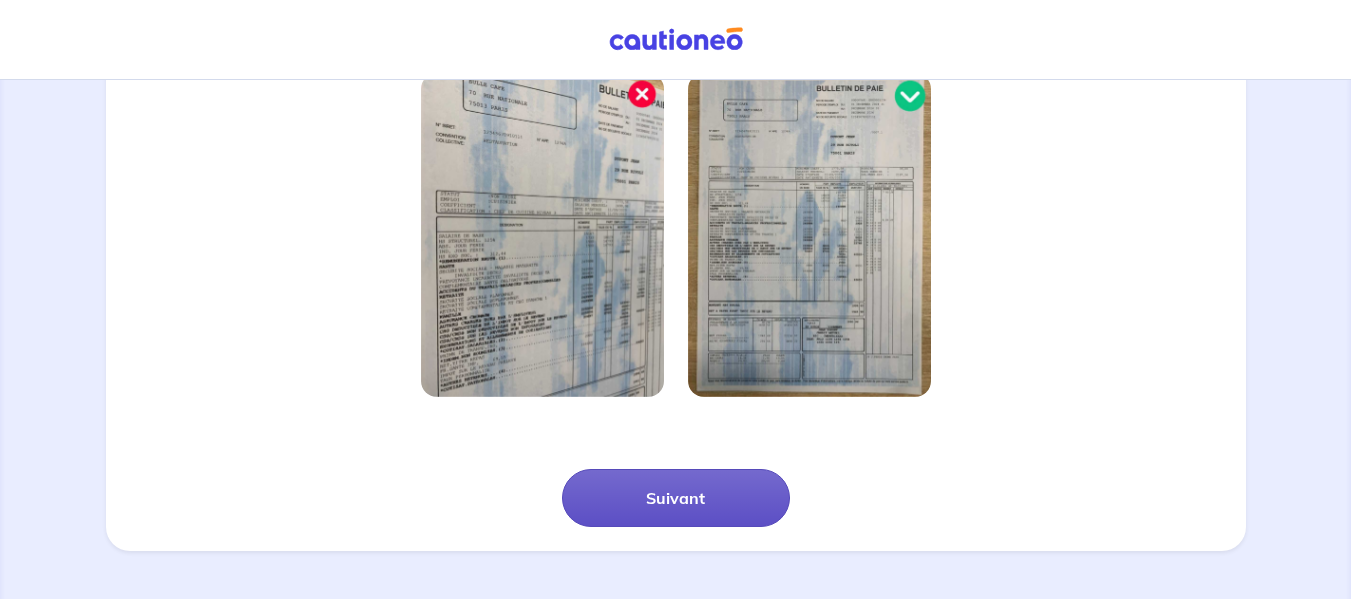 click on "Suivant" at bounding box center [676, 498] 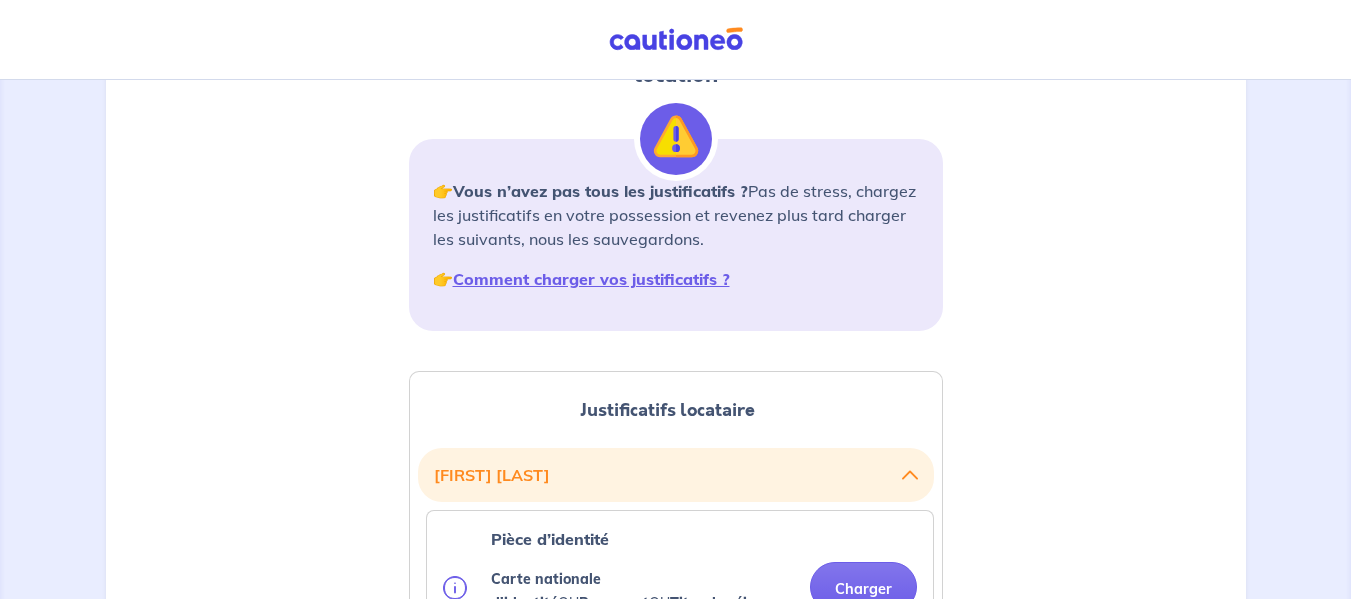 scroll, scrollTop: 262, scrollLeft: 0, axis: vertical 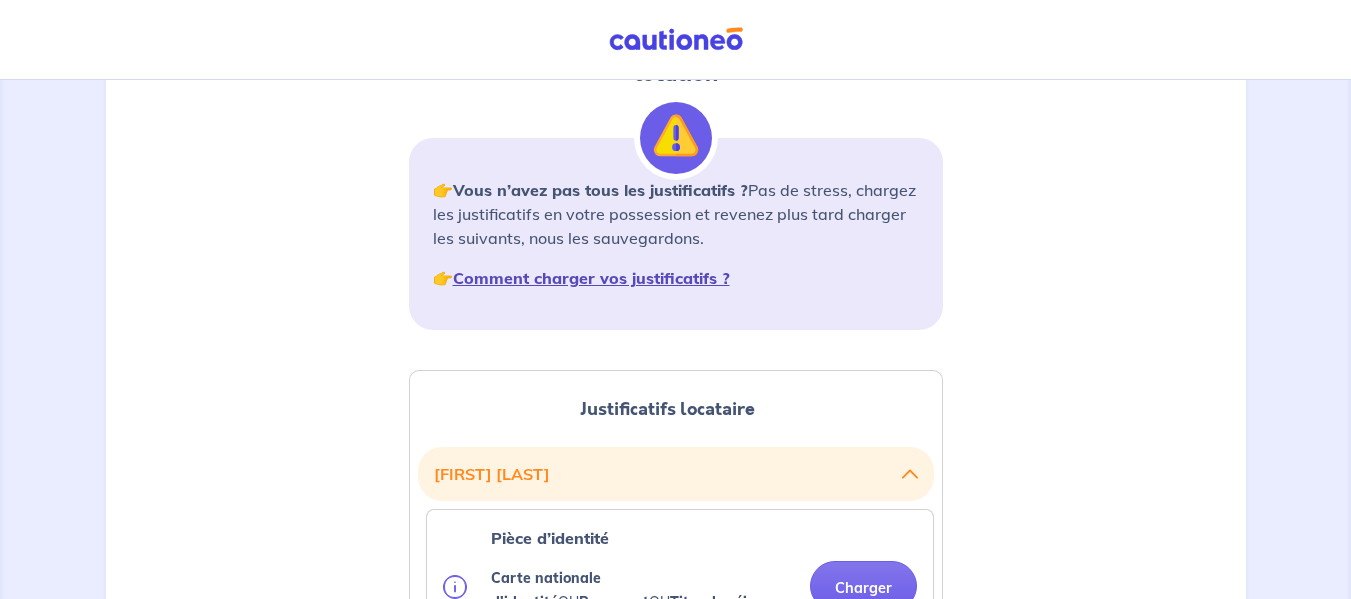 click on "Comment charger vos justificatifs ?" at bounding box center (591, 278) 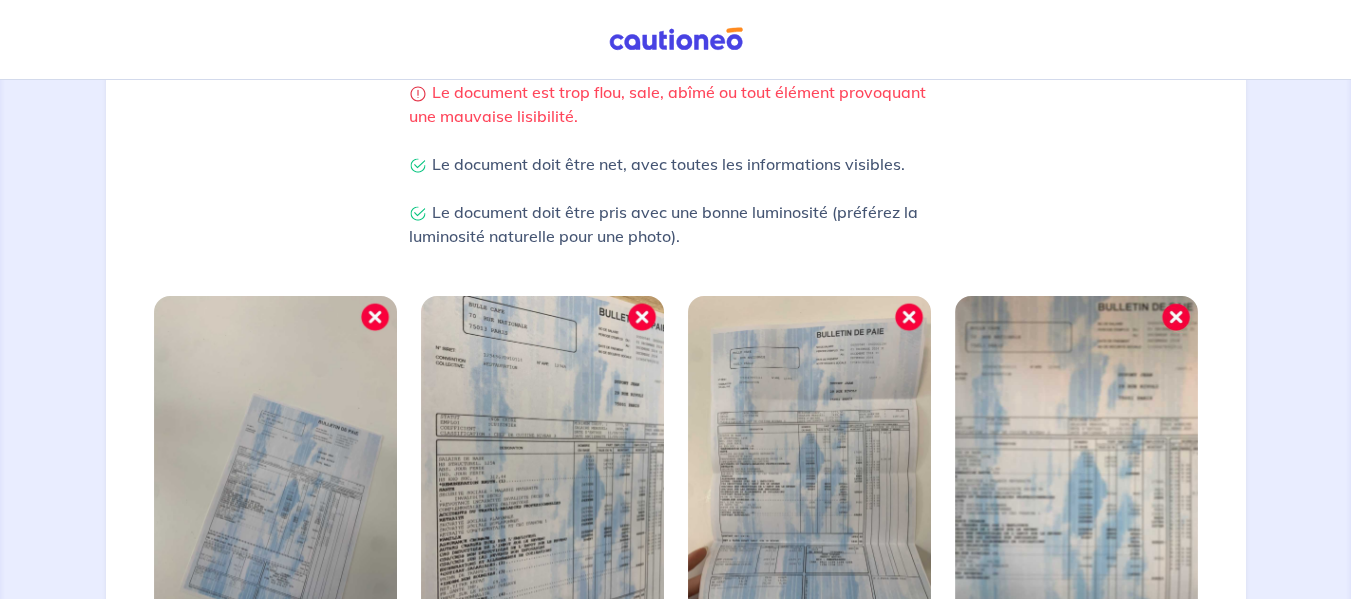 scroll, scrollTop: 773, scrollLeft: 0, axis: vertical 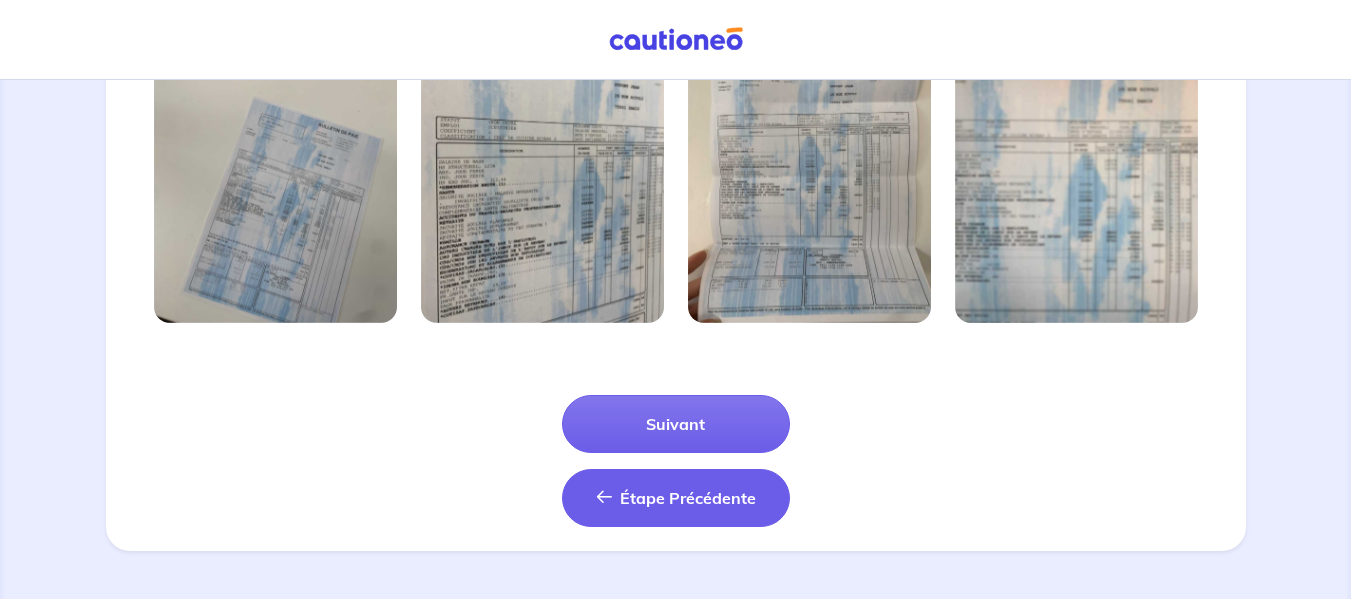 click on "Étape Précédente" at bounding box center [688, 498] 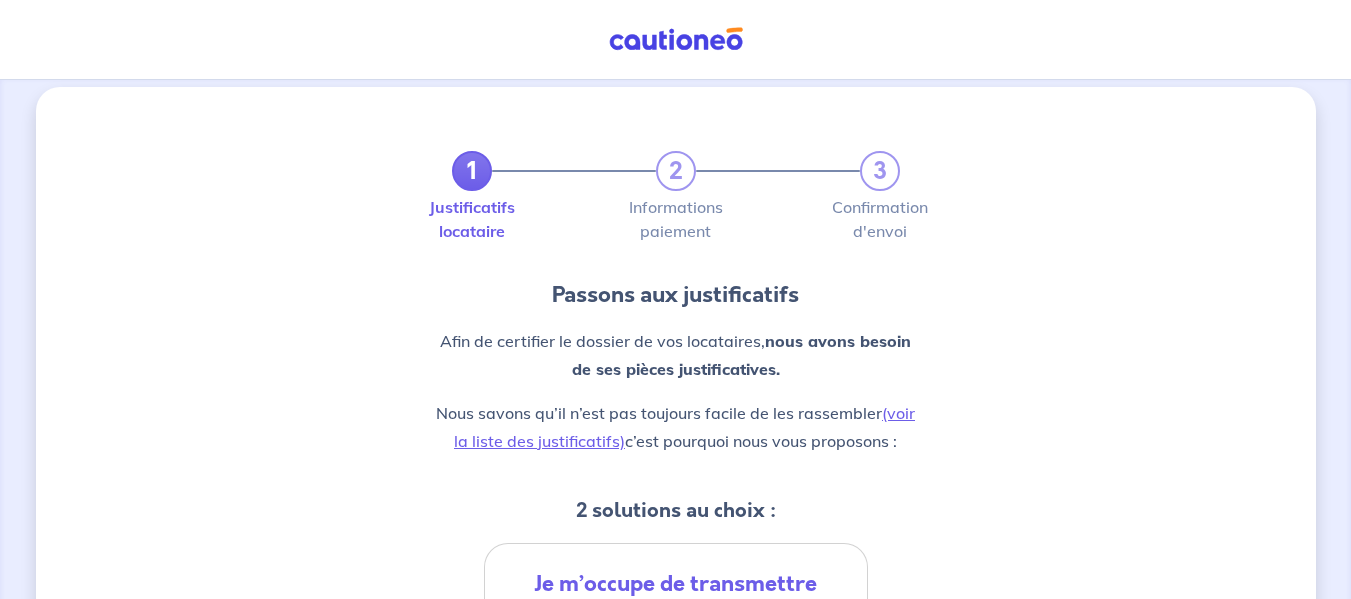 scroll, scrollTop: 0, scrollLeft: 0, axis: both 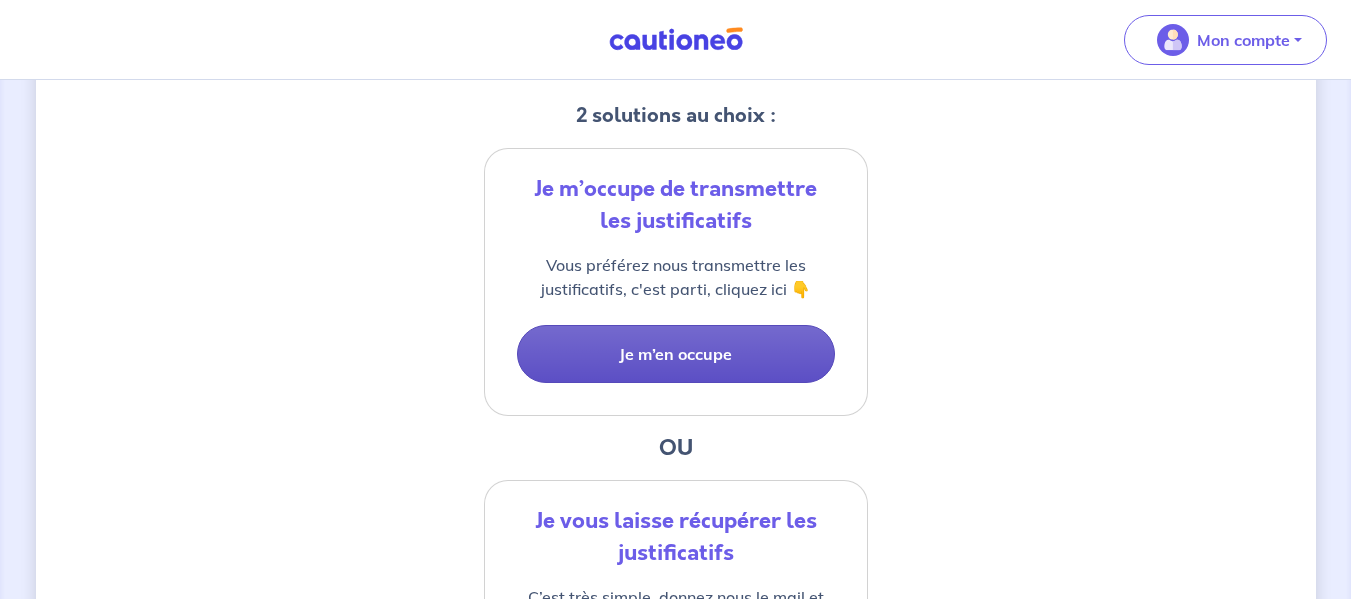 click on "Je m’en occupe" at bounding box center (676, 354) 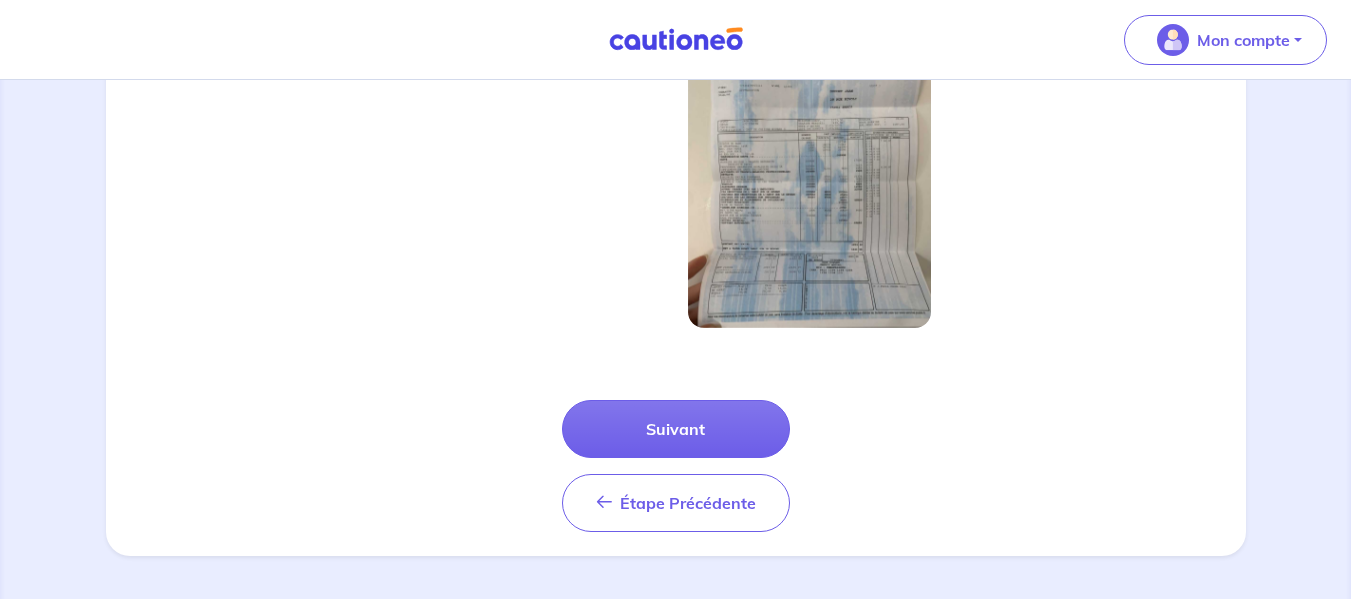 scroll, scrollTop: 773, scrollLeft: 0, axis: vertical 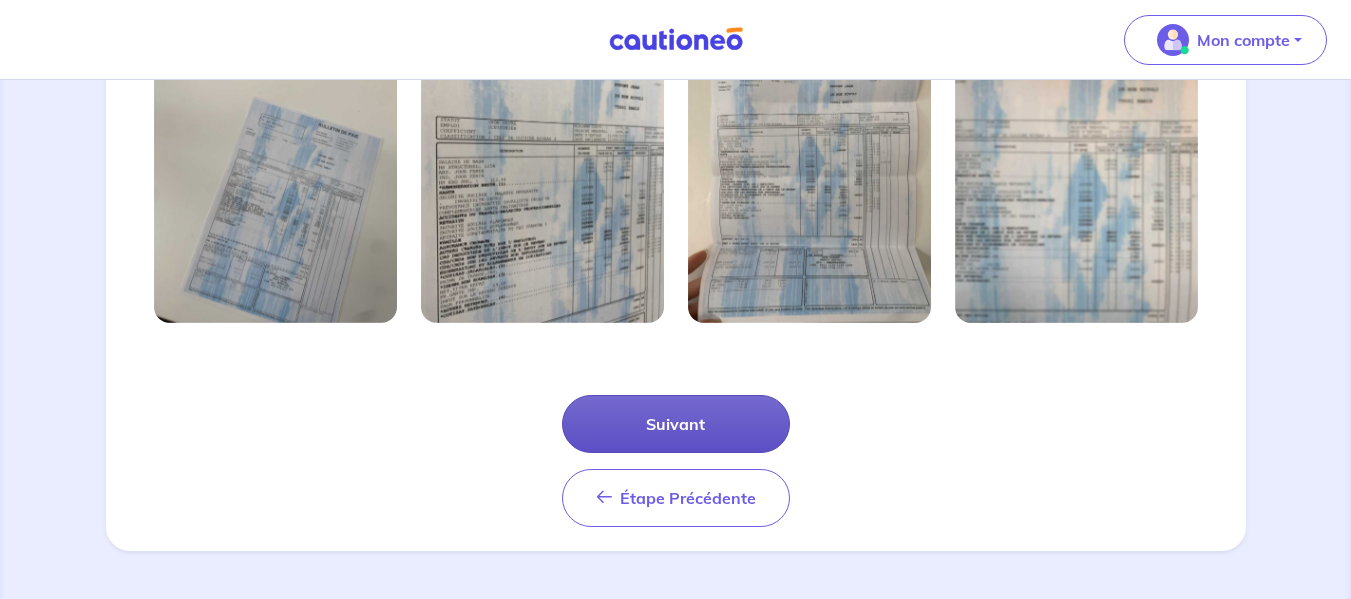 click on "Suivant" at bounding box center [676, 424] 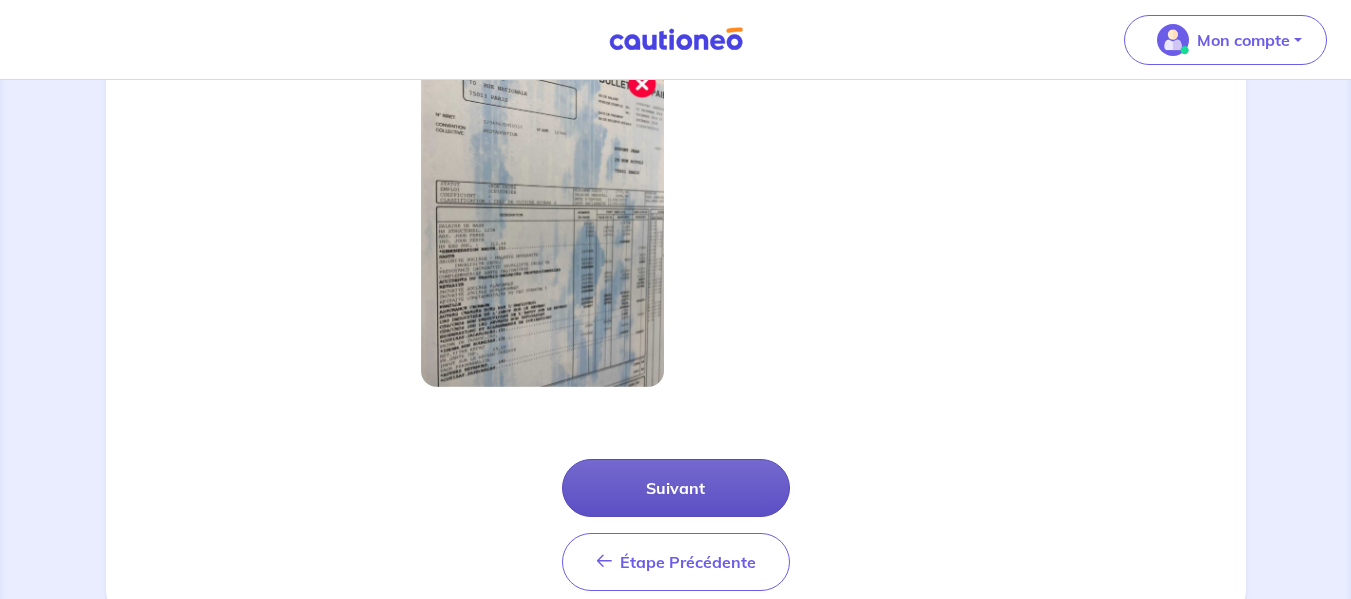 scroll, scrollTop: 677, scrollLeft: 0, axis: vertical 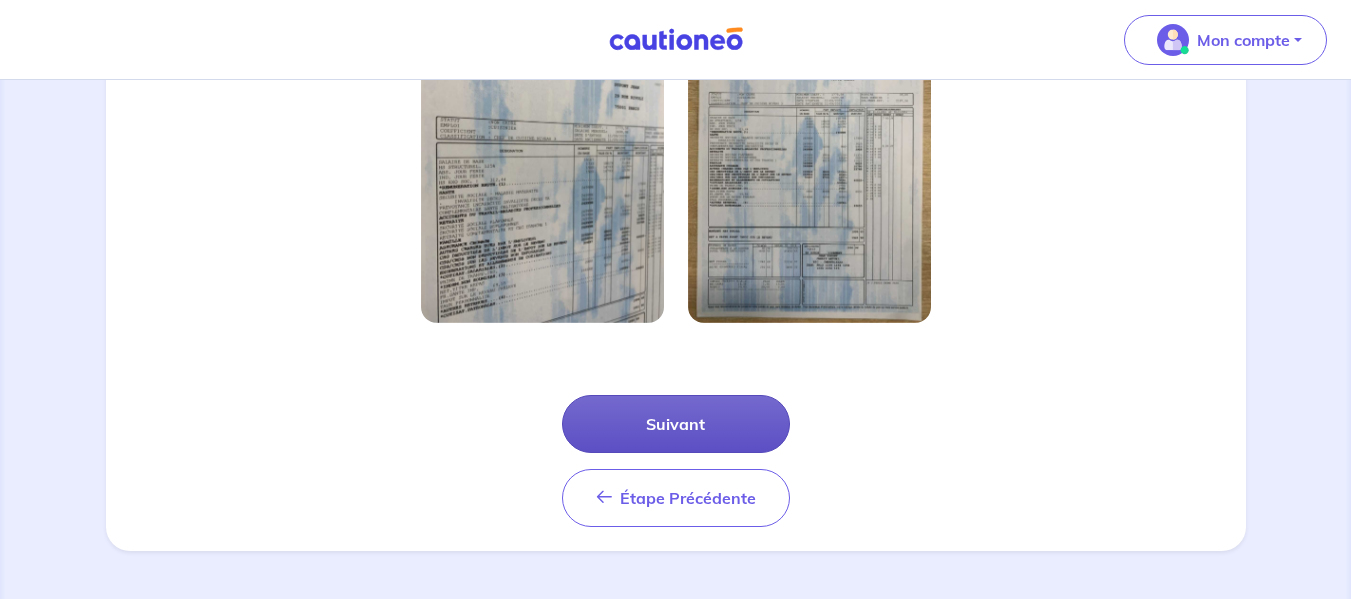 click on "Suivant" at bounding box center [676, 424] 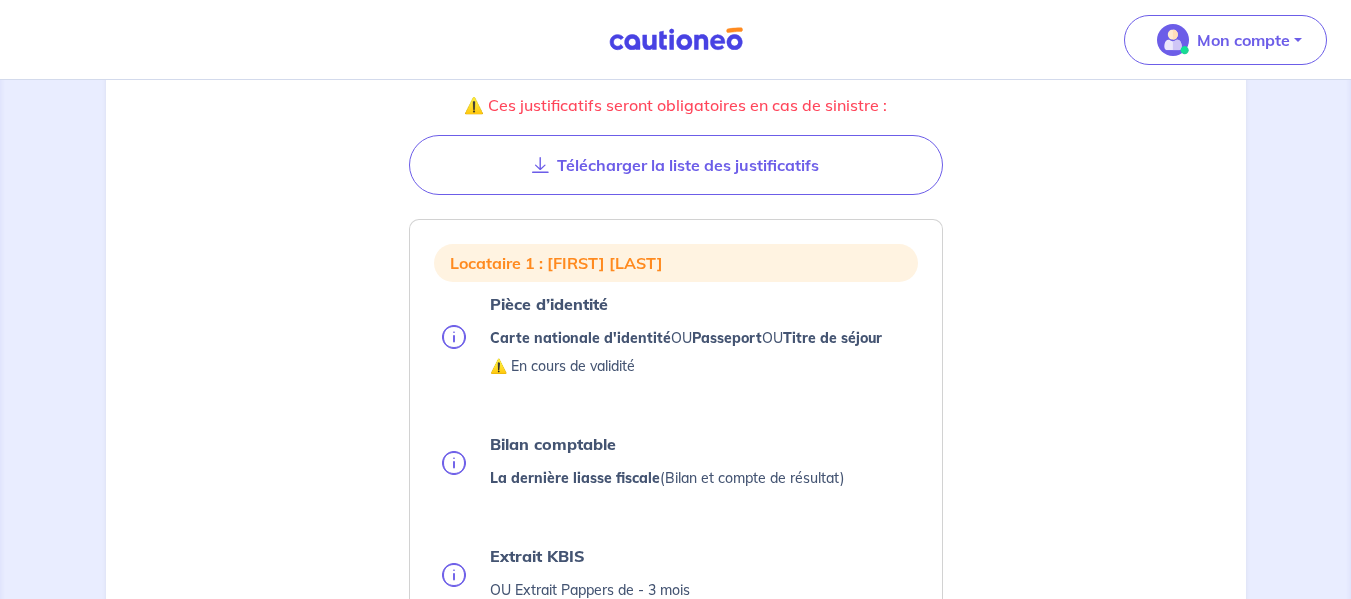 scroll, scrollTop: 331, scrollLeft: 0, axis: vertical 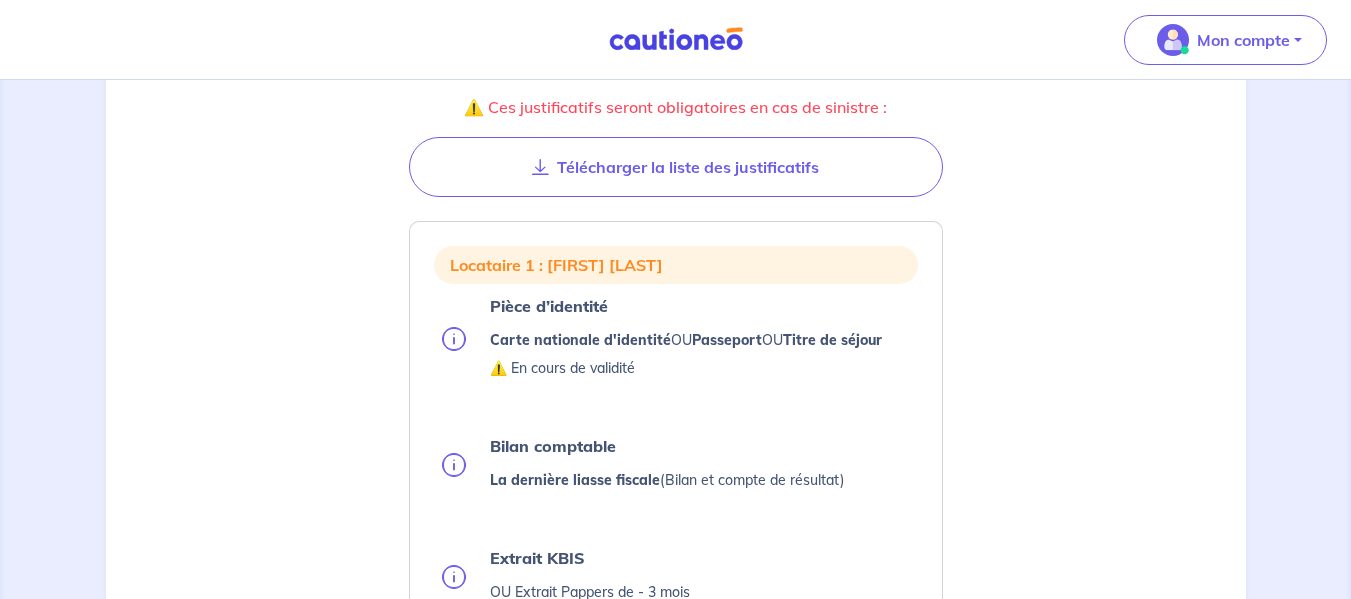 drag, startPoint x: 708, startPoint y: 431, endPoint x: 343, endPoint y: 439, distance: 365.08765 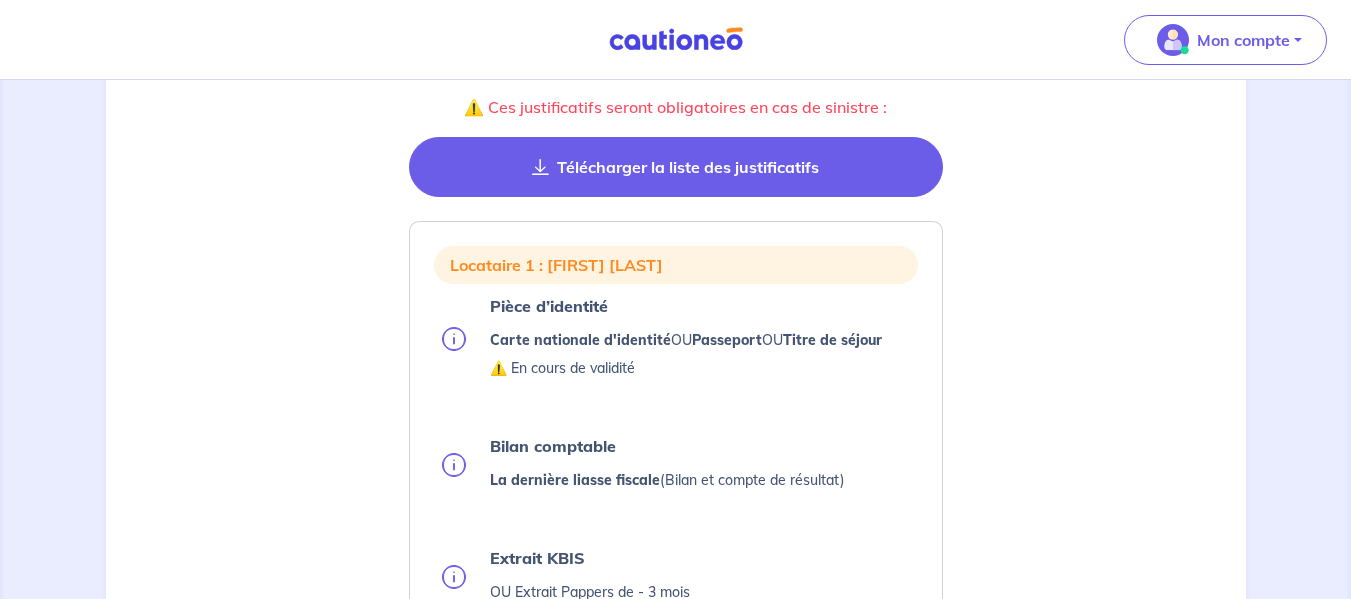 click on "Télécharger la liste des justificatifs" at bounding box center (676, 167) 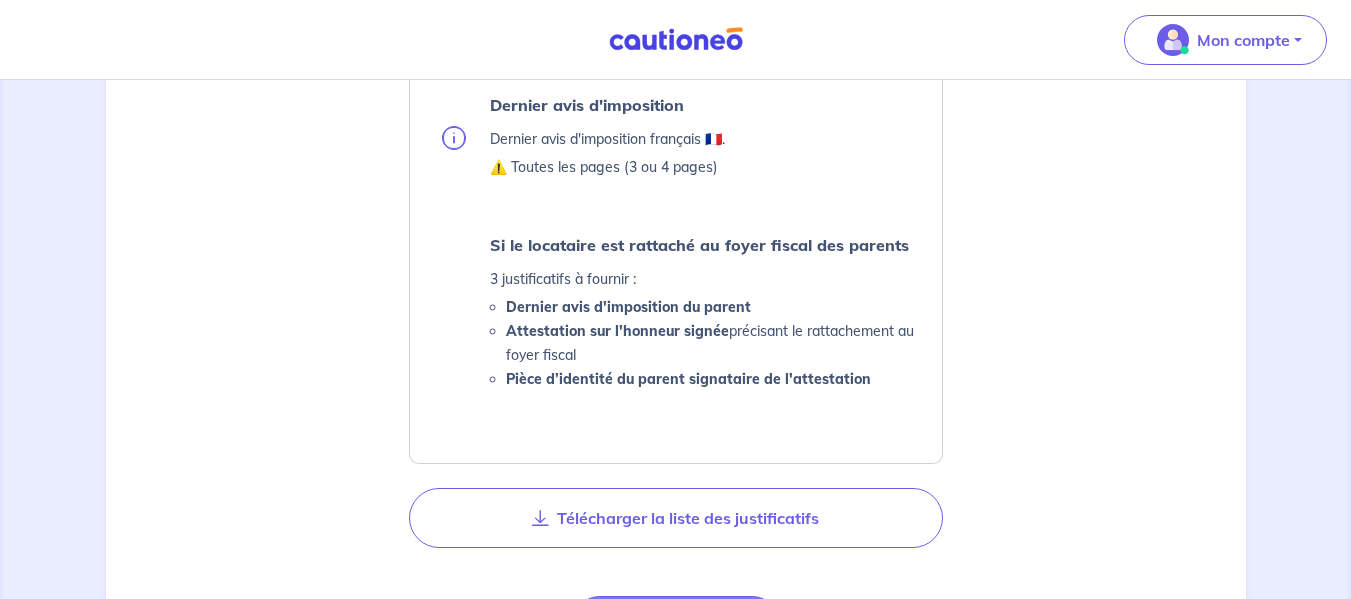 scroll, scrollTop: 895, scrollLeft: 0, axis: vertical 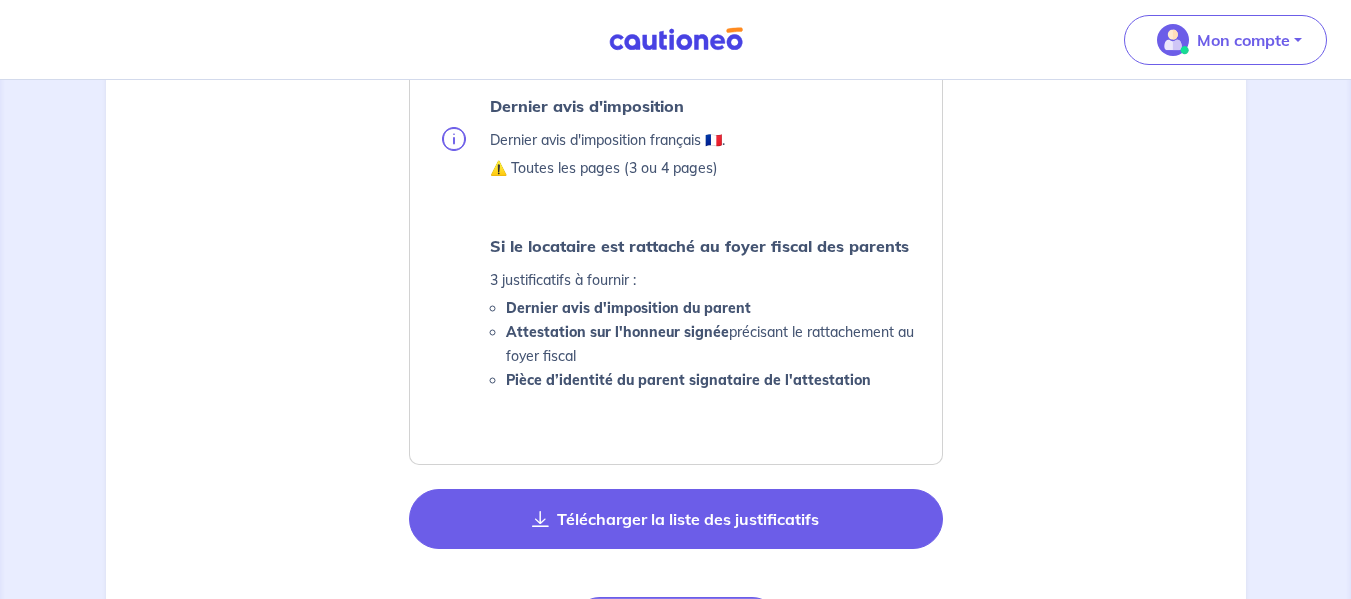 click on "Télécharger la liste des justificatifs" at bounding box center [676, 519] 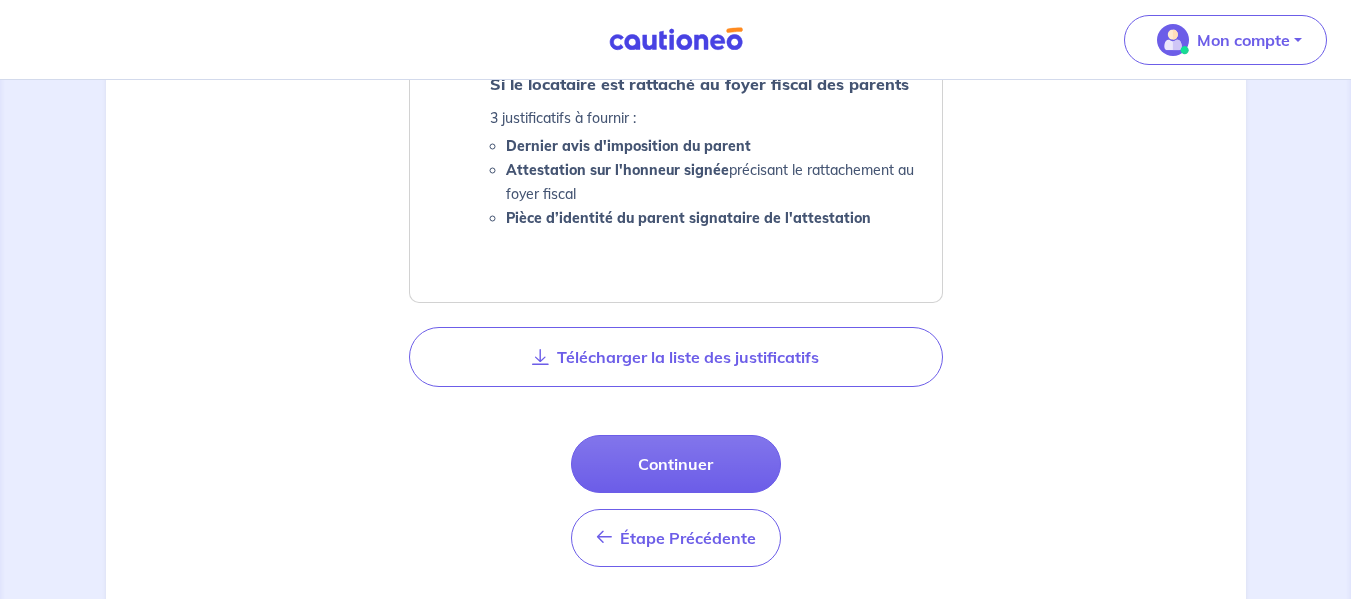 scroll, scrollTop: 1108, scrollLeft: 0, axis: vertical 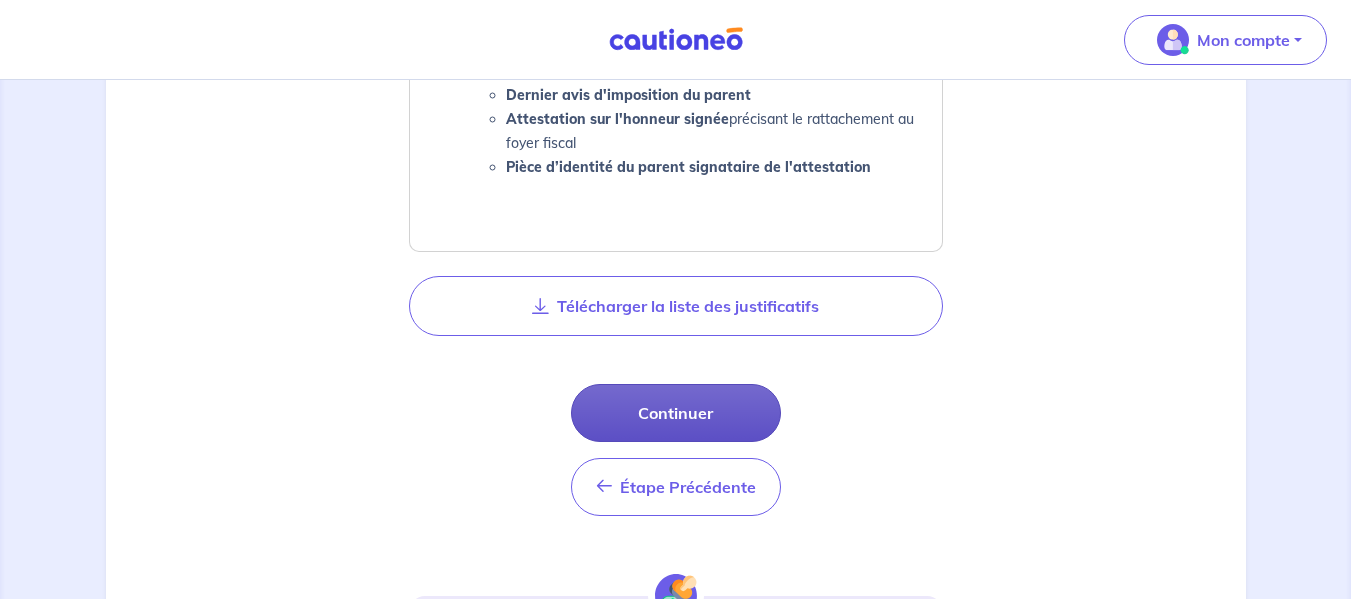 click on "Continuer" at bounding box center [676, 413] 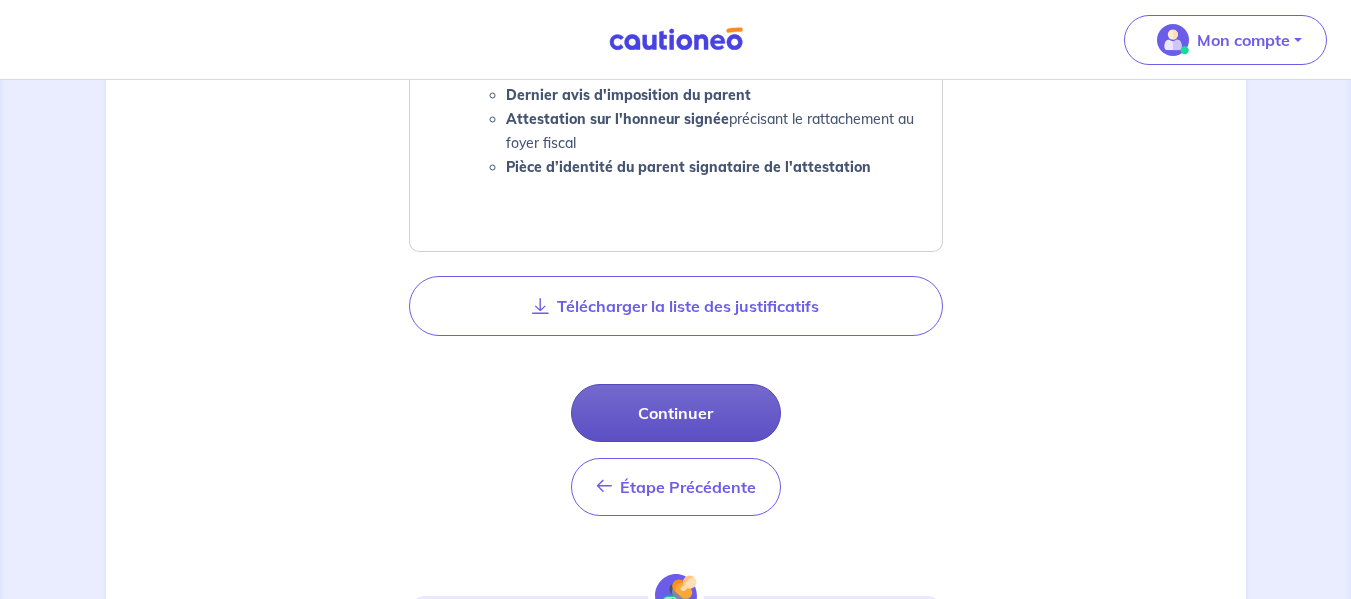 select on "FR" 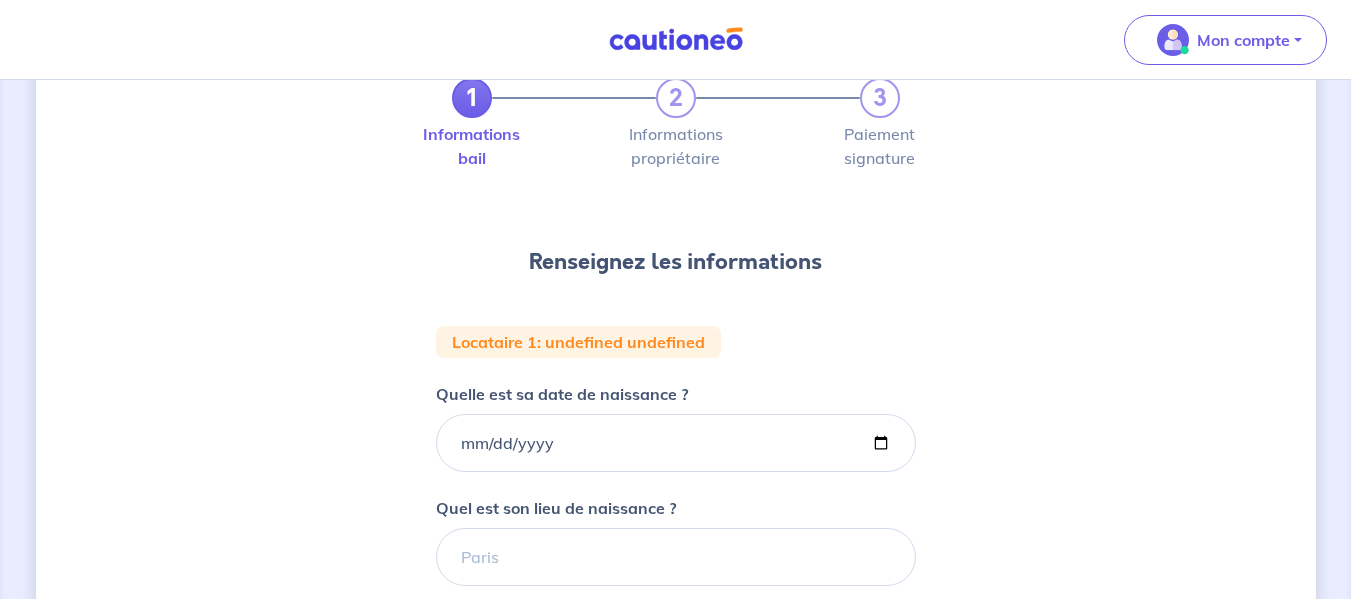 scroll, scrollTop: 126, scrollLeft: 0, axis: vertical 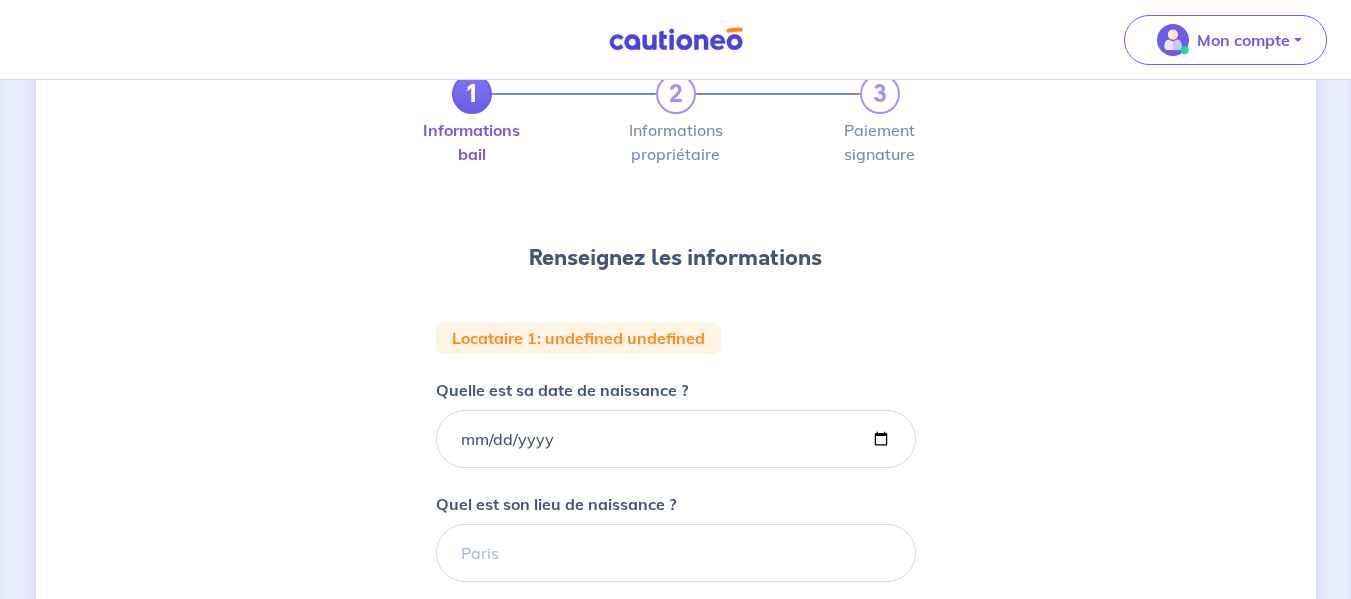 click on ": undefined undefined" at bounding box center (621, 338) 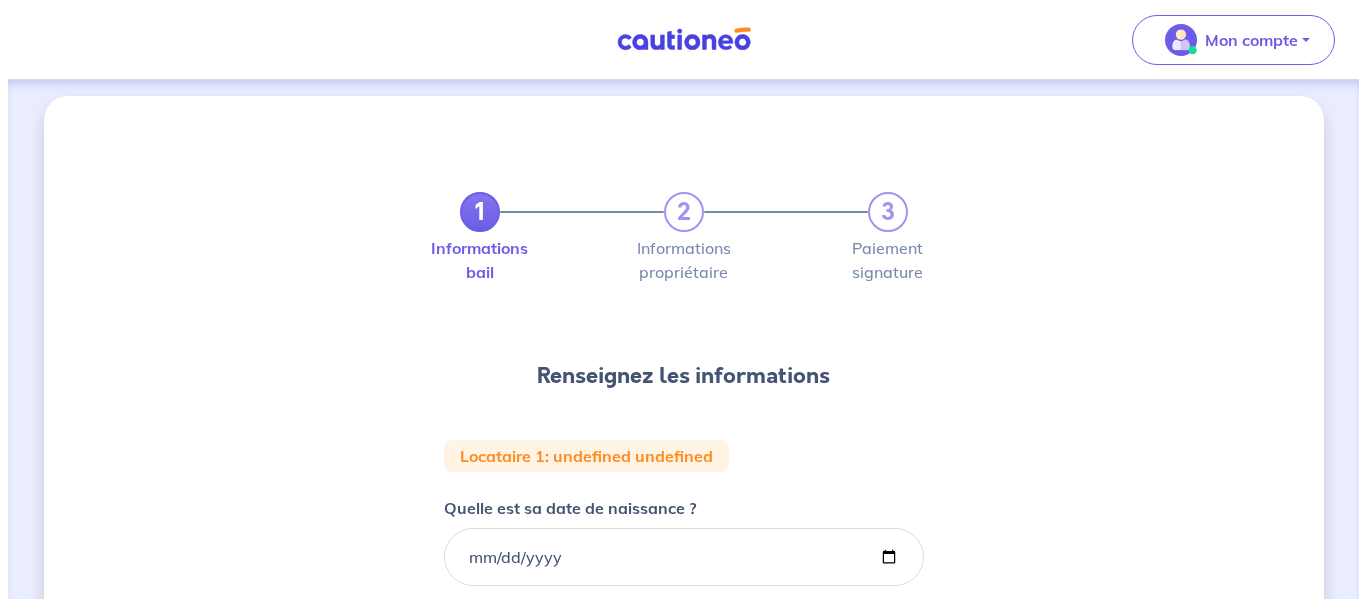 scroll, scrollTop: 0, scrollLeft: 0, axis: both 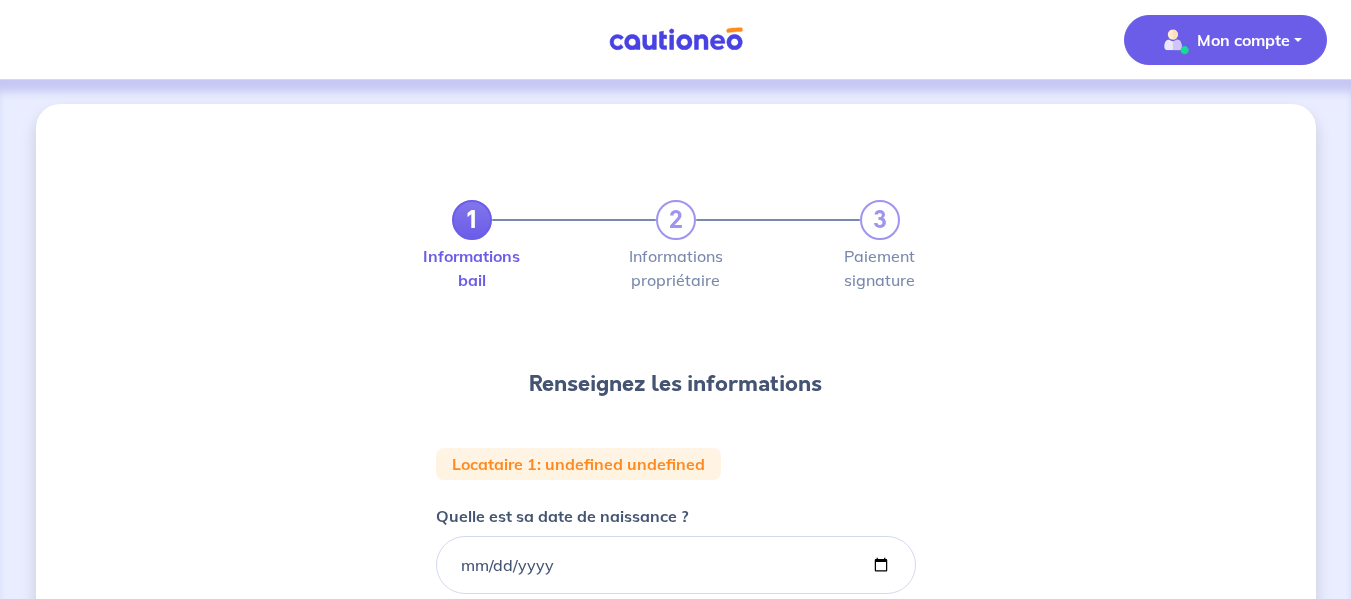 click on "Mon compte" at bounding box center [1243, 40] 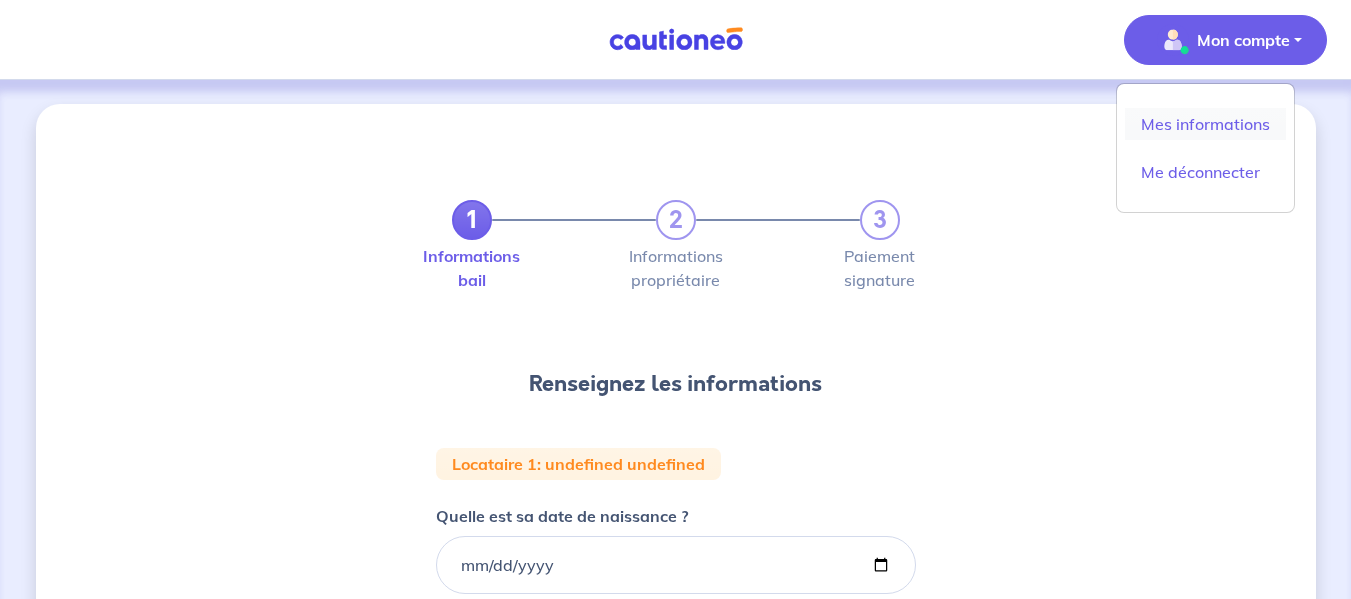 click on "Mes informations" at bounding box center (1205, 124) 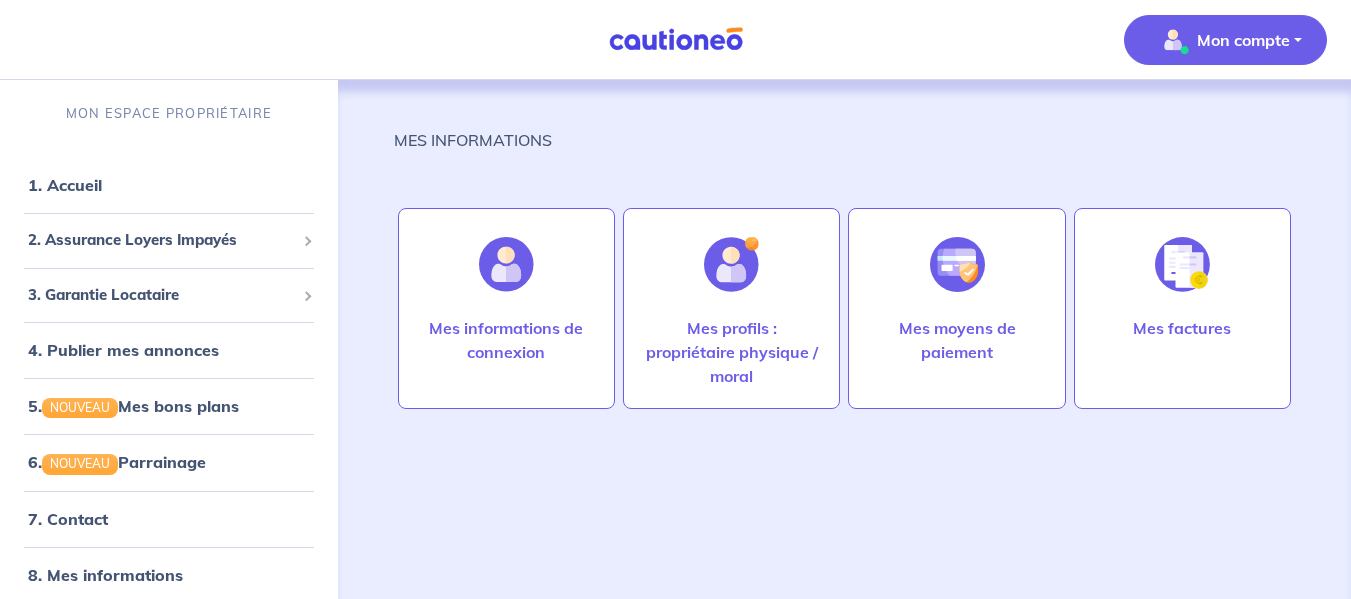 select on "FR" 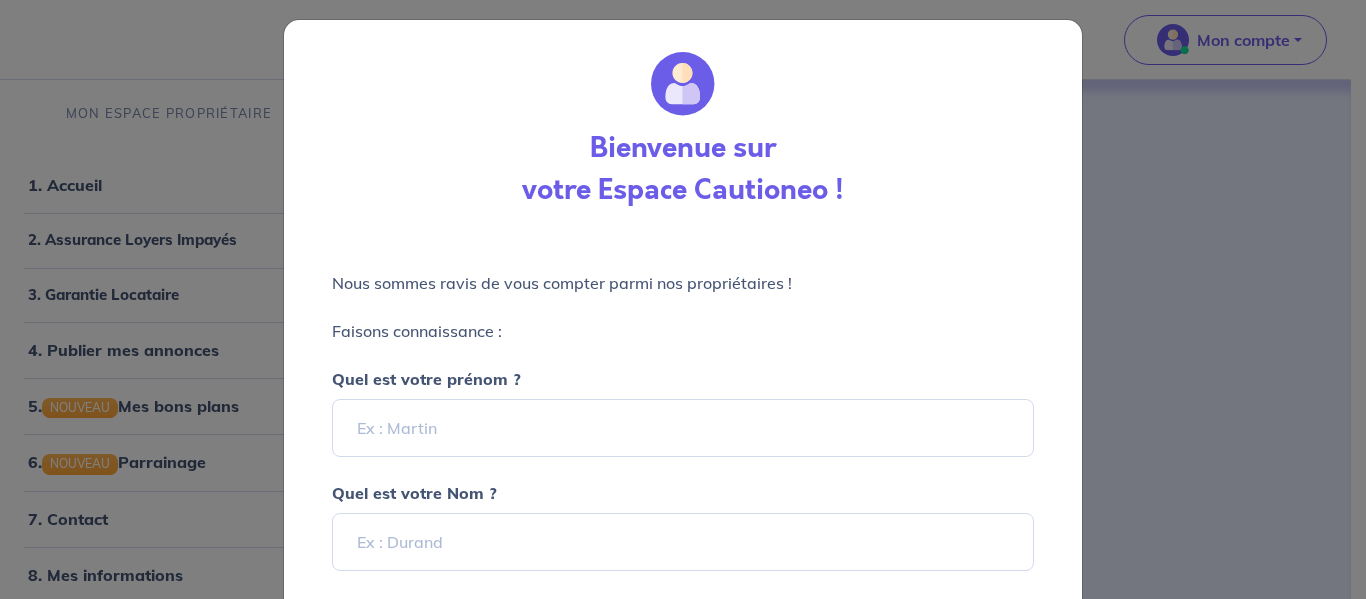 scroll, scrollTop: 0, scrollLeft: 0, axis: both 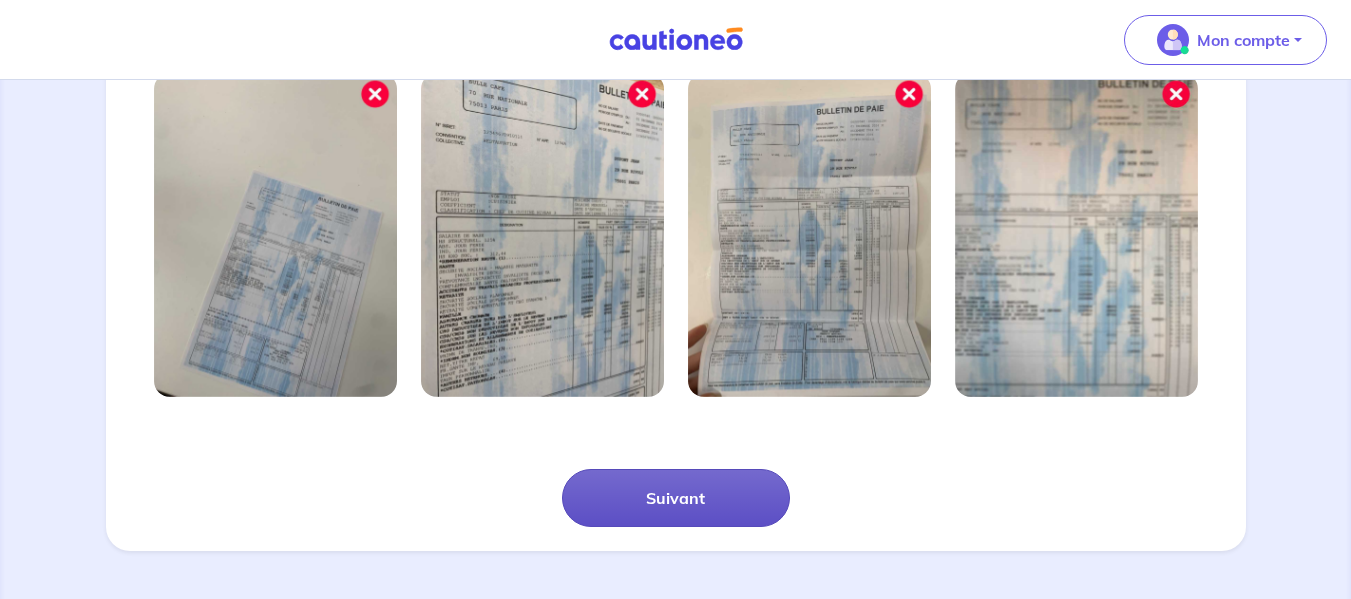 click on "Suivant" at bounding box center [676, 498] 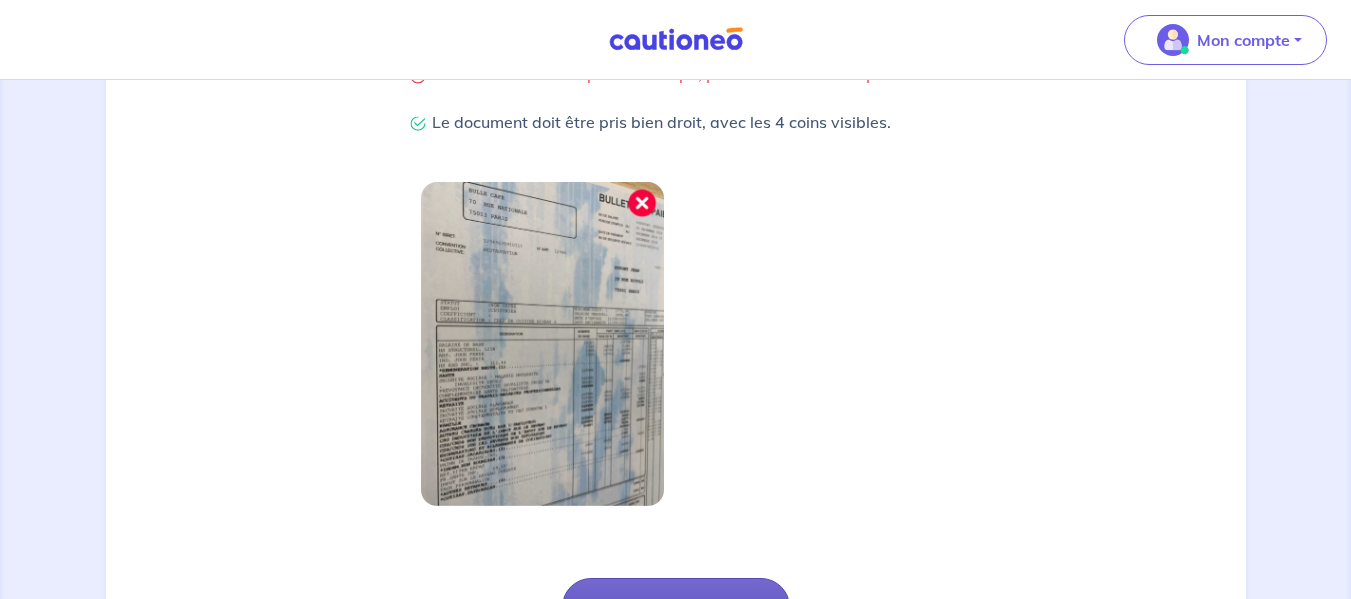 scroll, scrollTop: 547, scrollLeft: 0, axis: vertical 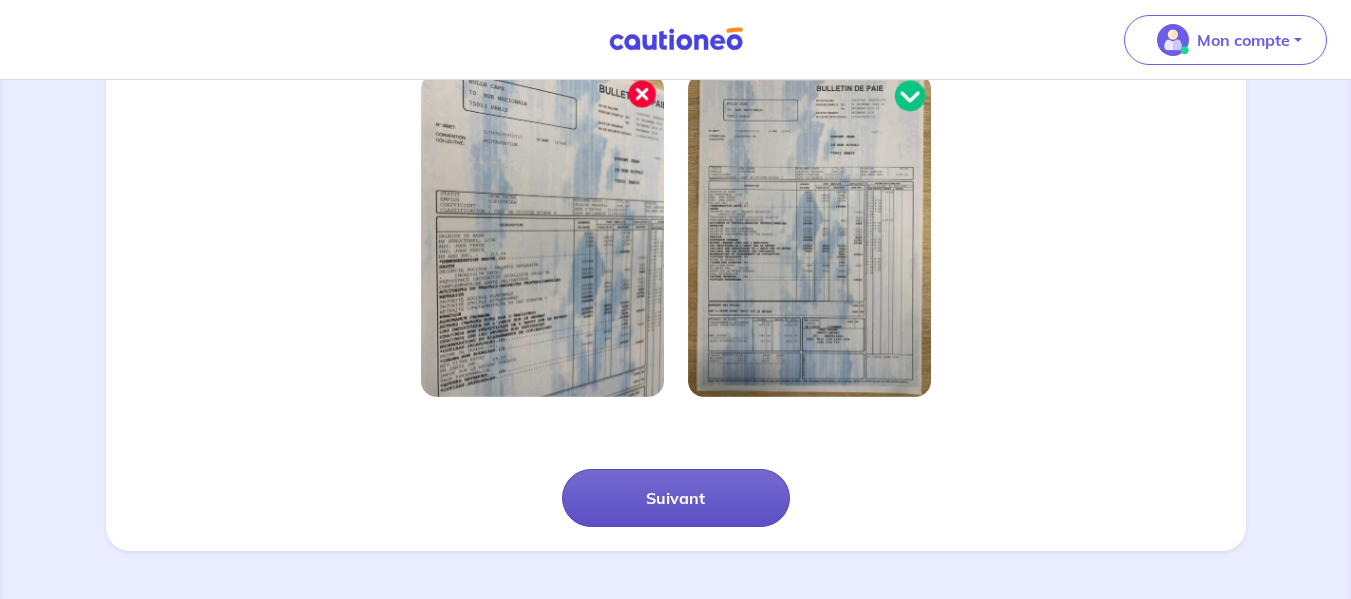 click on "Suivant" at bounding box center (676, 498) 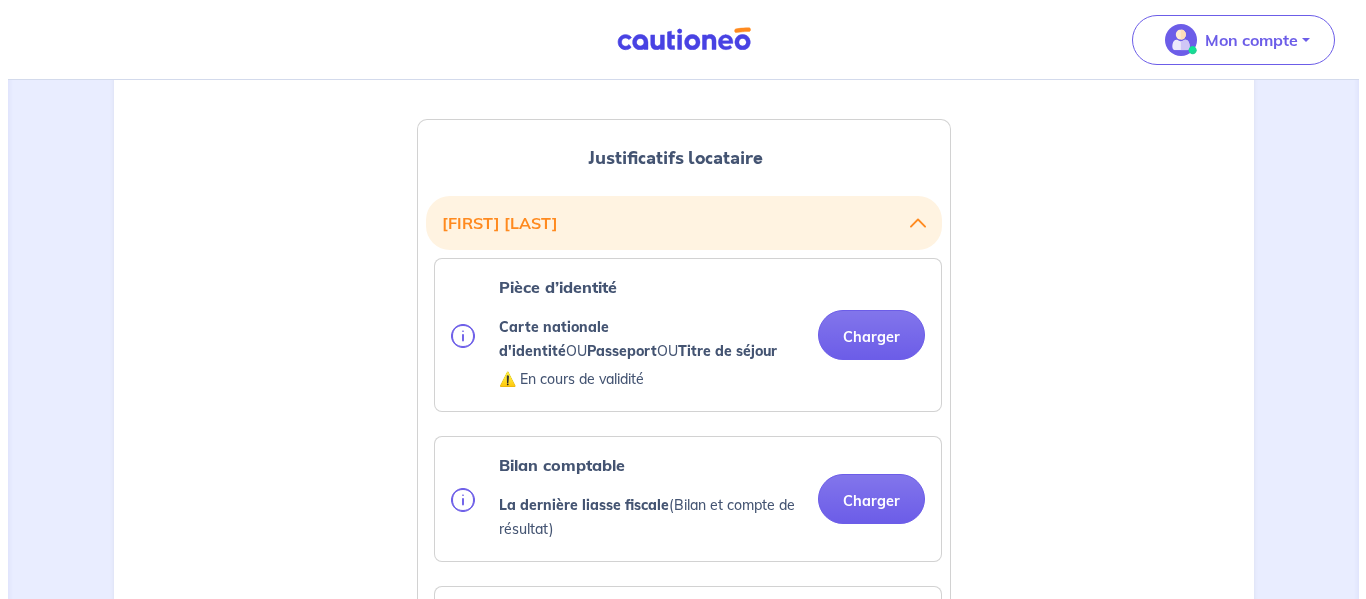 scroll, scrollTop: 514, scrollLeft: 0, axis: vertical 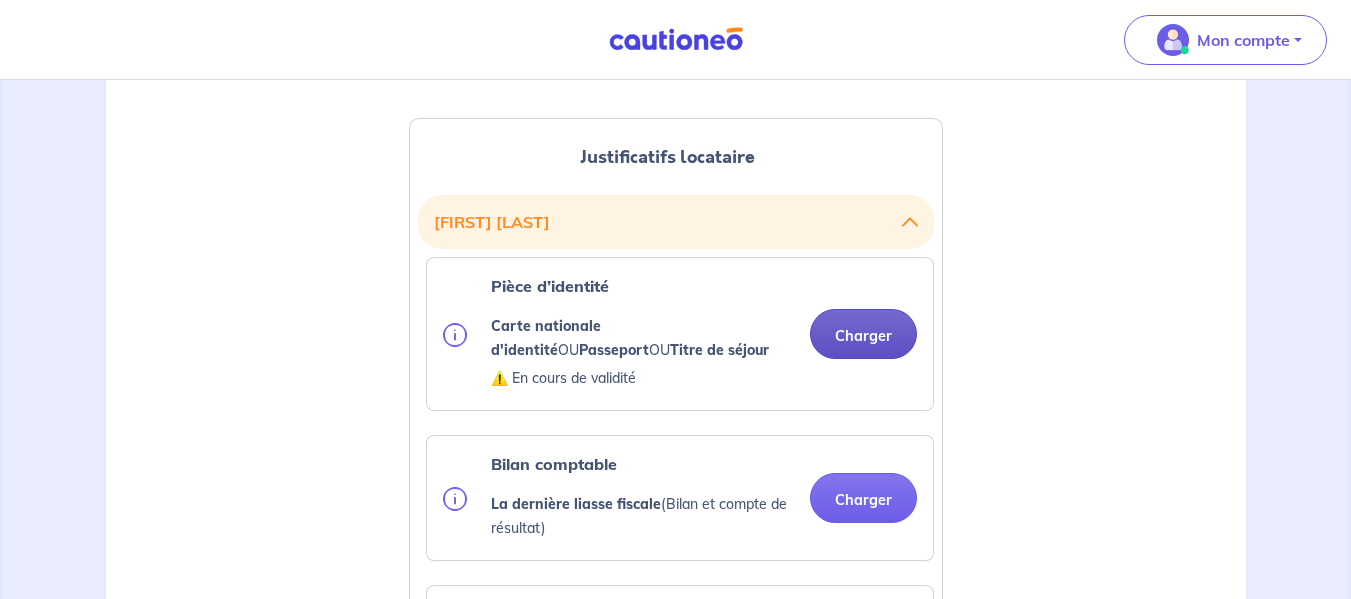 click on "Charger" at bounding box center (863, 334) 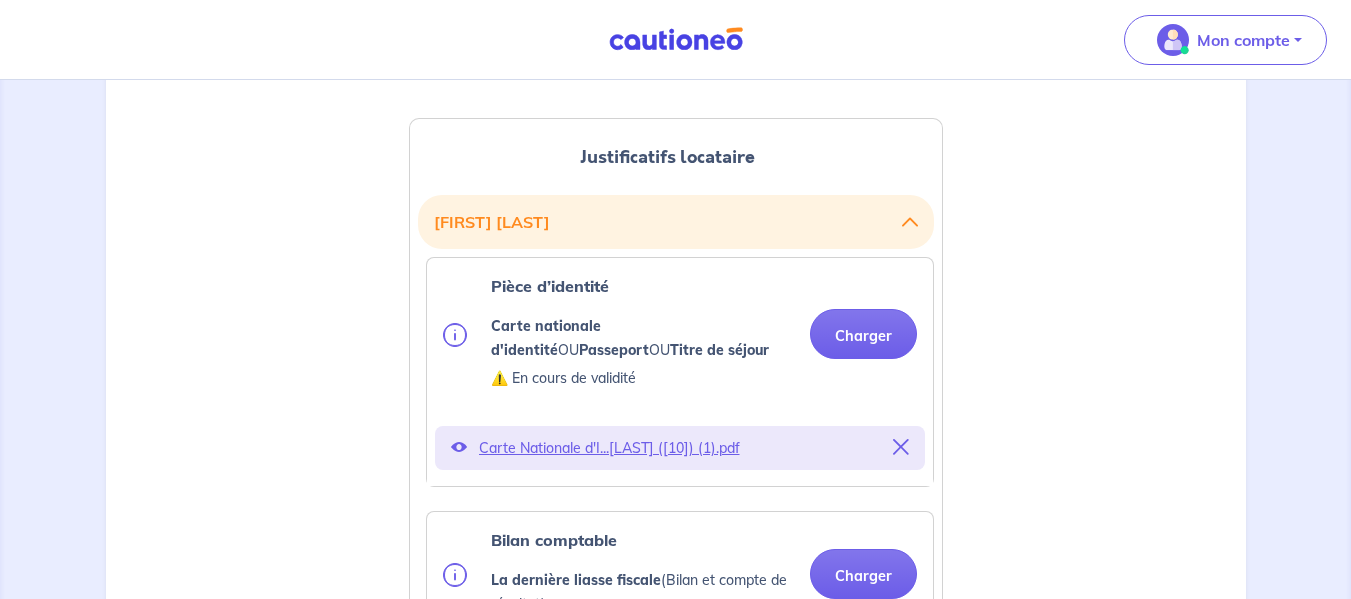 click on "Carte Nationale d'I...[LAST] ([10]) (1).pdf" at bounding box center (680, 448) 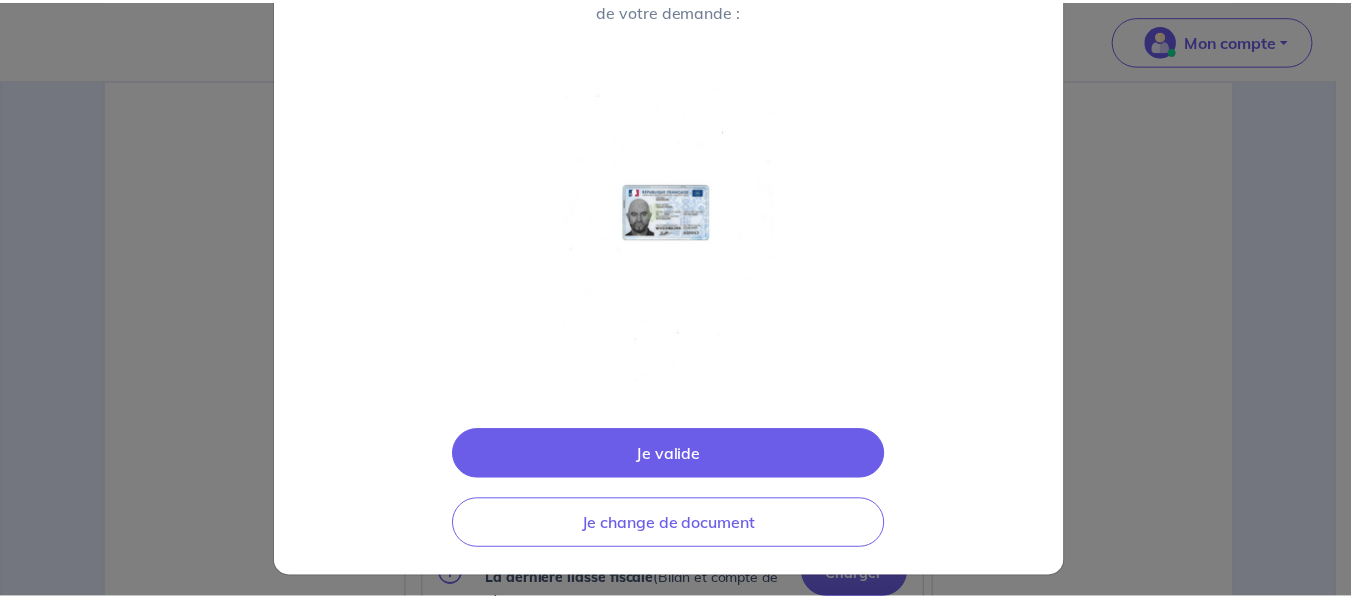 scroll, scrollTop: 207, scrollLeft: 0, axis: vertical 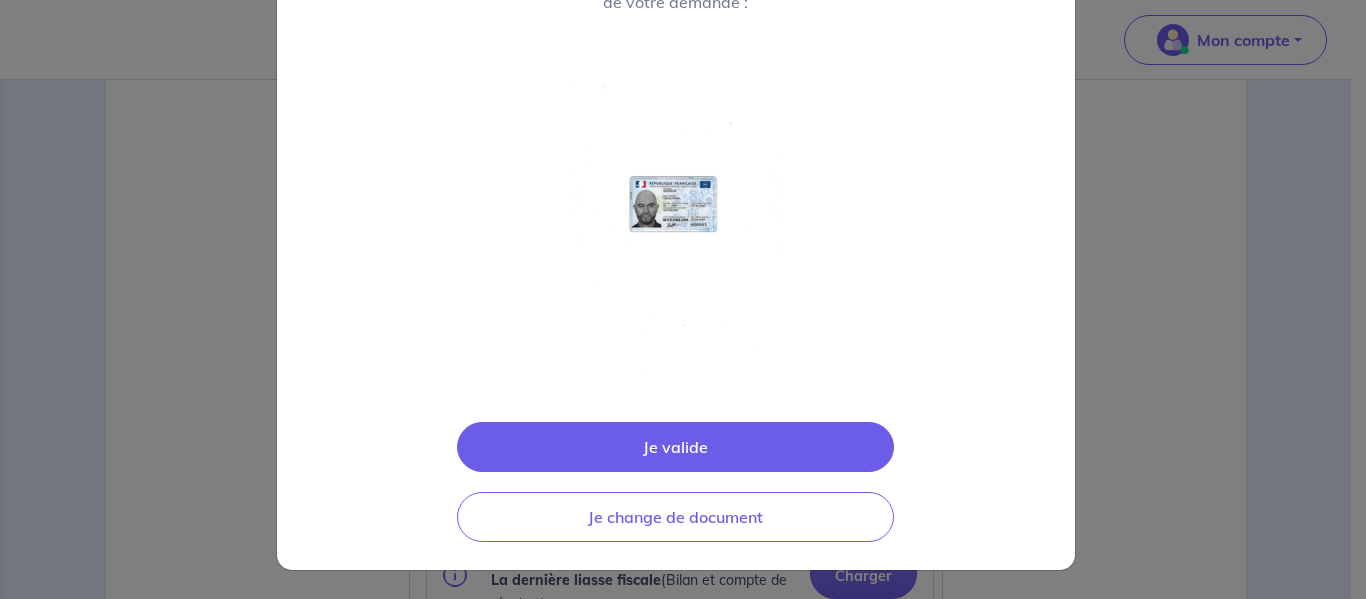 click on "Je valide" at bounding box center [675, 447] 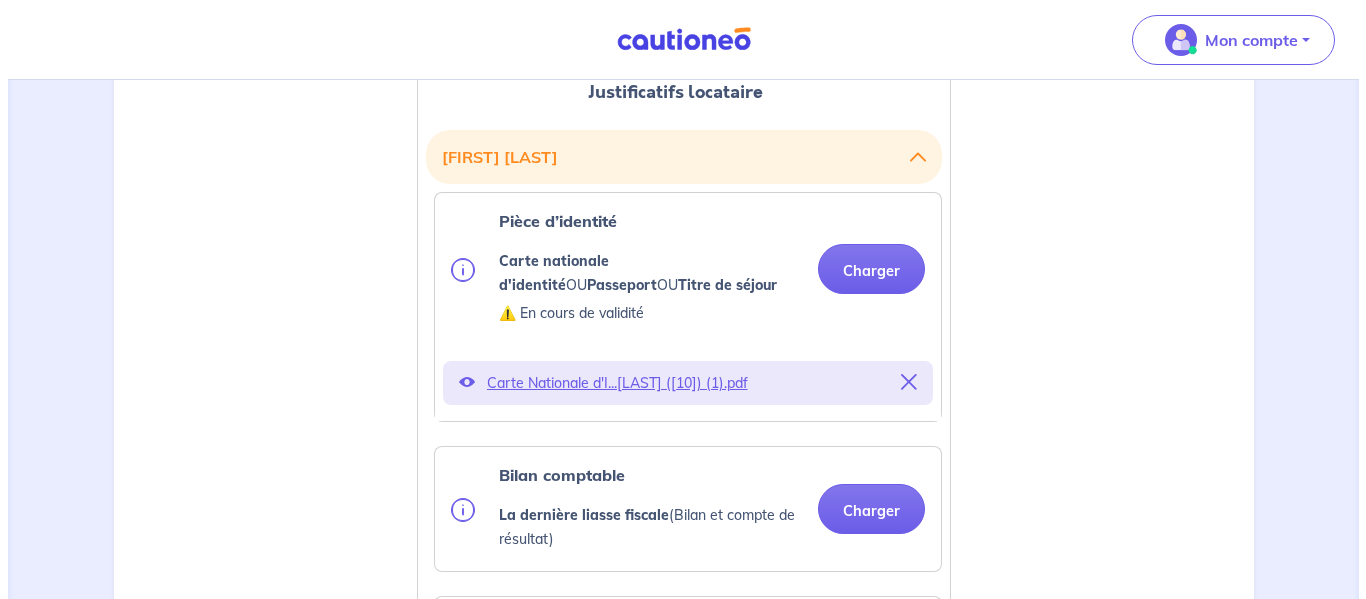 scroll, scrollTop: 580, scrollLeft: 0, axis: vertical 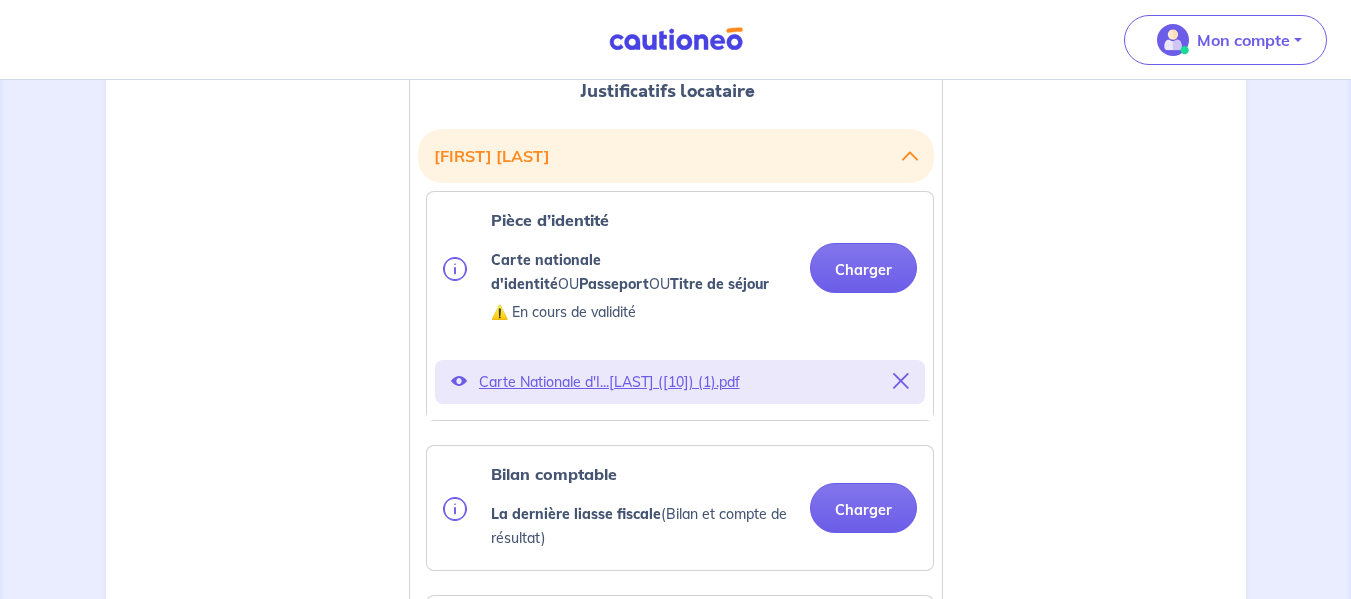 click on "Carte Nationale d'I...[LAST] ([10]) (1).pdf" at bounding box center [680, 382] 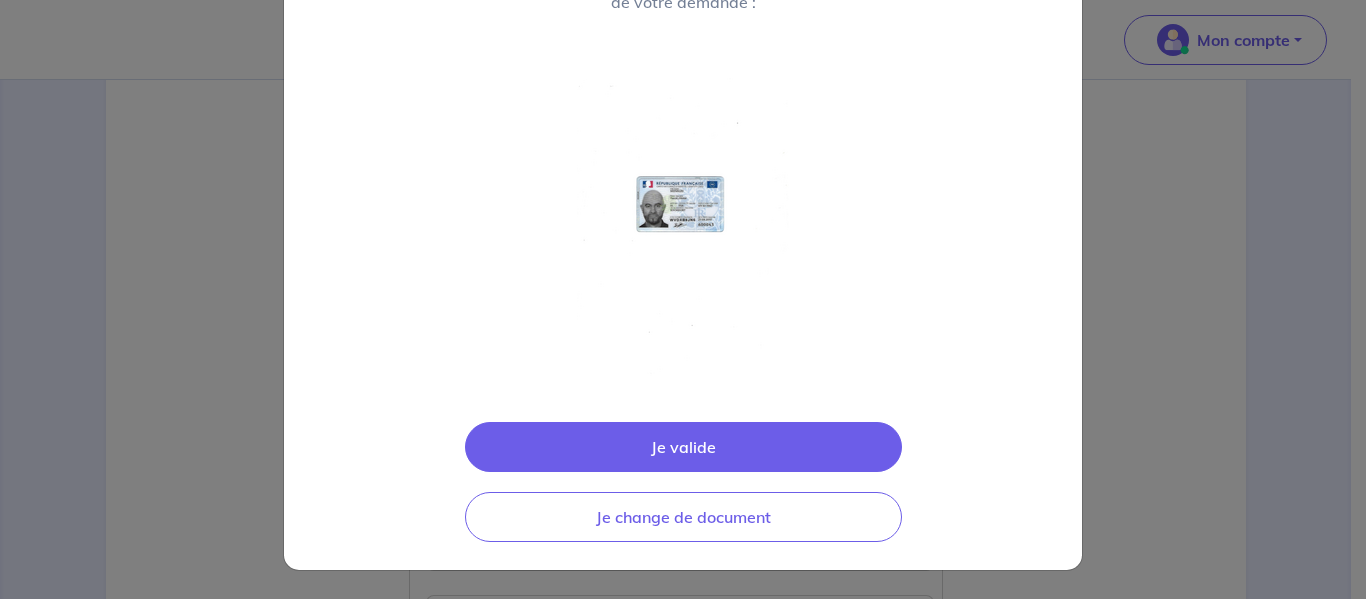 scroll, scrollTop: 0, scrollLeft: 0, axis: both 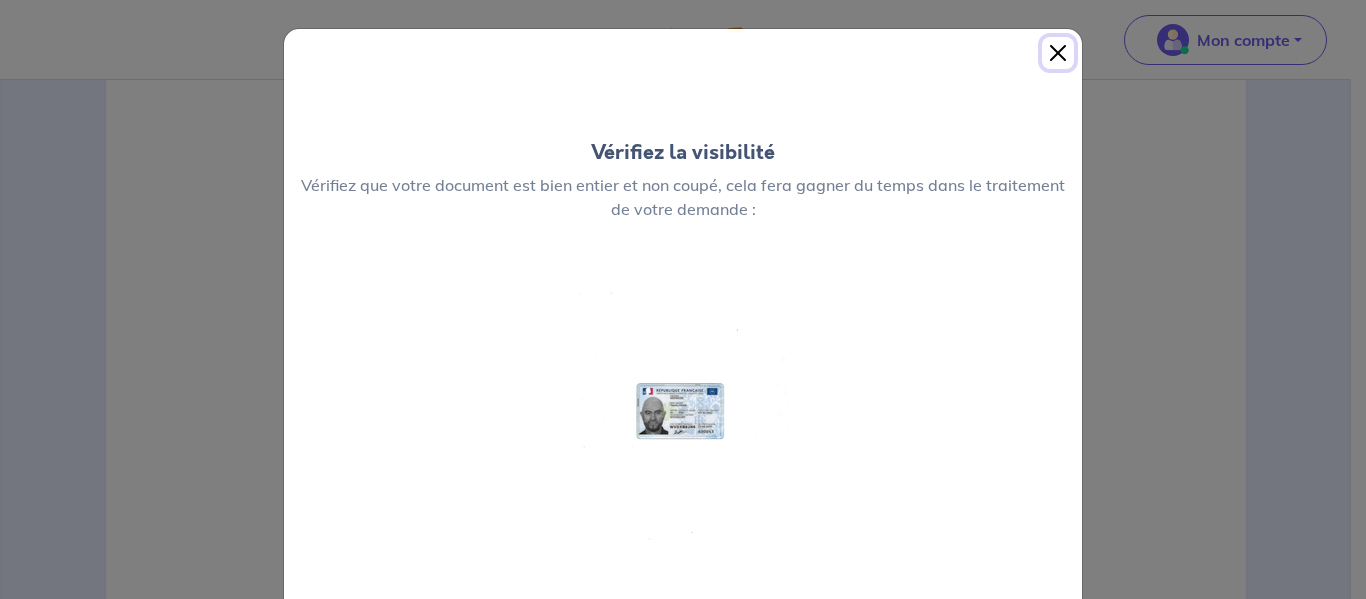 click at bounding box center [1058, 53] 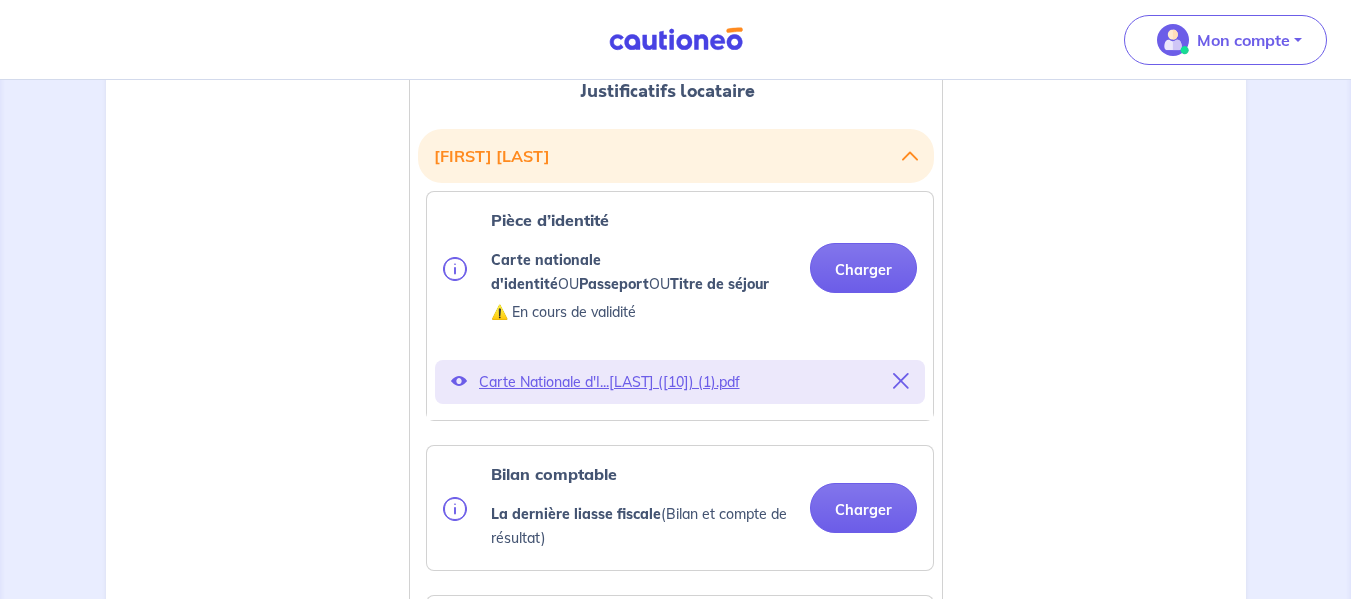click on "Carte Nationale d'I...[LAST] ([10]) (1).pdf" at bounding box center [680, 382] 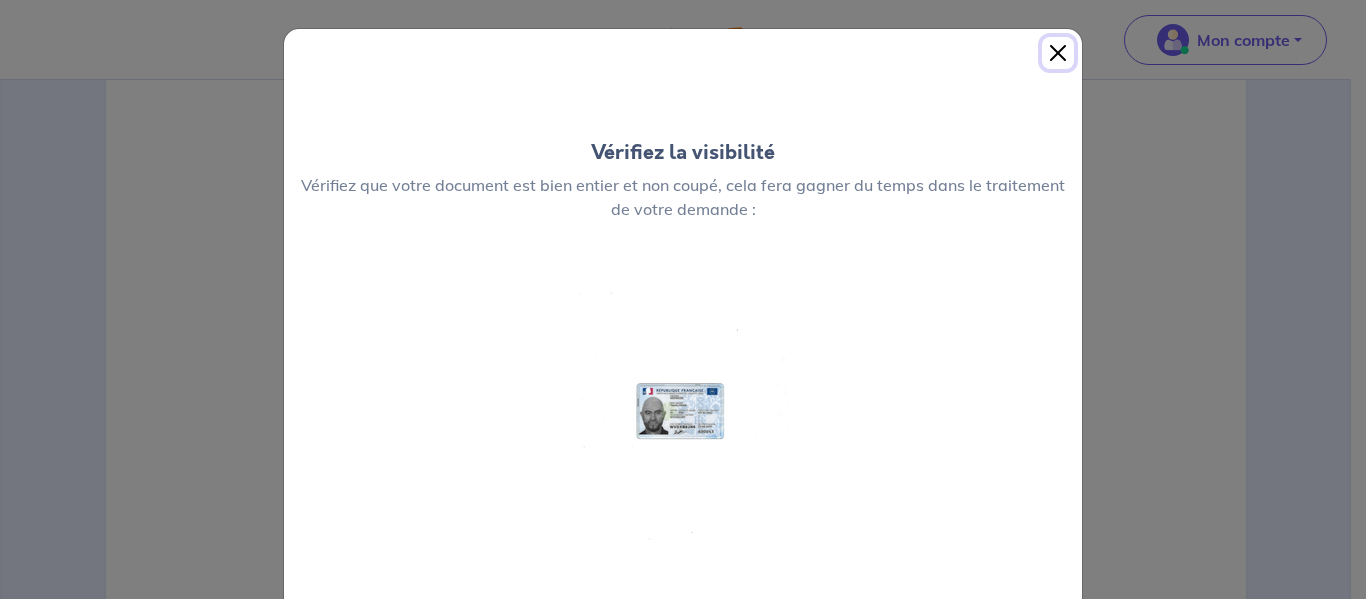 click at bounding box center (1058, 53) 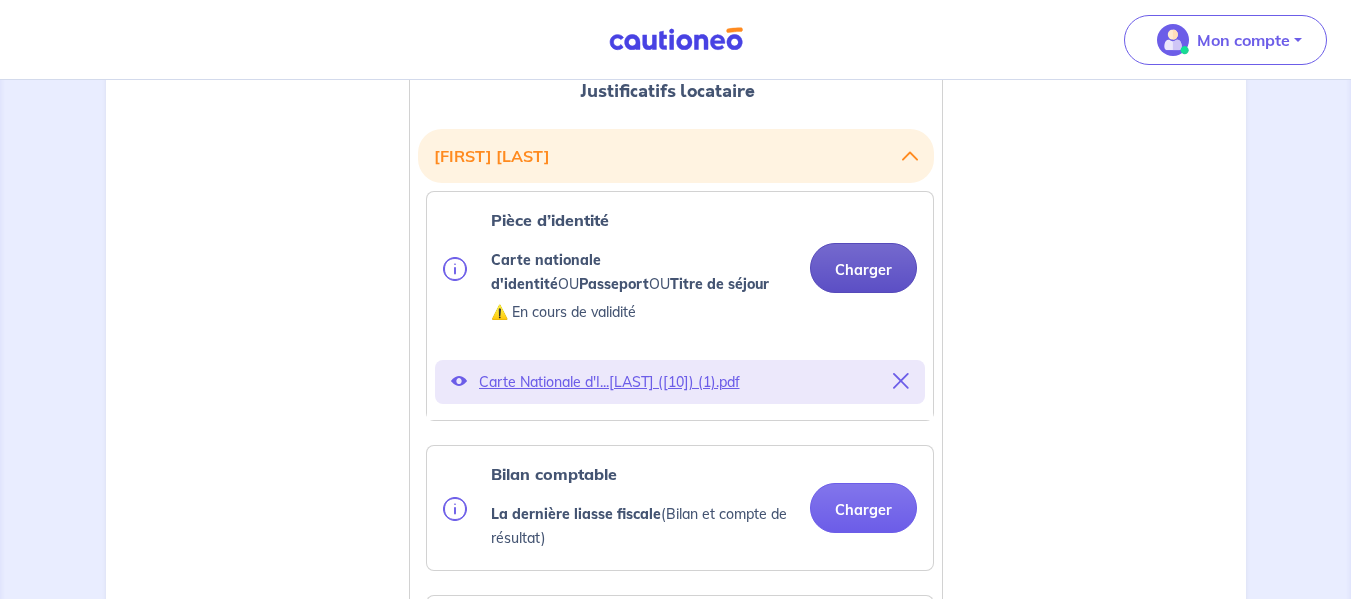 click on "Charger" at bounding box center [863, 268] 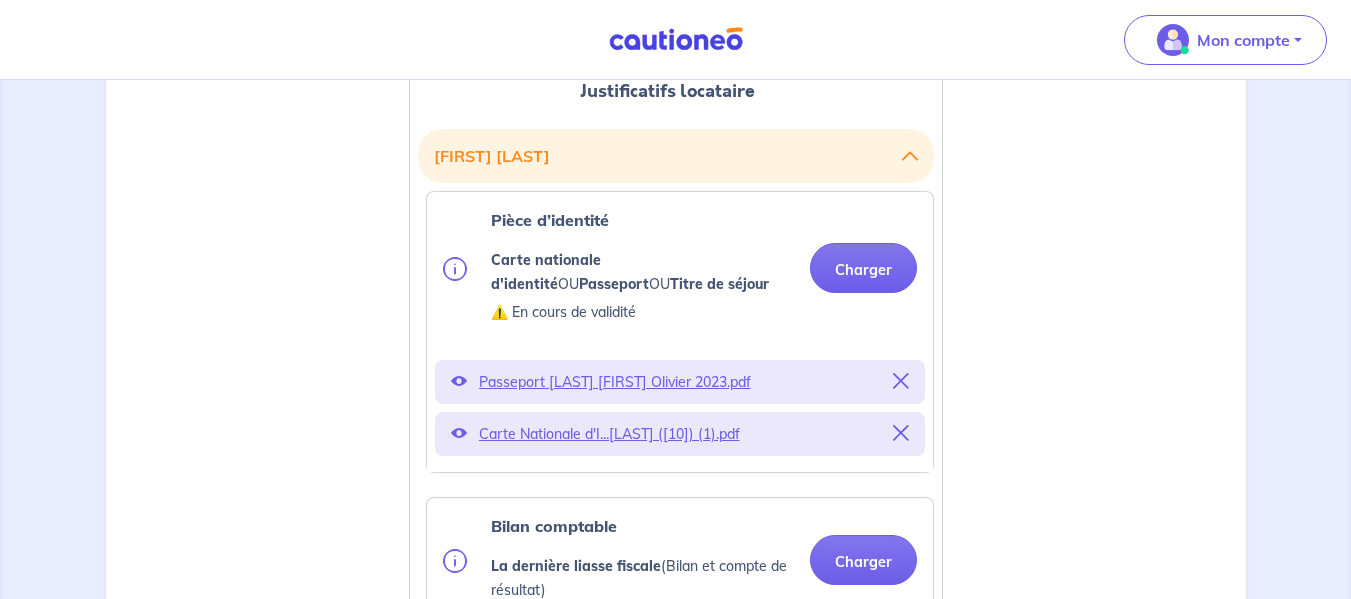 click on "Carte Nationale d'I...[LAST] ([10]) (1).pdf" at bounding box center (680, 434) 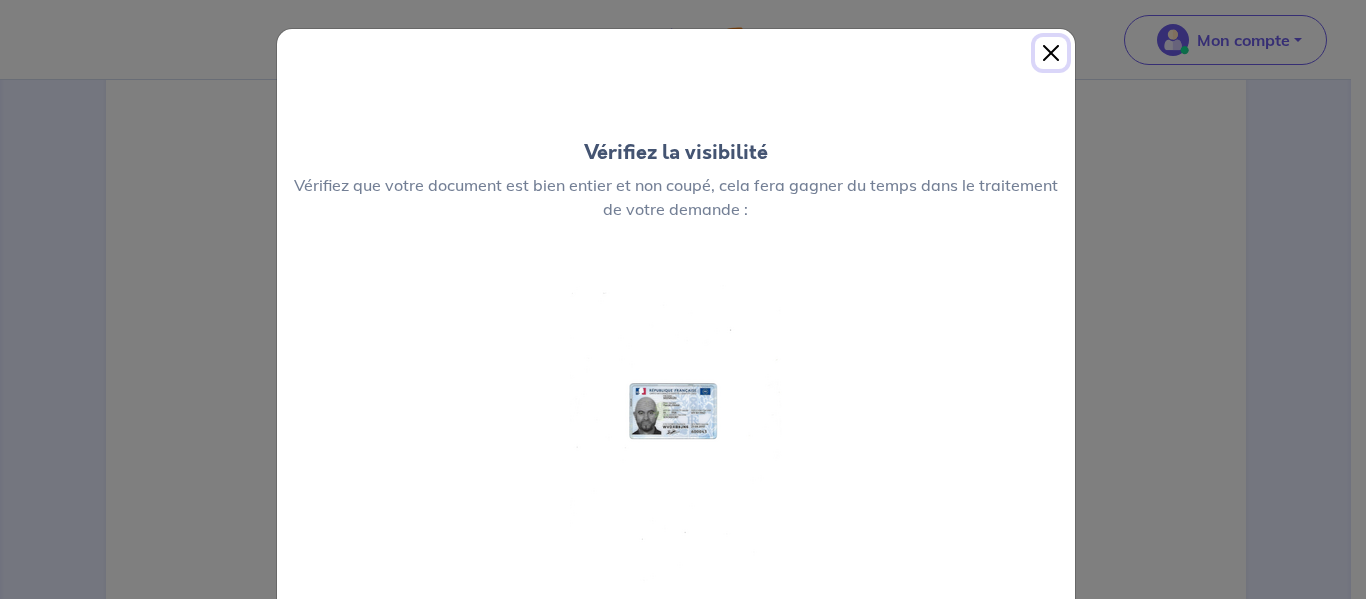 click at bounding box center [1051, 53] 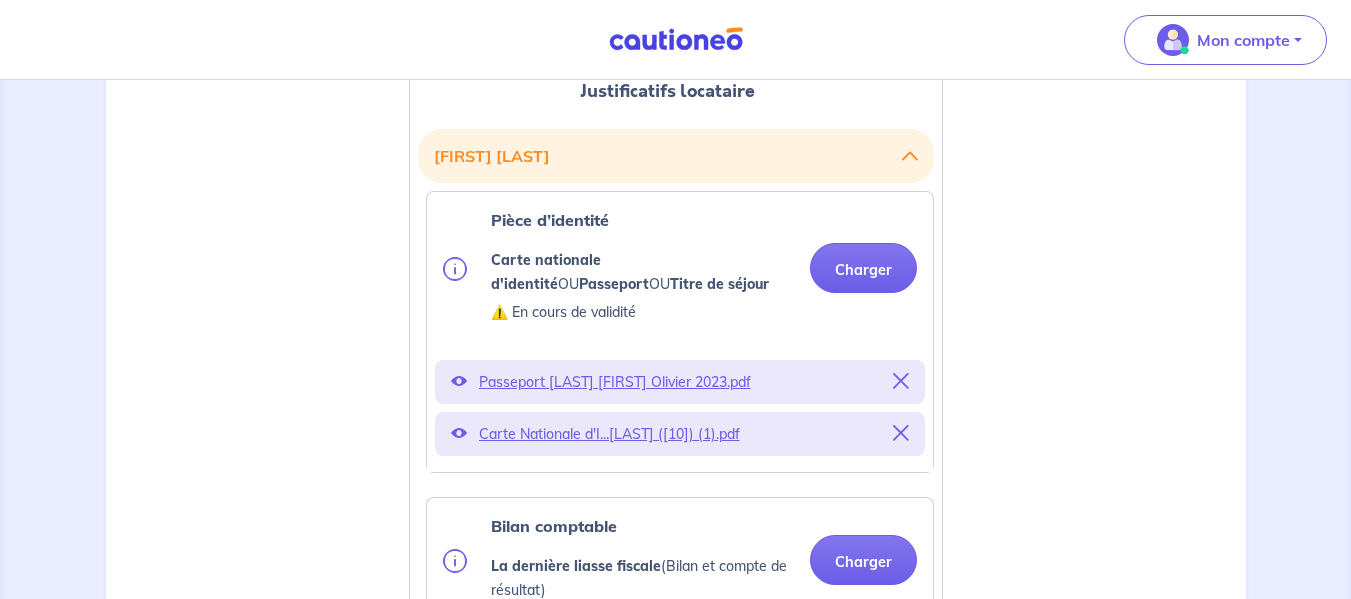 click on "Passeport [LAST] [FIRST] Olivier 2023.pdf" at bounding box center (680, 382) 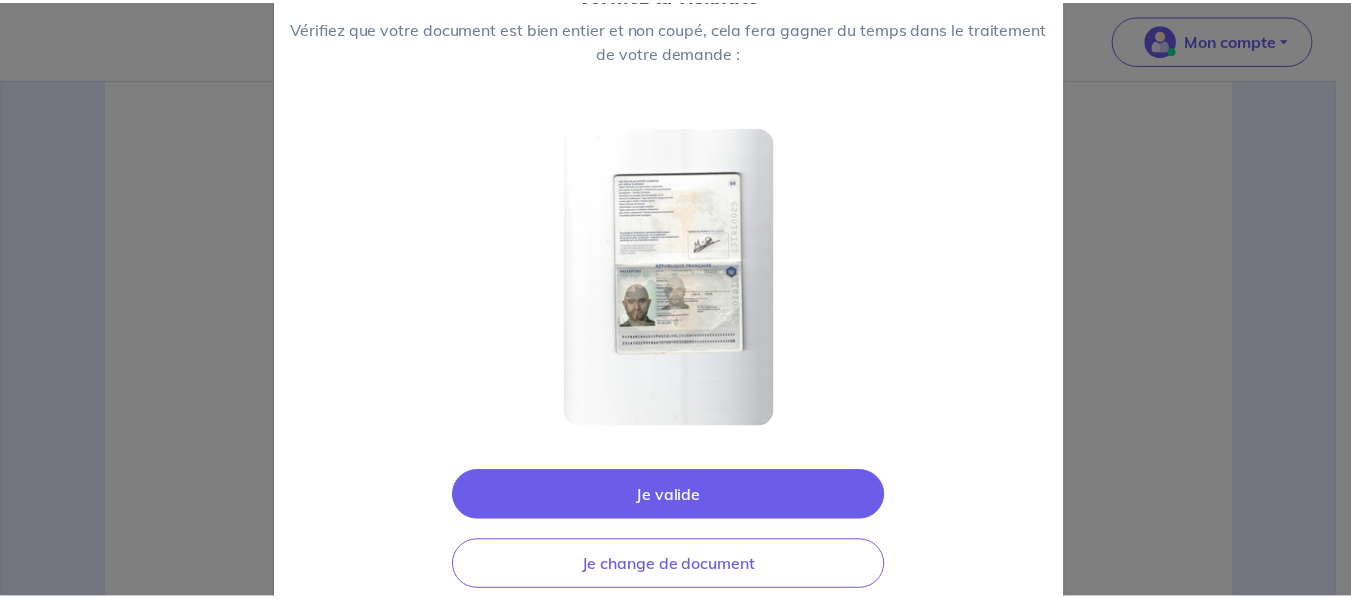 scroll, scrollTop: 159, scrollLeft: 0, axis: vertical 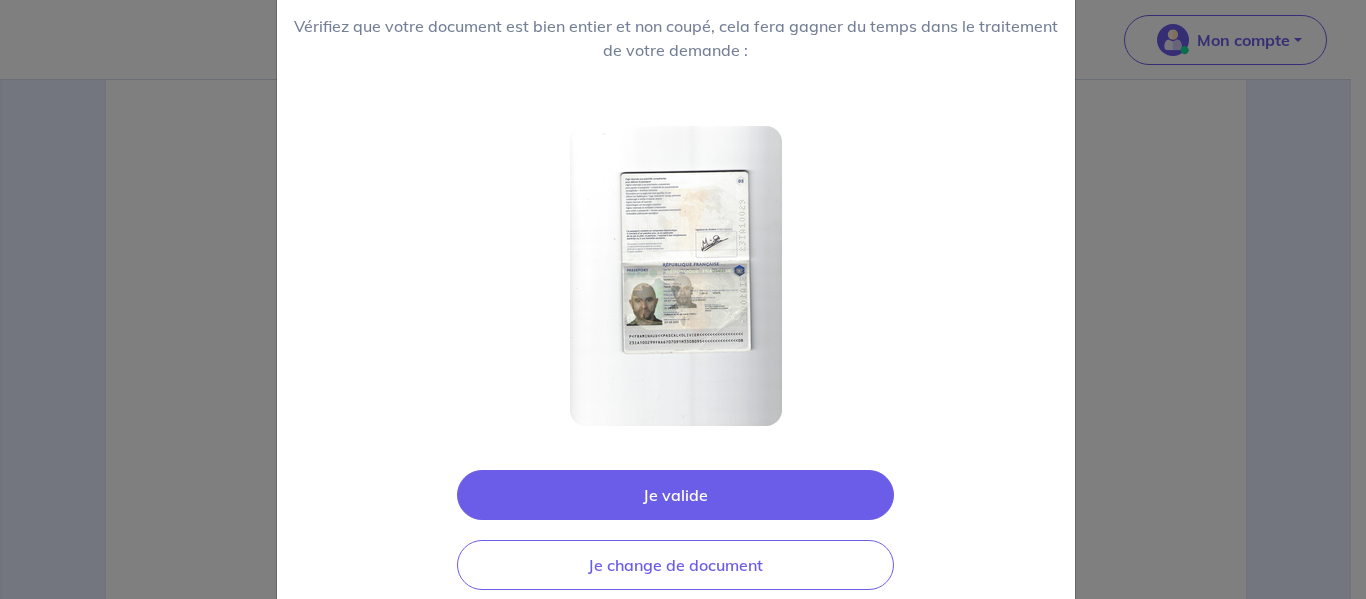 click on "Je valide" at bounding box center (675, 495) 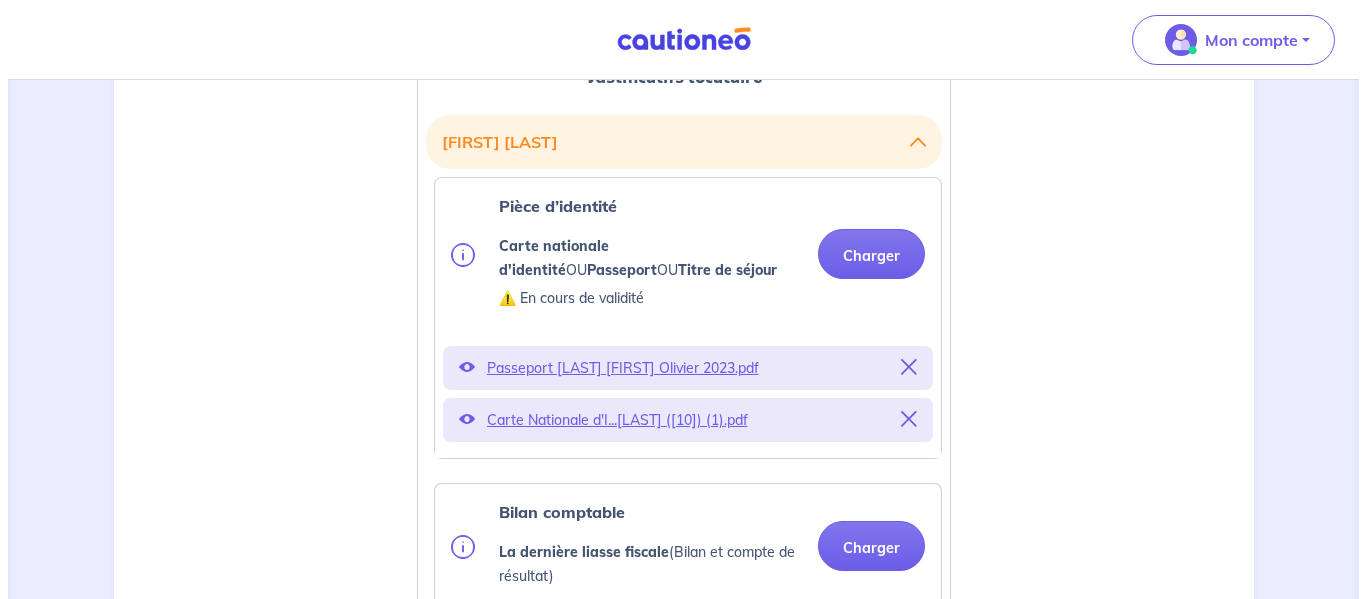 scroll, scrollTop: 596, scrollLeft: 0, axis: vertical 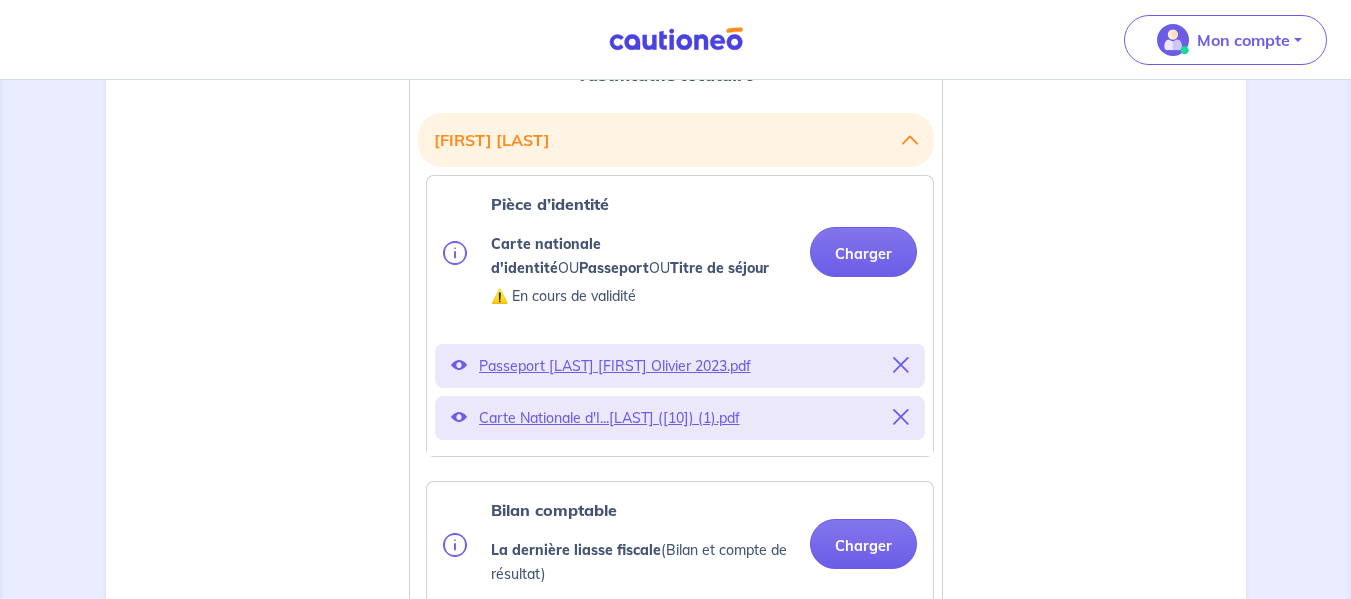 click on "Carte Nationale d'I...[LAST] ([10]) (1).pdf" at bounding box center (680, 418) 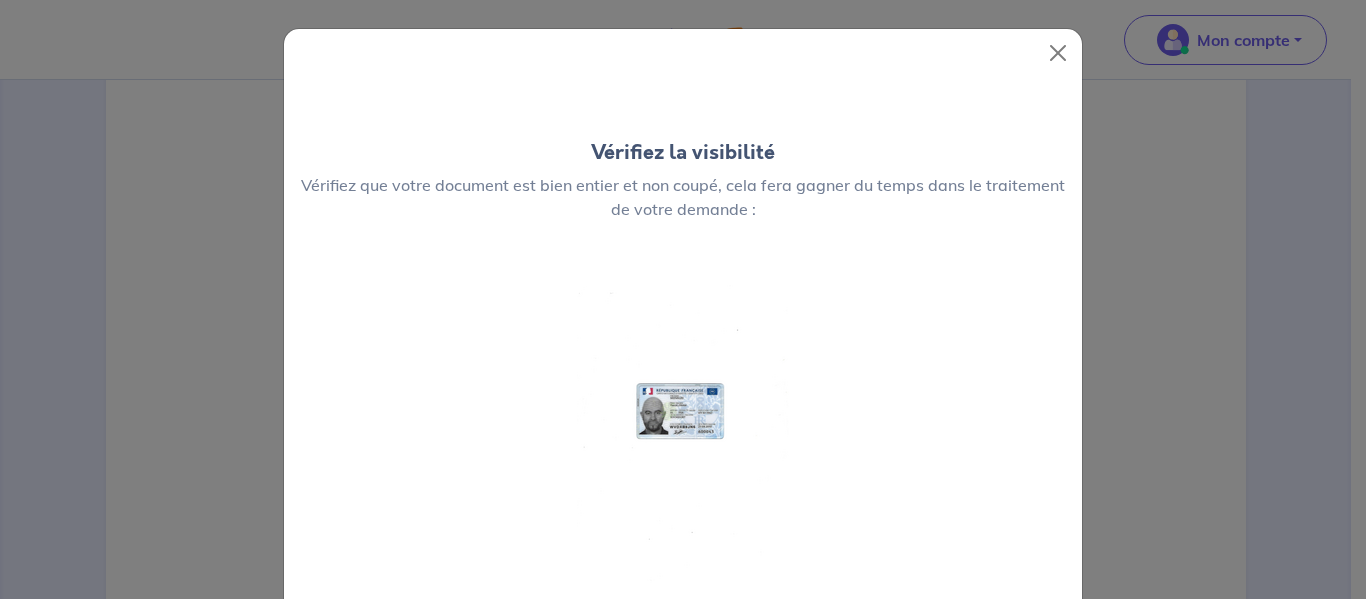 click at bounding box center (683, 435) 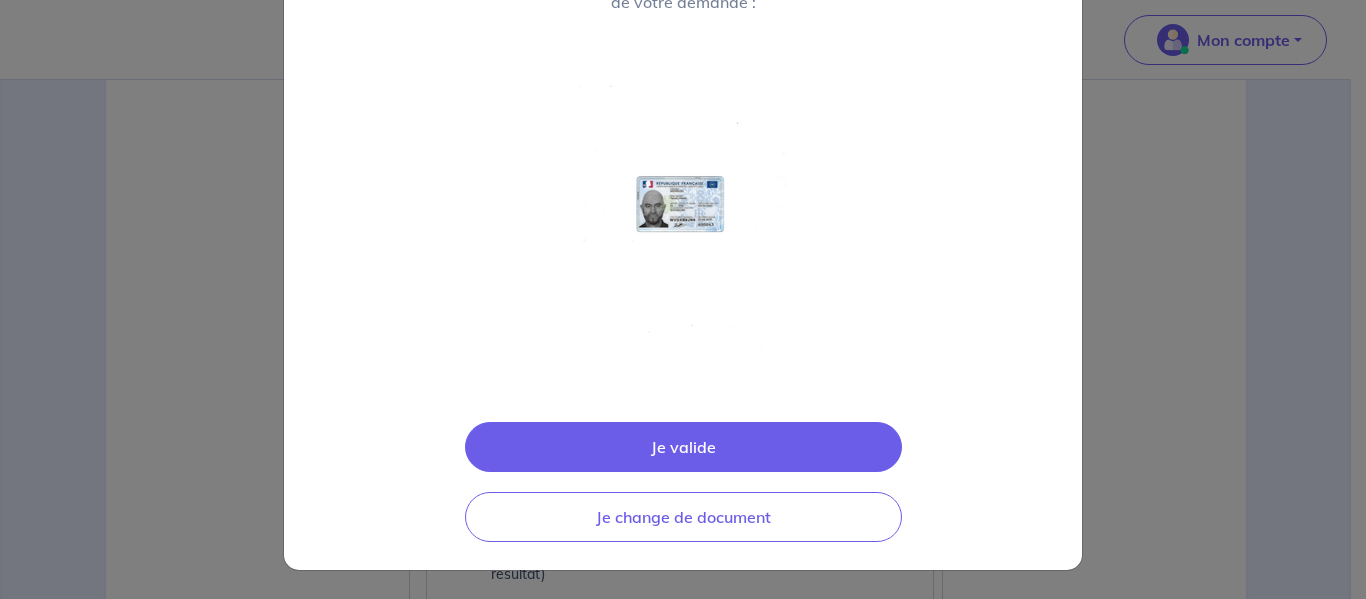 click on "Je valide" at bounding box center [683, 447] 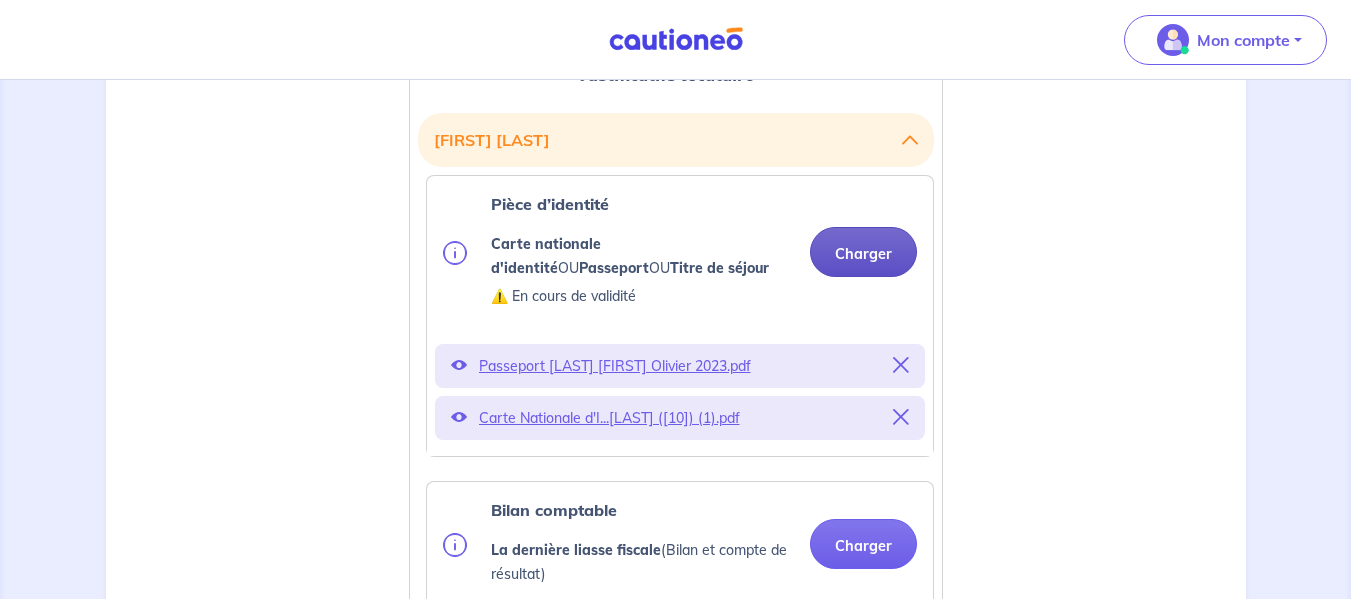 click on "Charger" at bounding box center [863, 252] 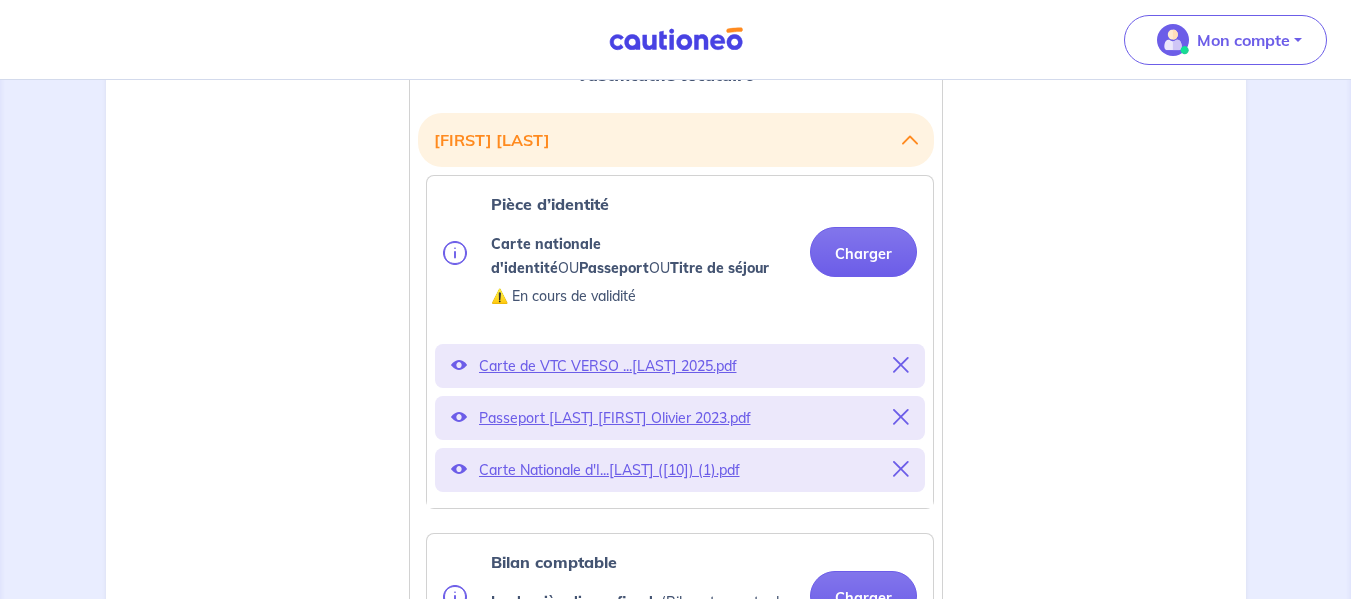 click on "Carte de VTC VERSO ...[LAST] 2025.pdf" at bounding box center [680, 366] 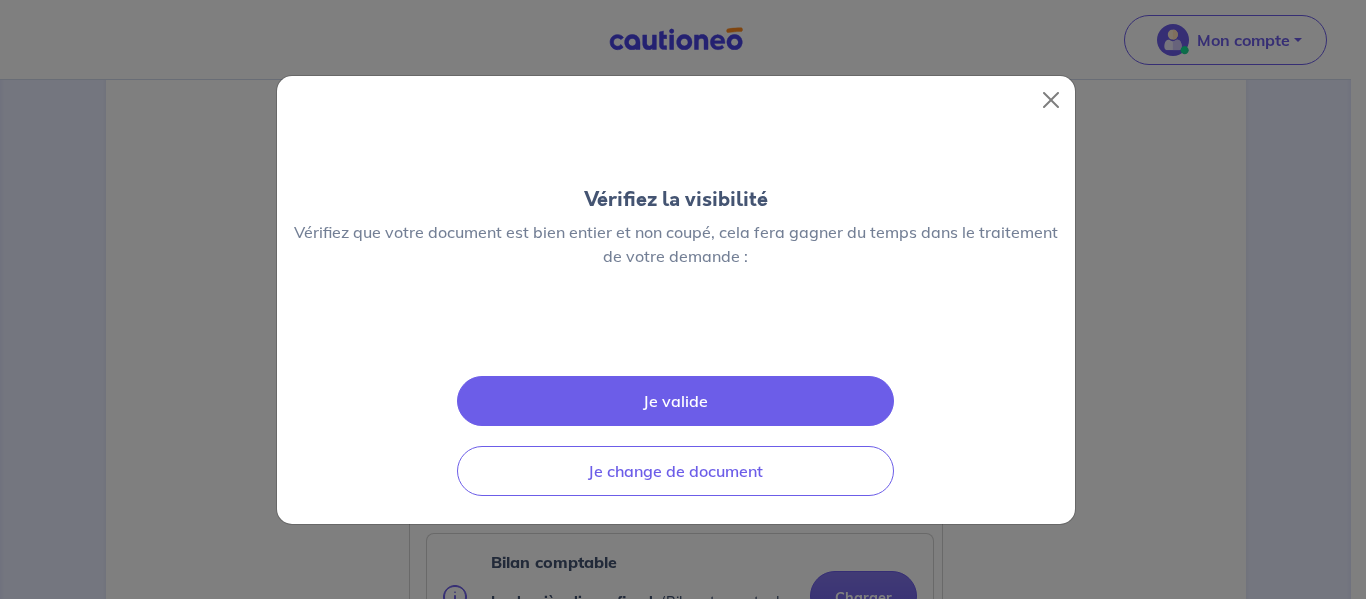 scroll, scrollTop: 7, scrollLeft: 0, axis: vertical 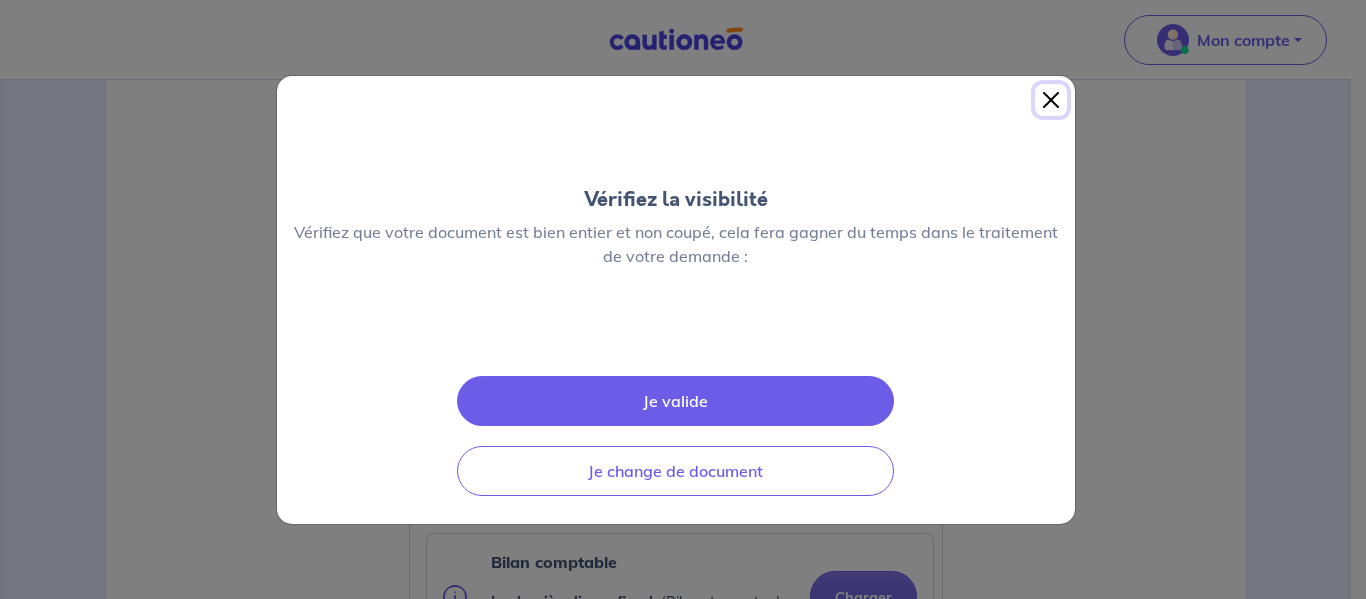 click at bounding box center [1051, 100] 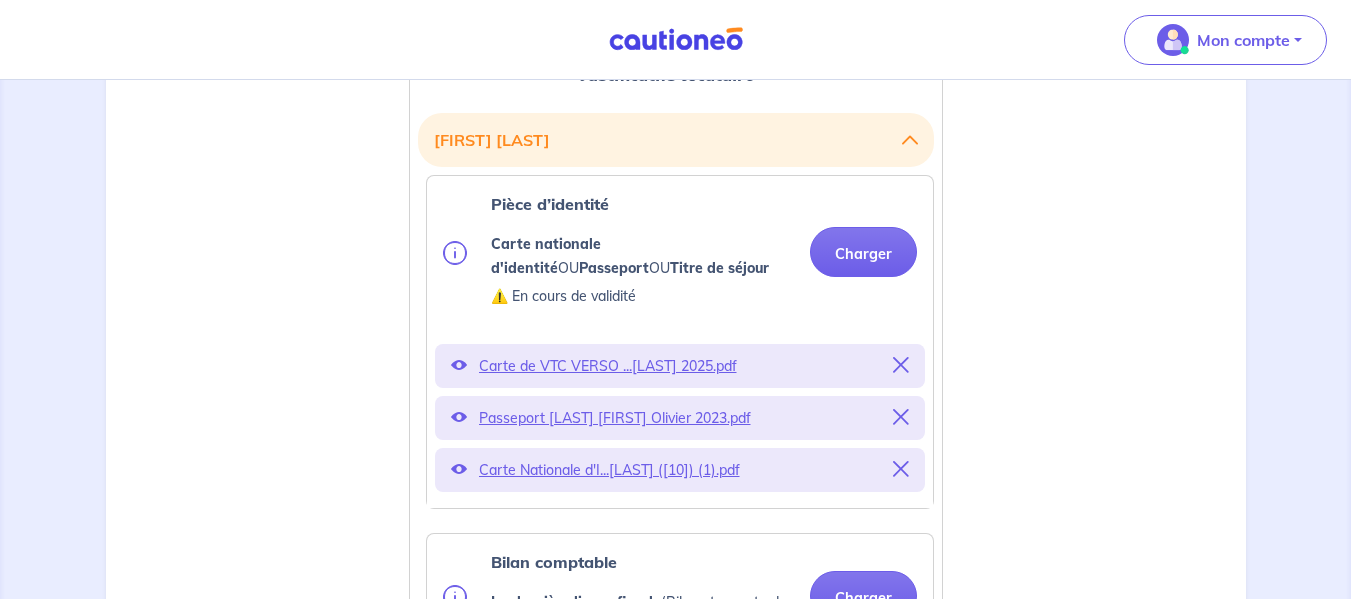 click at bounding box center [901, 365] 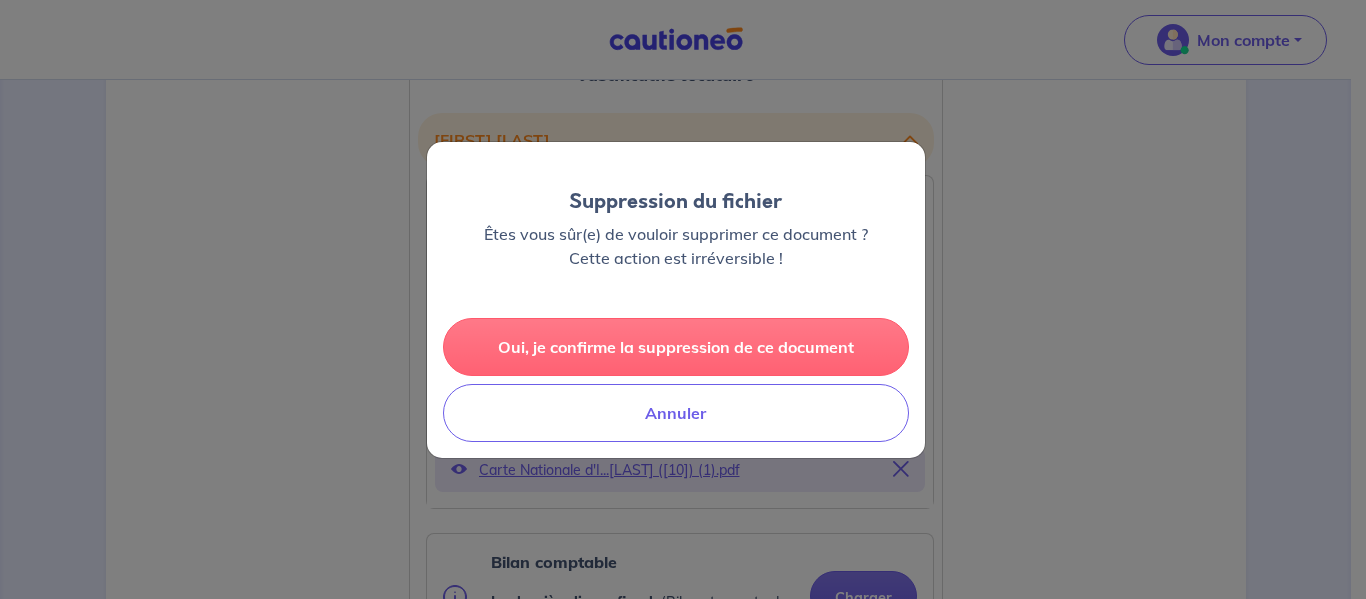 click on "Oui, je confirme la suppression de ce document" at bounding box center (676, 347) 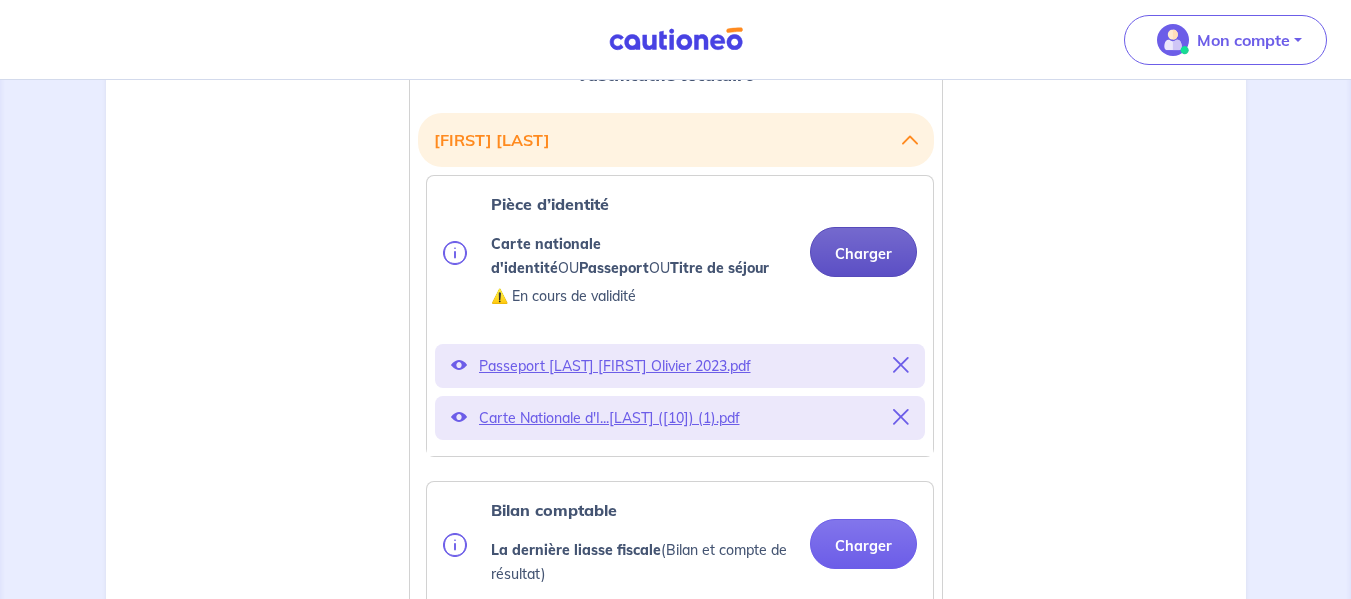 click on "Charger" at bounding box center (863, 252) 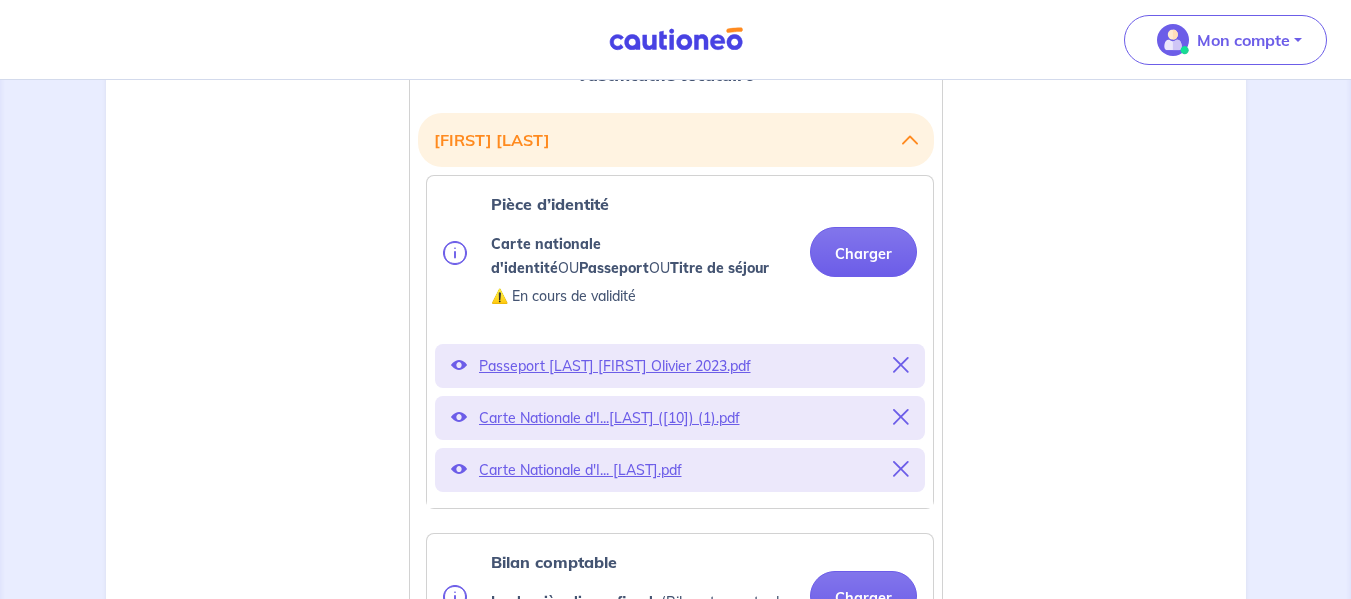 click on "Carte Nationale d'I... [LAST].pdf" at bounding box center [680, 470] 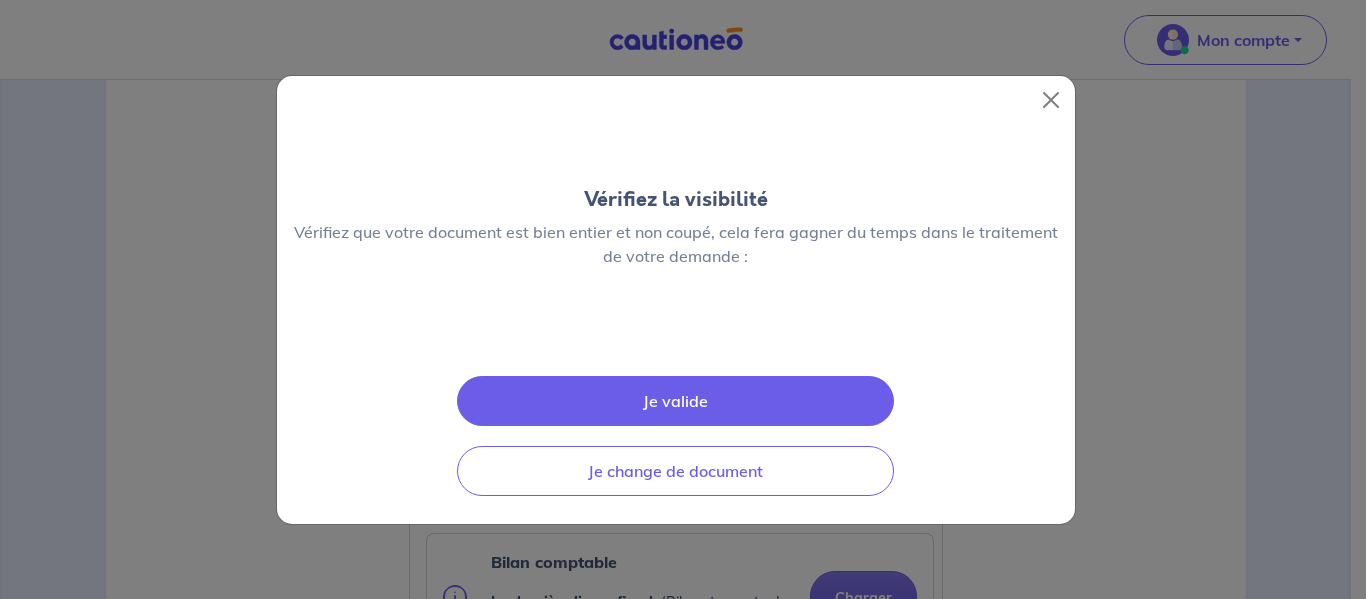scroll, scrollTop: 207, scrollLeft: 0, axis: vertical 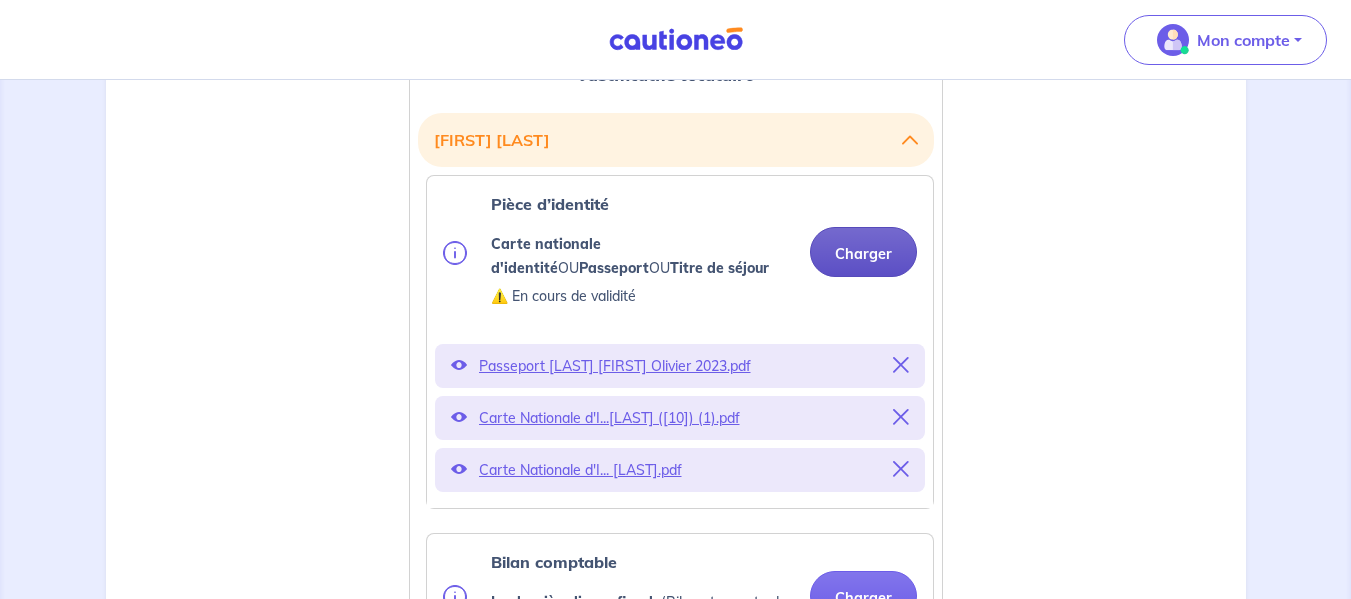 click on "Charger" at bounding box center (863, 252) 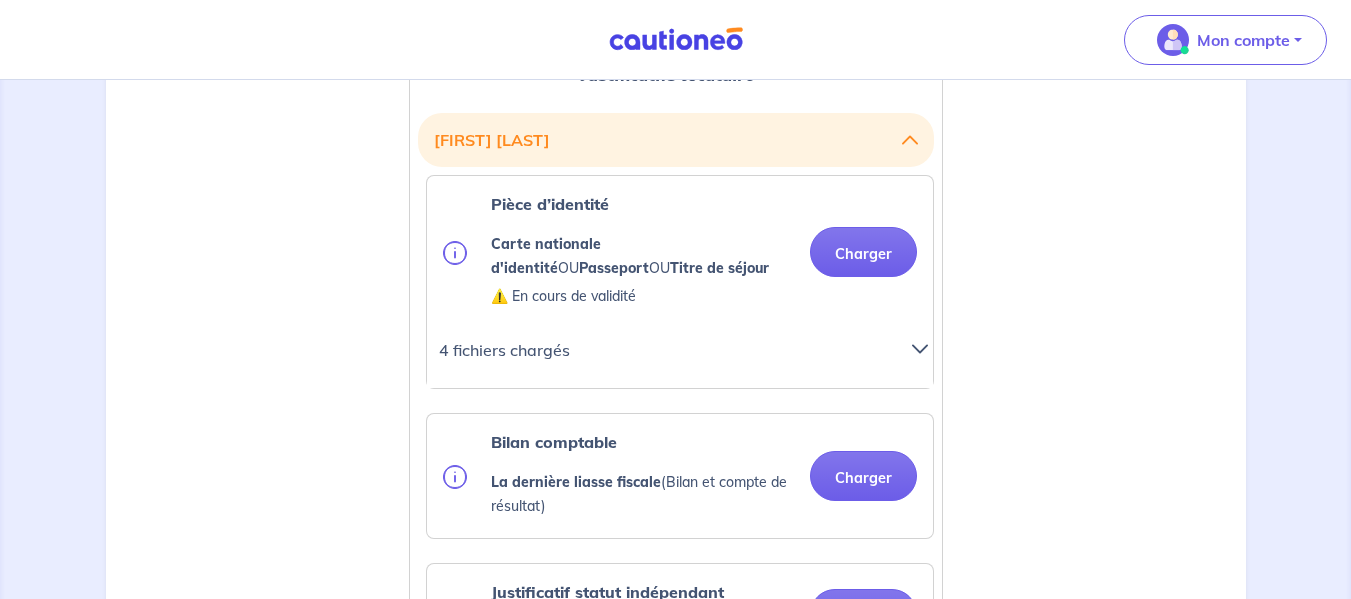 click at bounding box center [920, 349] 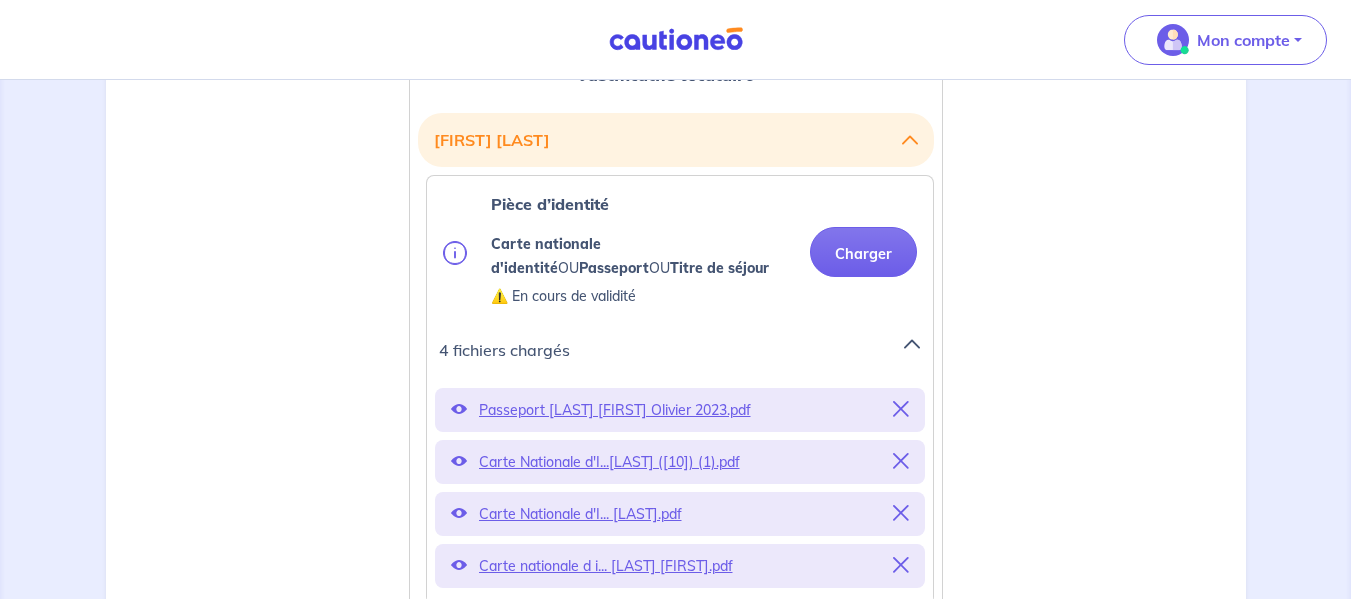 click on "Carte nationale d i... [LAST] [FIRST].pdf" at bounding box center [680, 566] 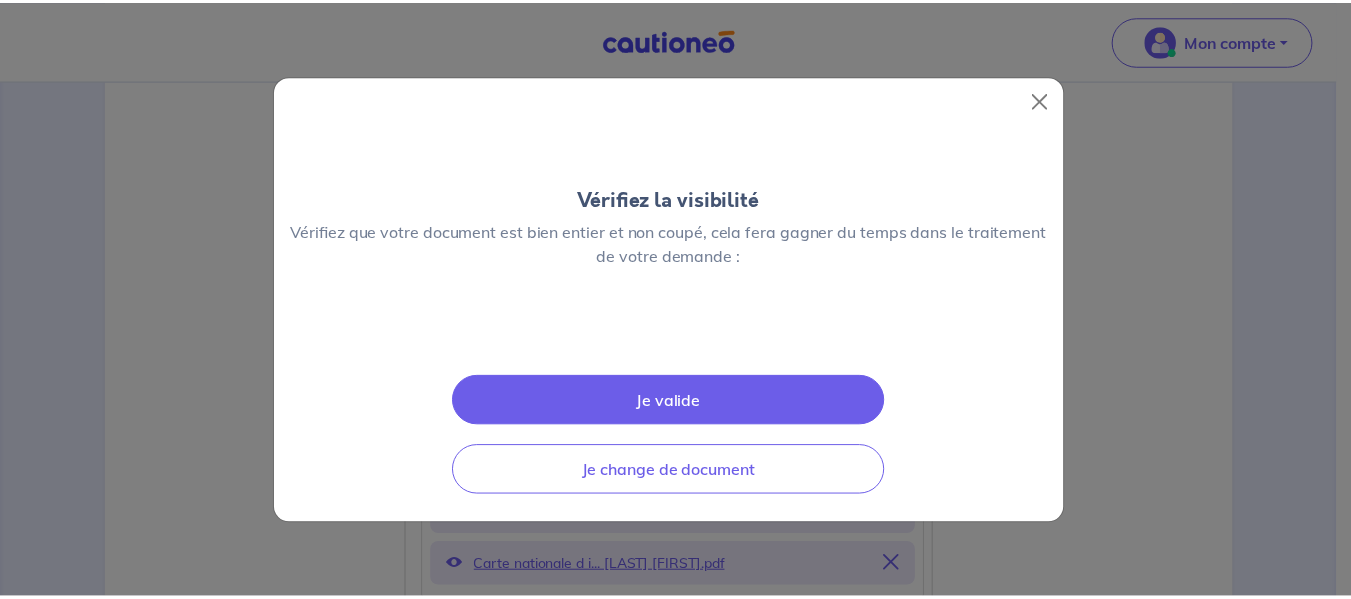 scroll, scrollTop: 0, scrollLeft: 0, axis: both 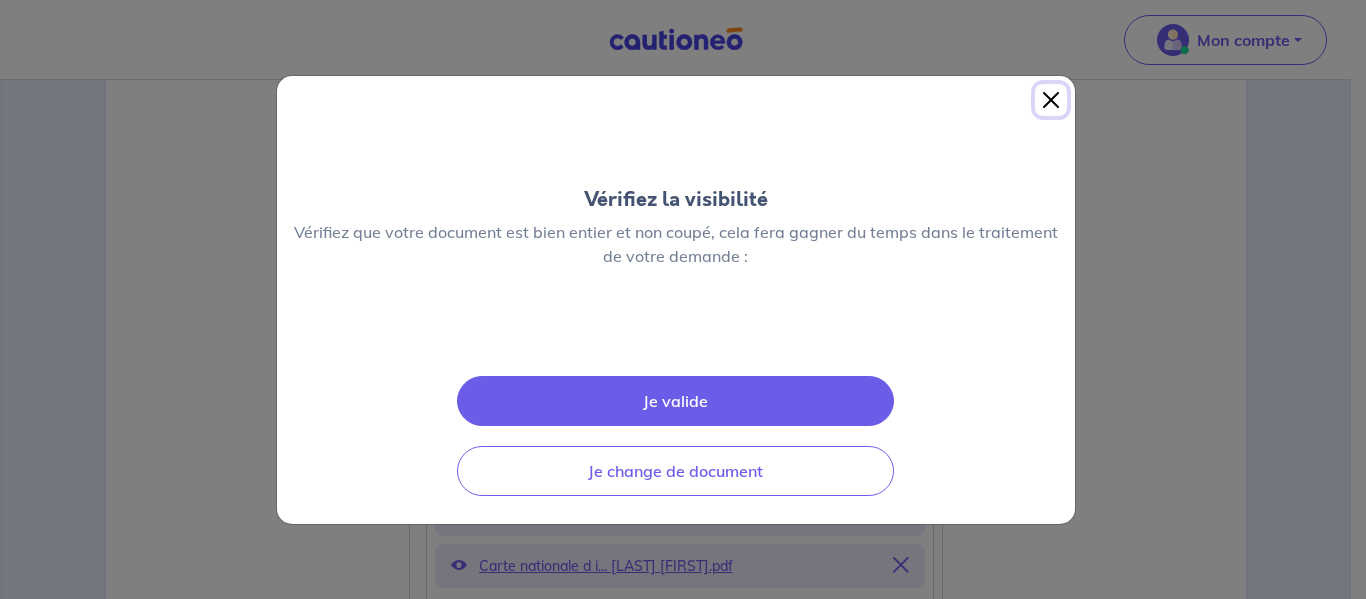 click at bounding box center [1051, 100] 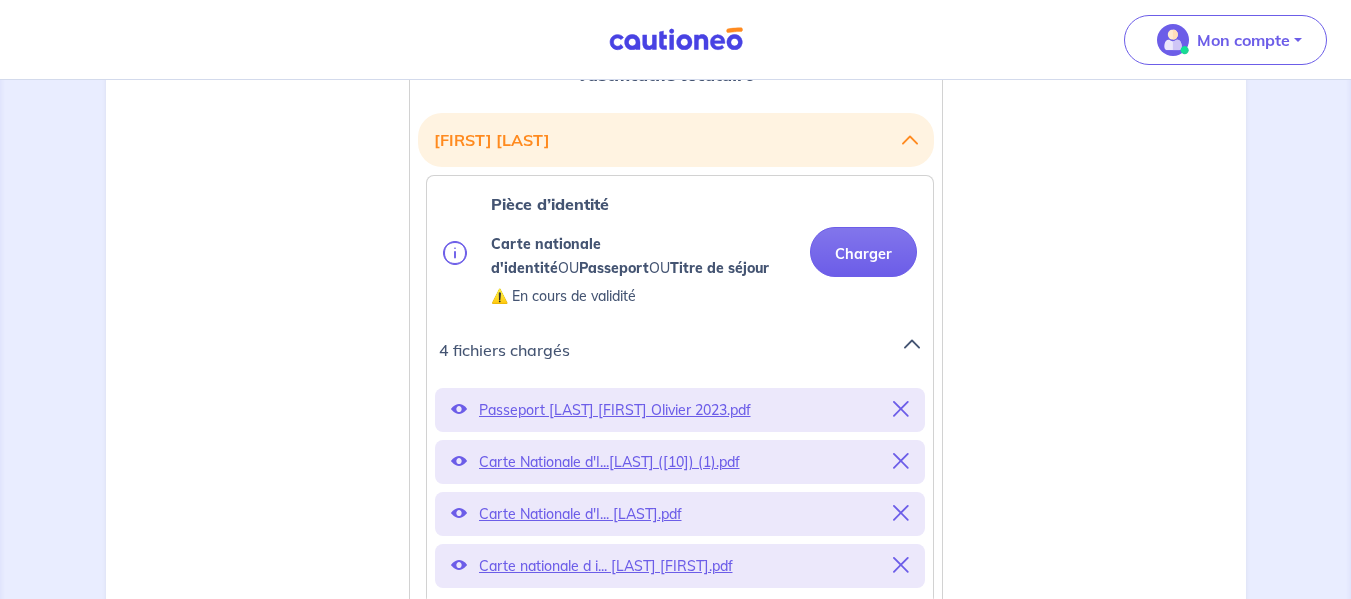 click at bounding box center [901, 565] 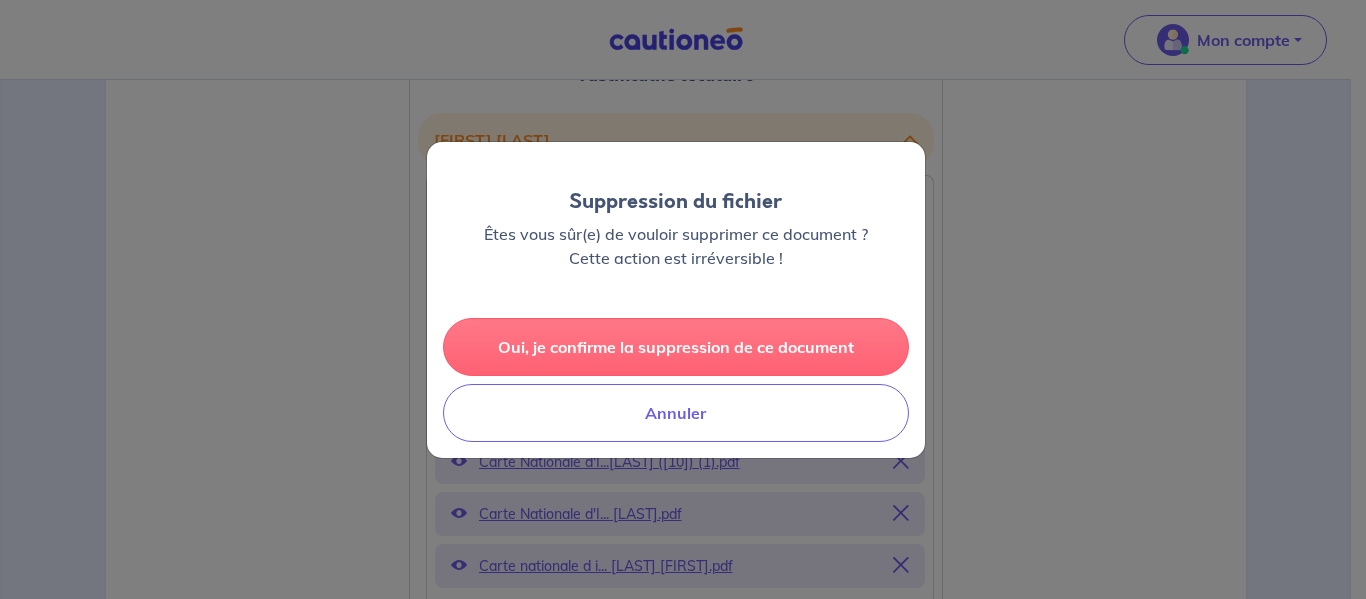 click on "Oui, je confirme la suppression de ce document" at bounding box center [676, 347] 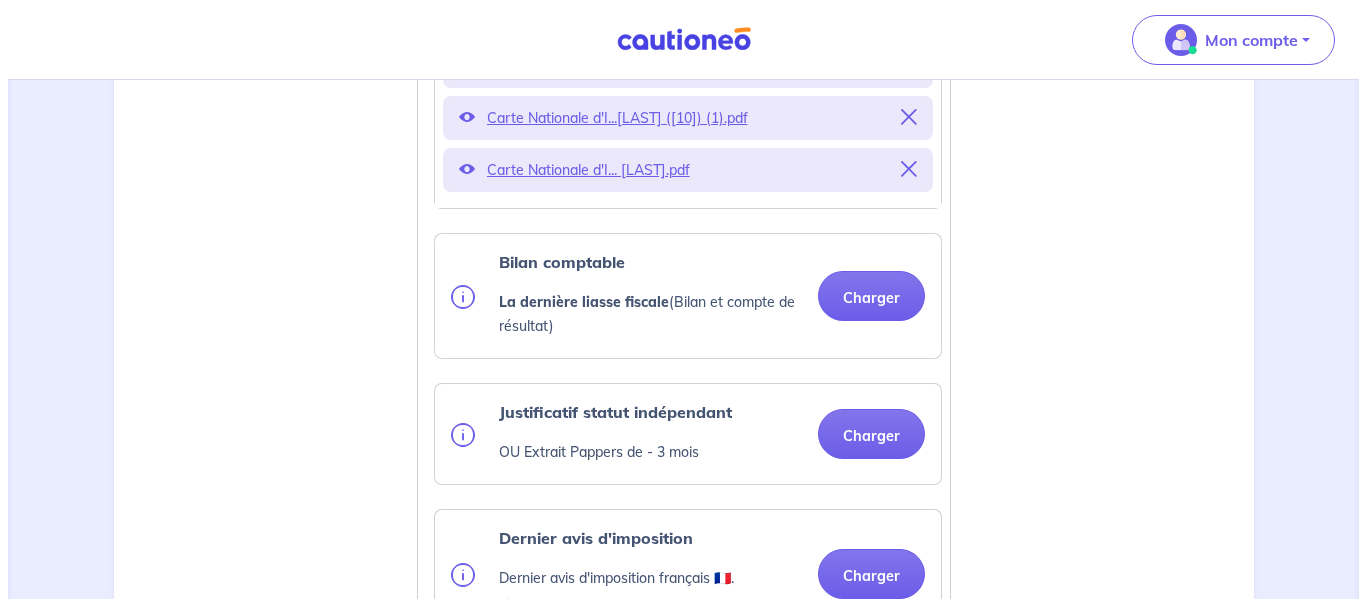 scroll, scrollTop: 996, scrollLeft: 0, axis: vertical 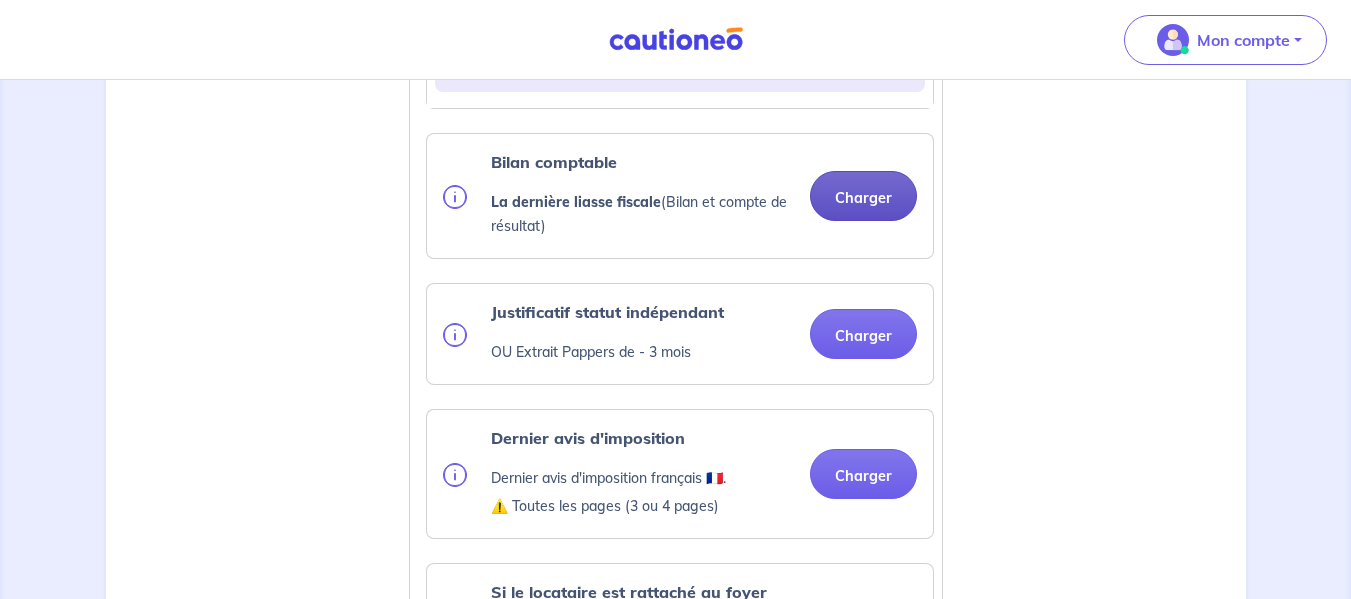 click on "Charger" at bounding box center (863, 196) 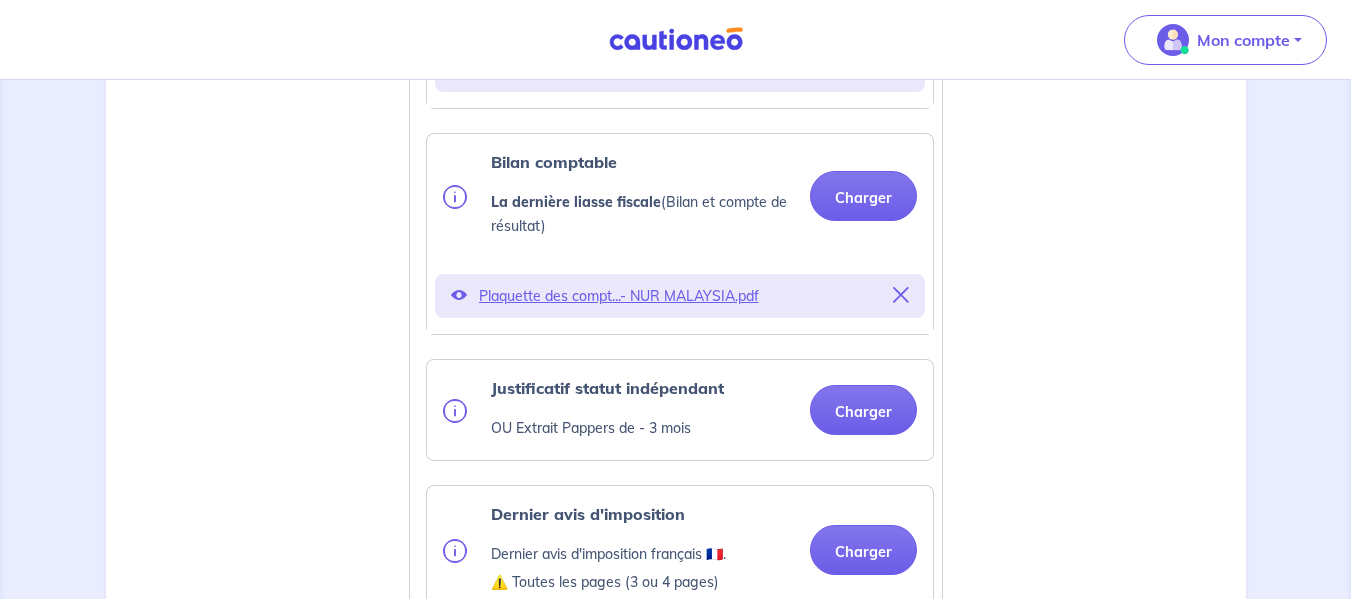 click at bounding box center [459, 295] 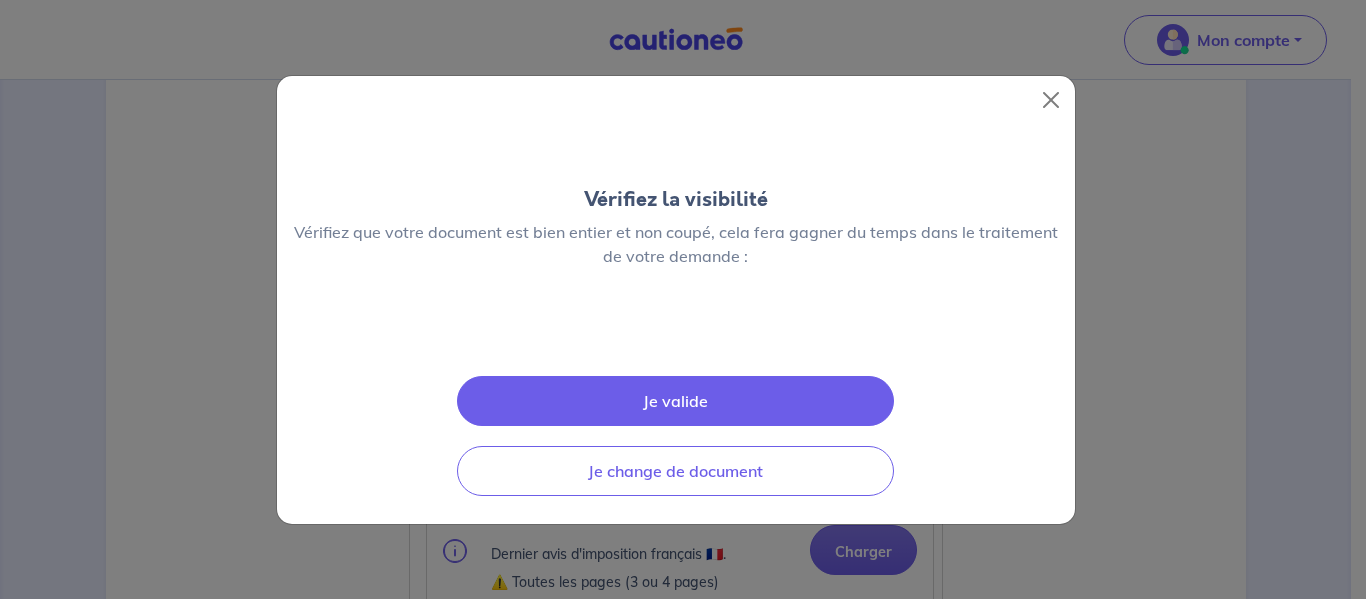 scroll, scrollTop: 207, scrollLeft: 0, axis: vertical 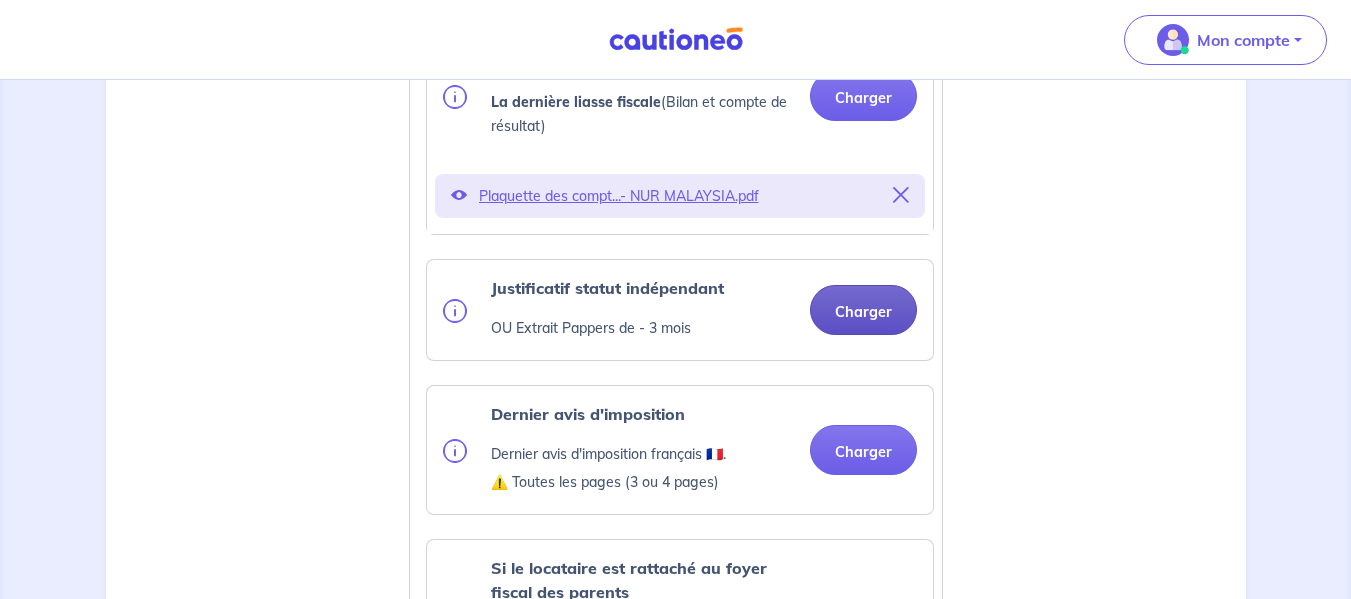 click on "Charger" at bounding box center (863, 310) 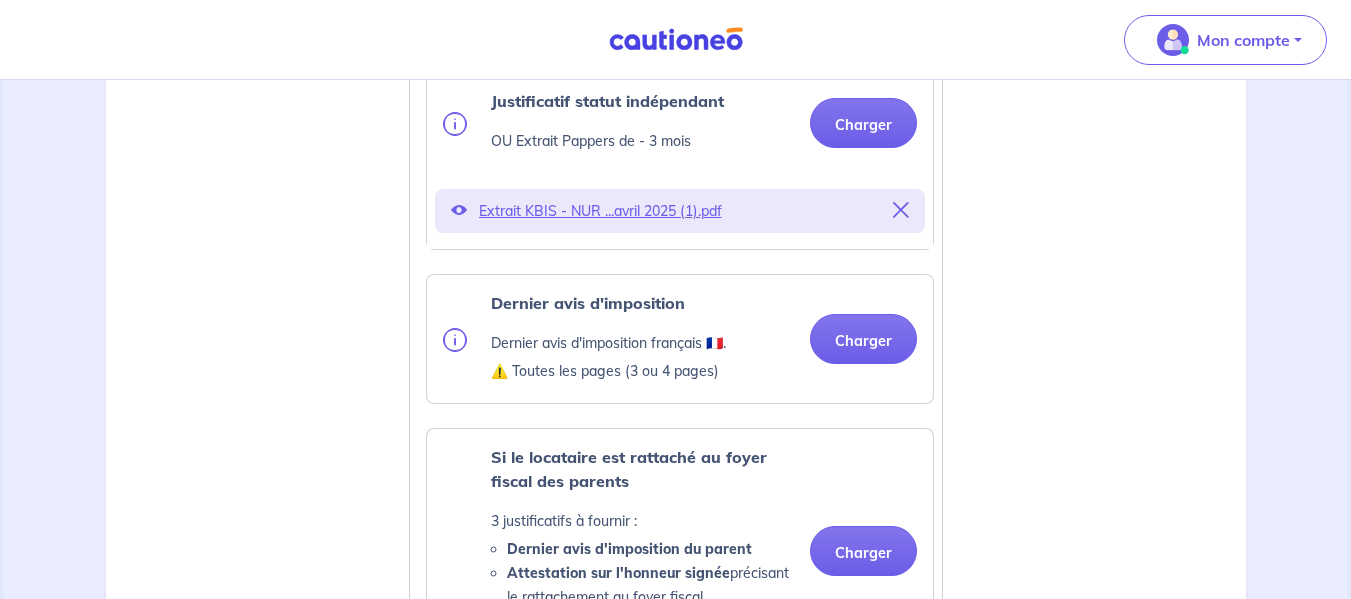scroll, scrollTop: 1296, scrollLeft: 0, axis: vertical 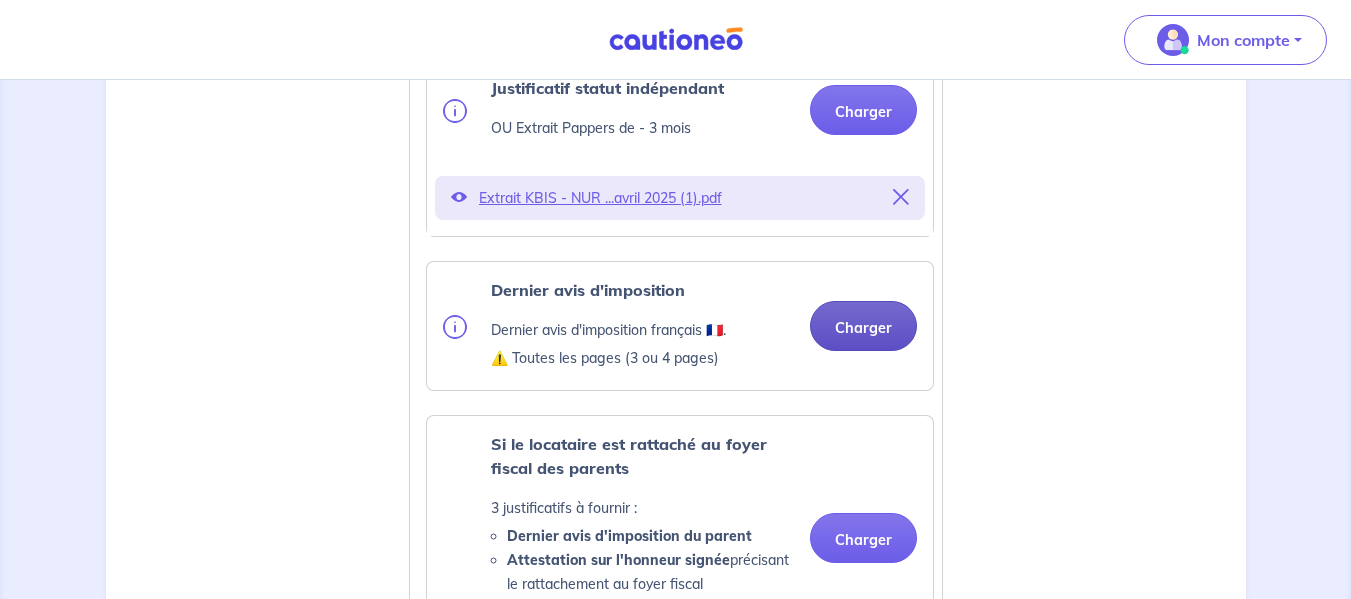 click on "Charger" at bounding box center [863, 326] 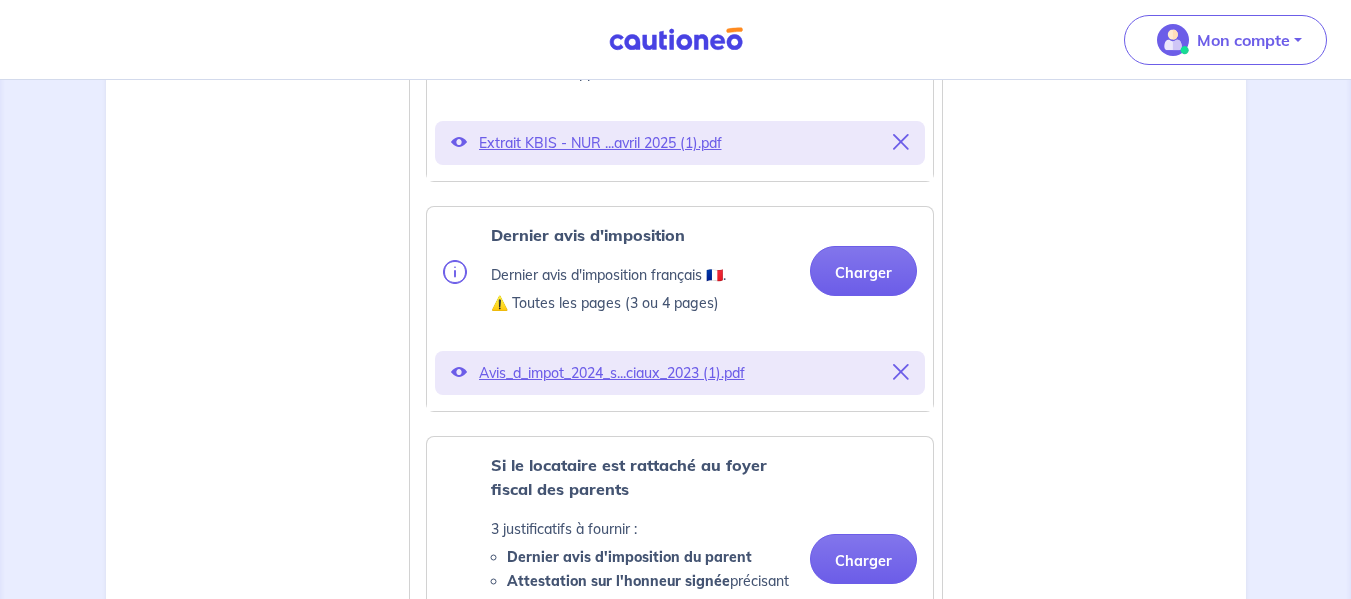 scroll, scrollTop: 1396, scrollLeft: 0, axis: vertical 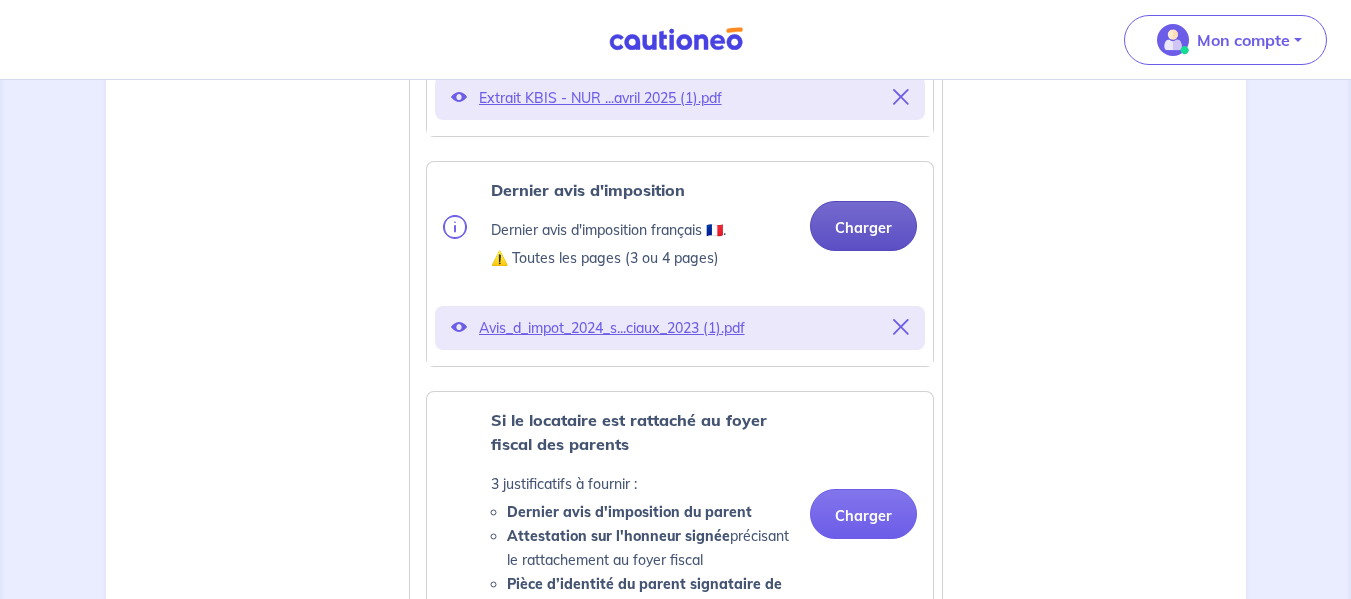 click on "Charger" at bounding box center (863, 226) 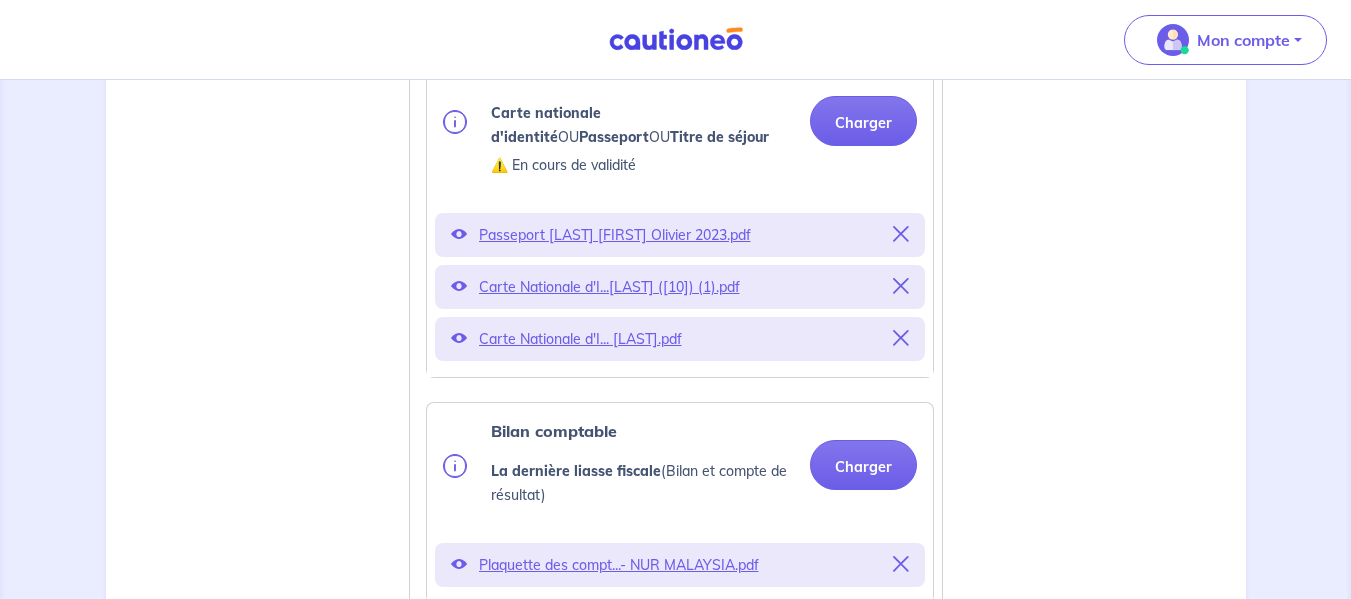 scroll, scrollTop: 596, scrollLeft: 0, axis: vertical 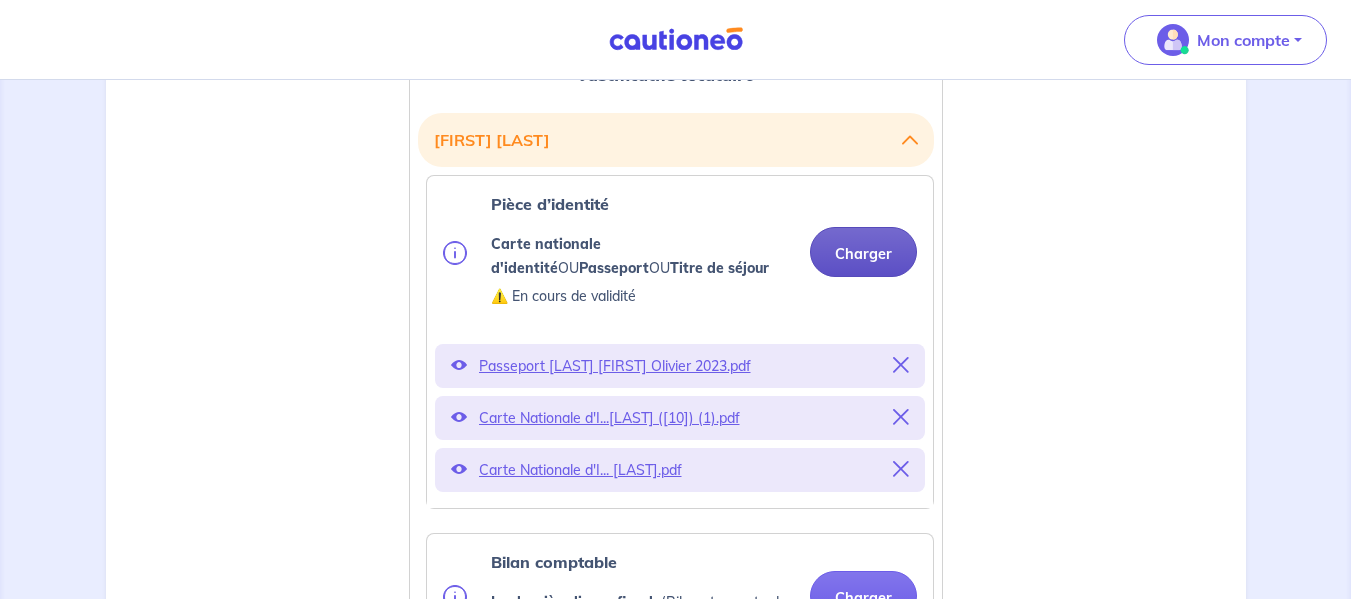 click on "Charger" at bounding box center [863, 252] 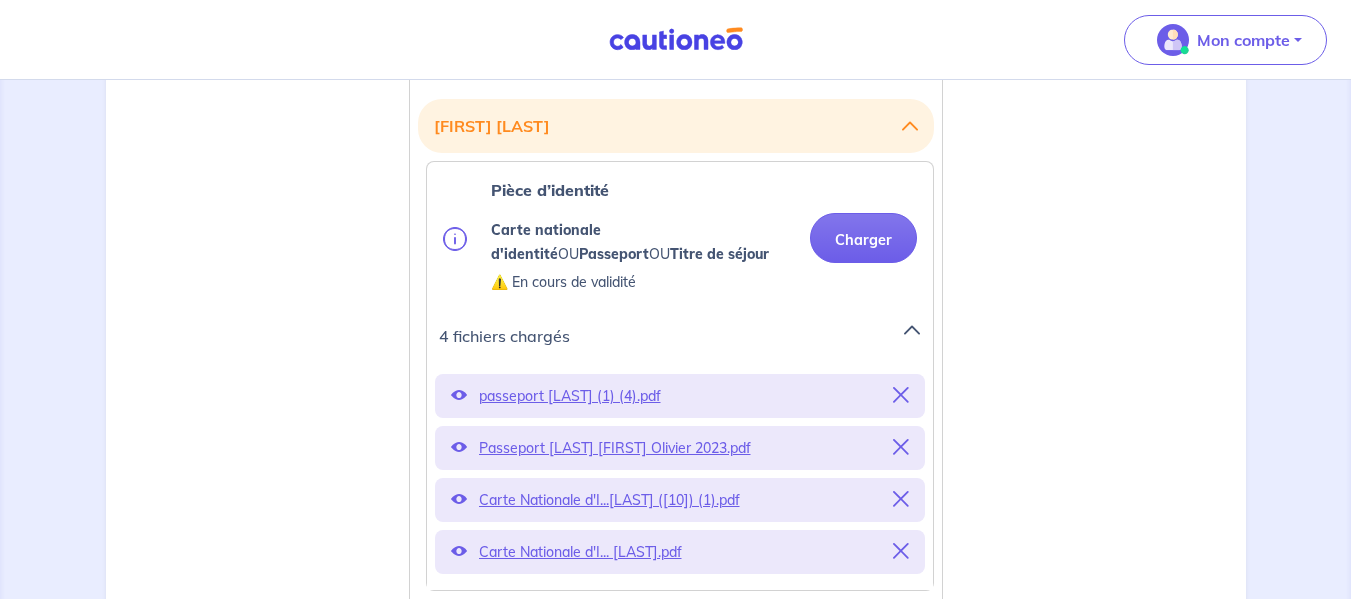 scroll, scrollTop: 596, scrollLeft: 0, axis: vertical 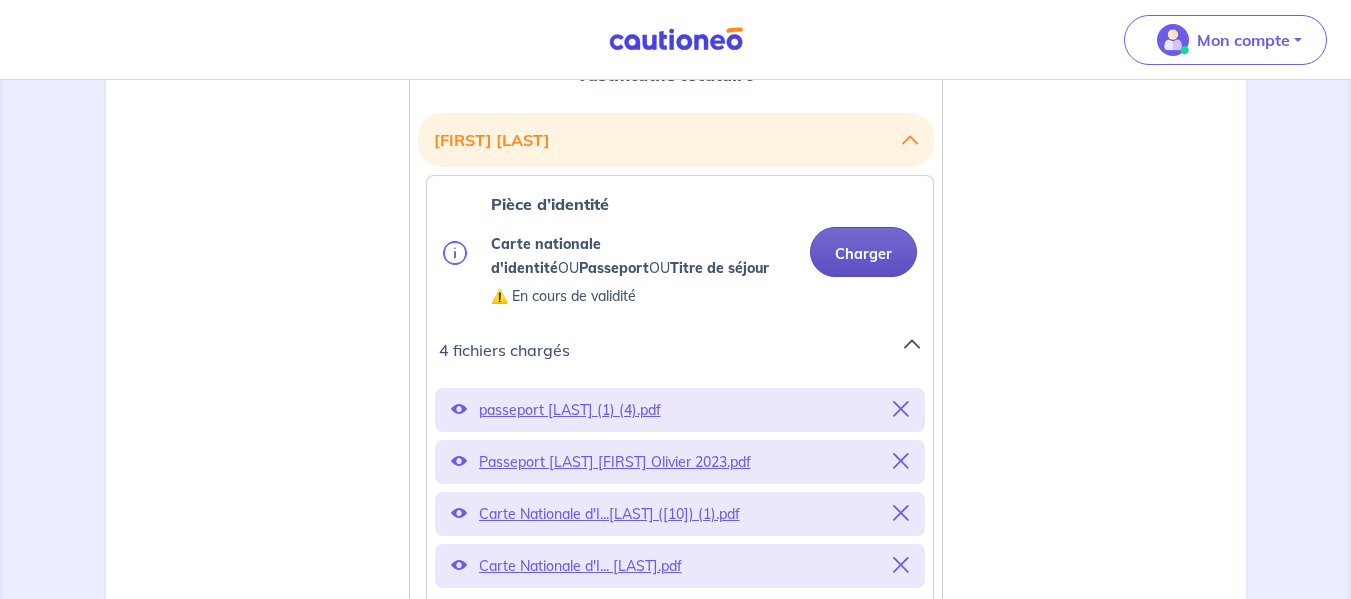 click on "Charger" at bounding box center (863, 252) 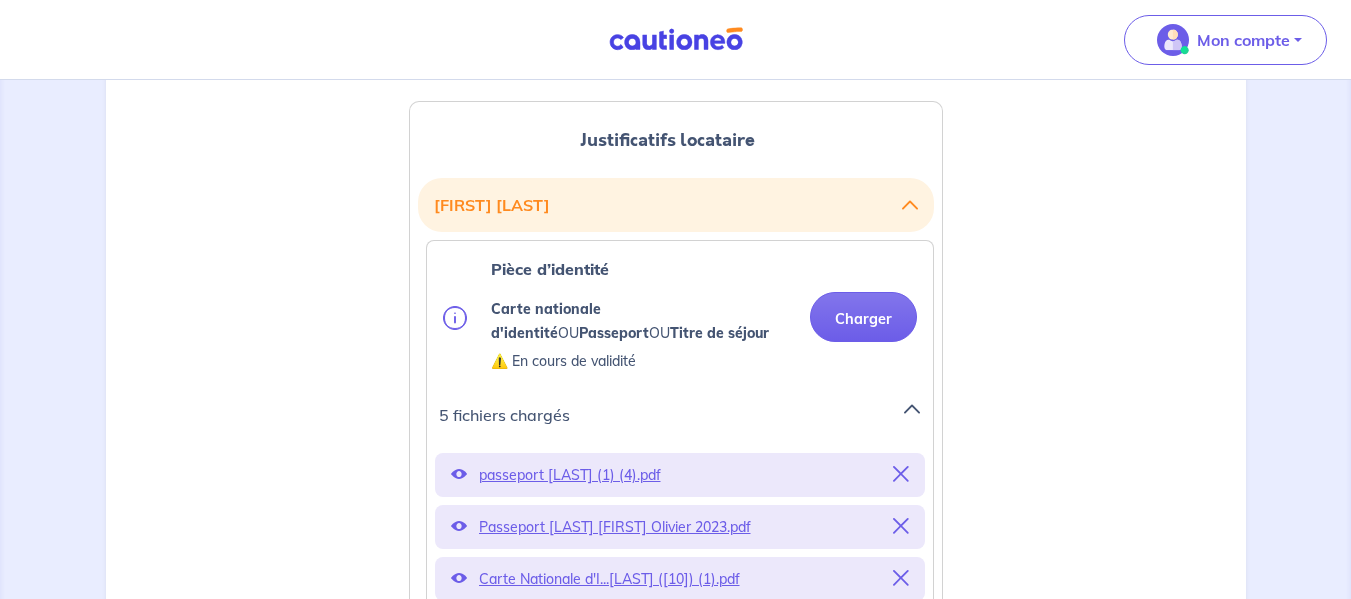 scroll, scrollTop: 496, scrollLeft: 0, axis: vertical 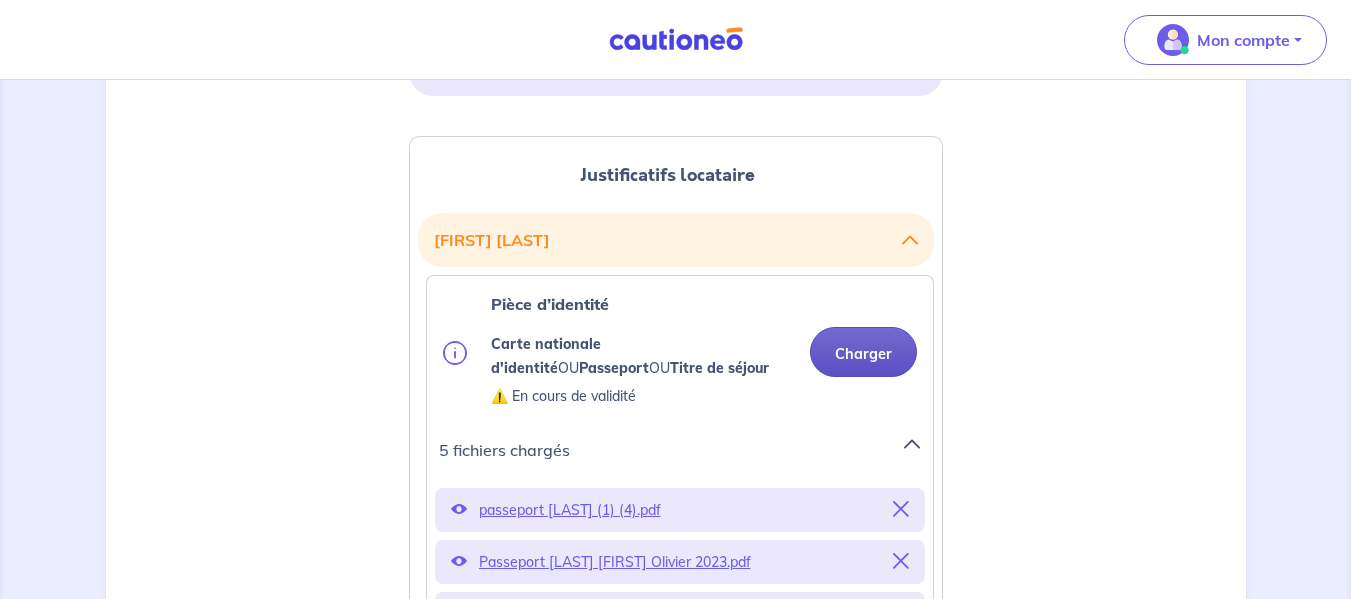 click on "Charger" at bounding box center [863, 352] 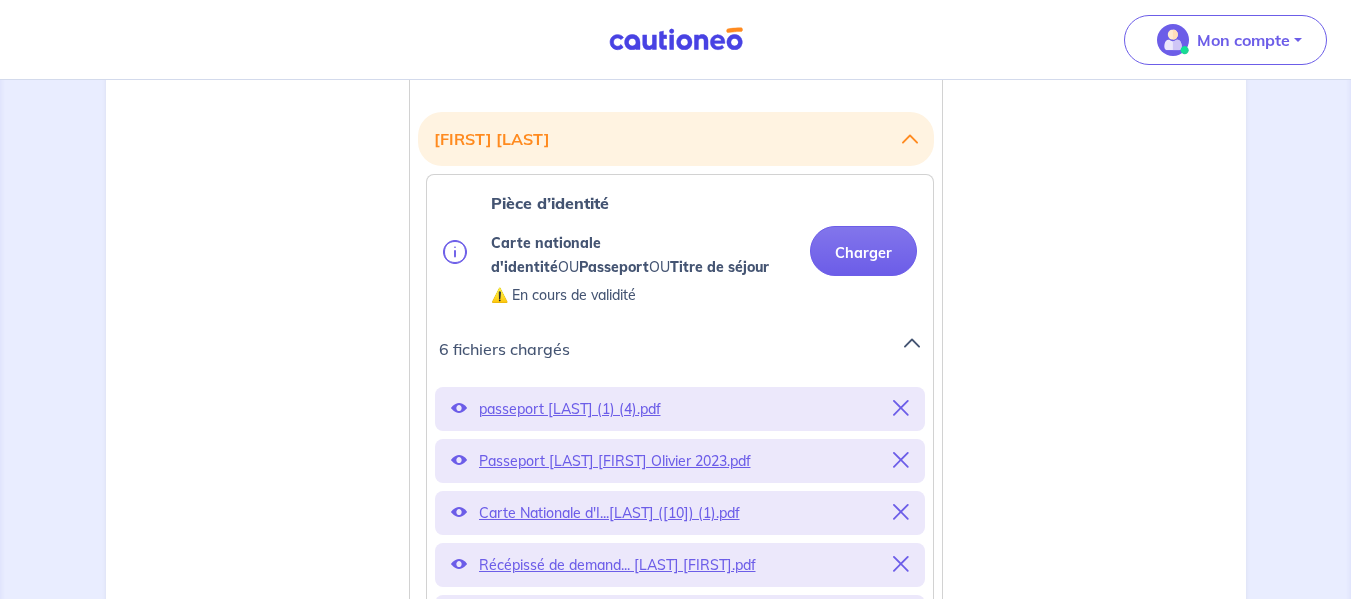 scroll, scrollTop: 596, scrollLeft: 0, axis: vertical 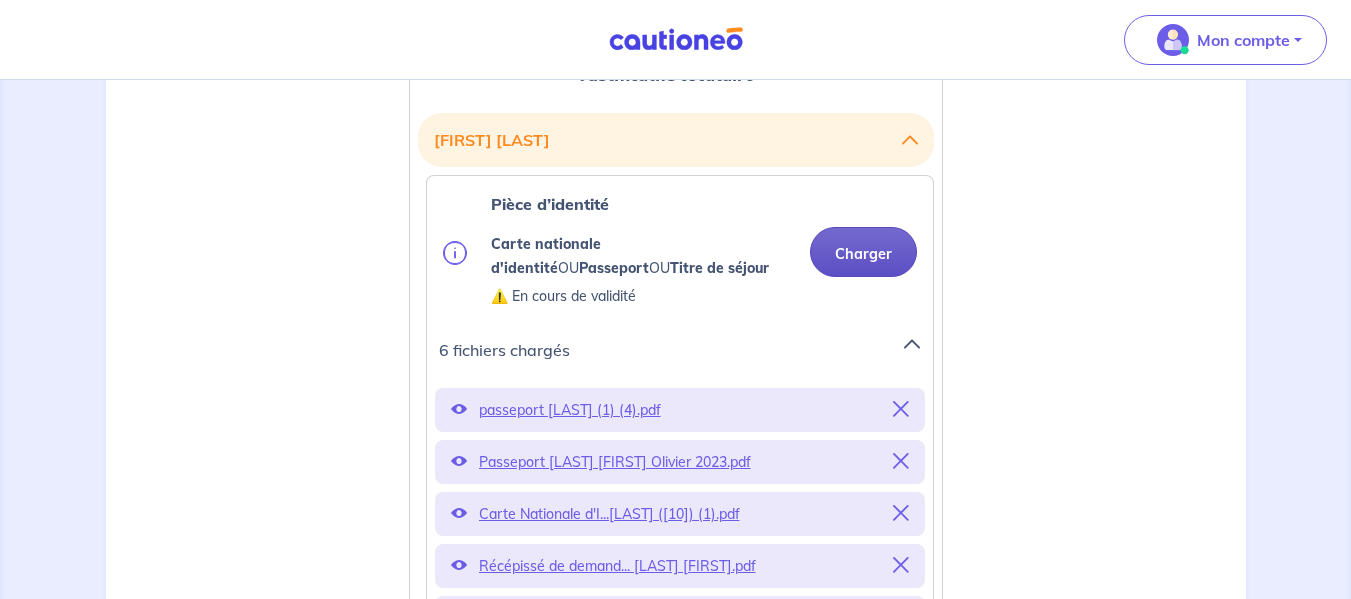 click on "Charger" at bounding box center (863, 252) 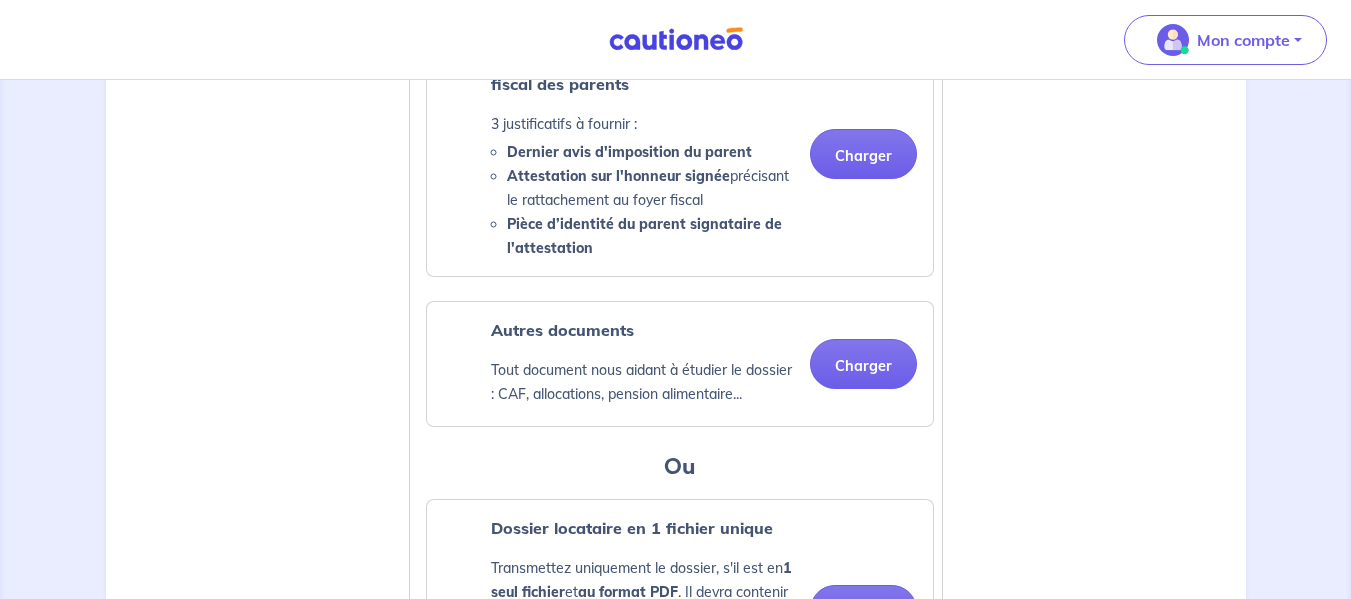 scroll, scrollTop: 2096, scrollLeft: 0, axis: vertical 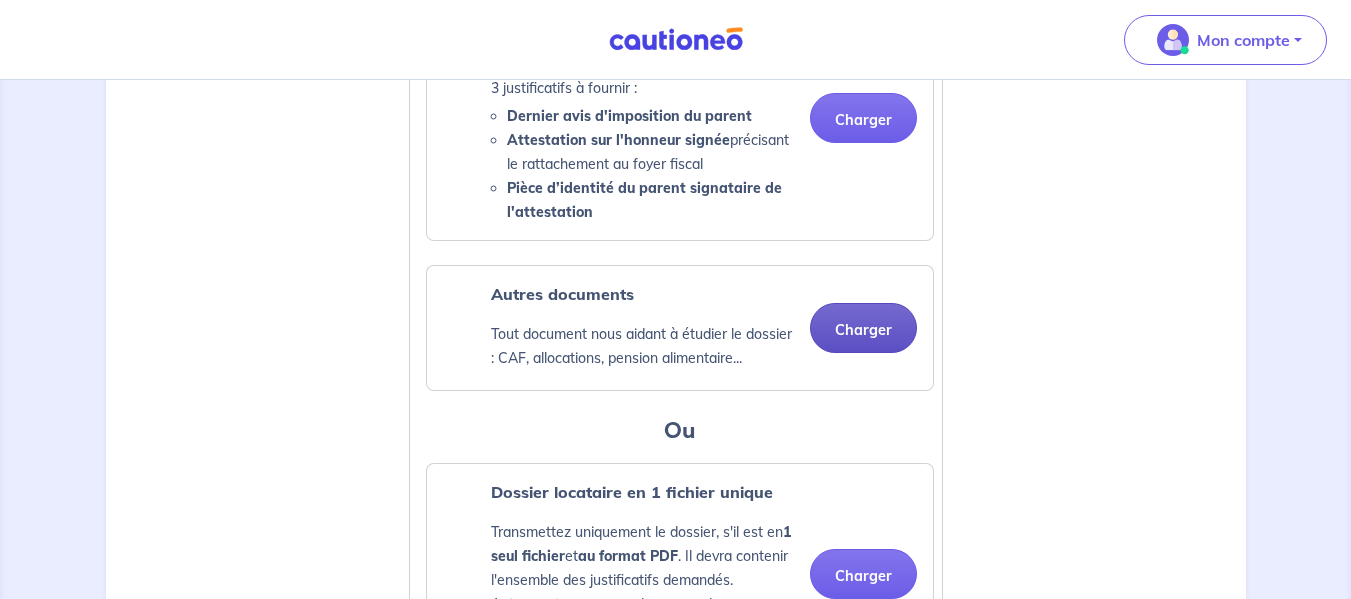 click on "Charger" at bounding box center [863, 328] 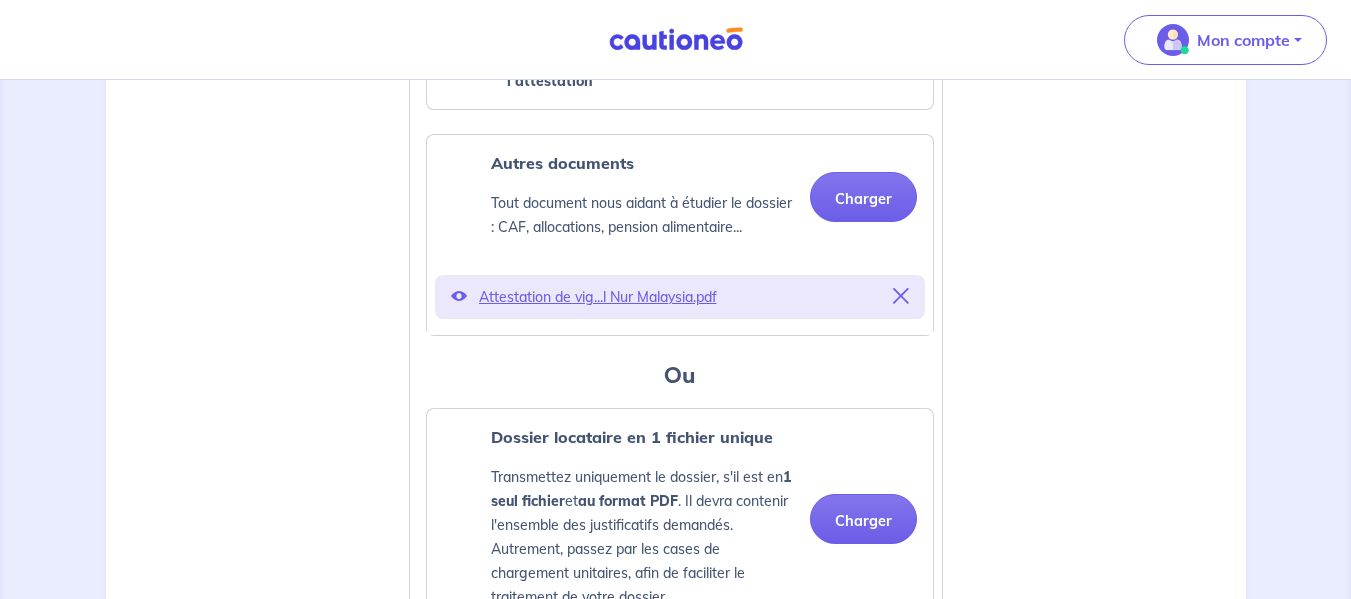 scroll, scrollTop: 2296, scrollLeft: 0, axis: vertical 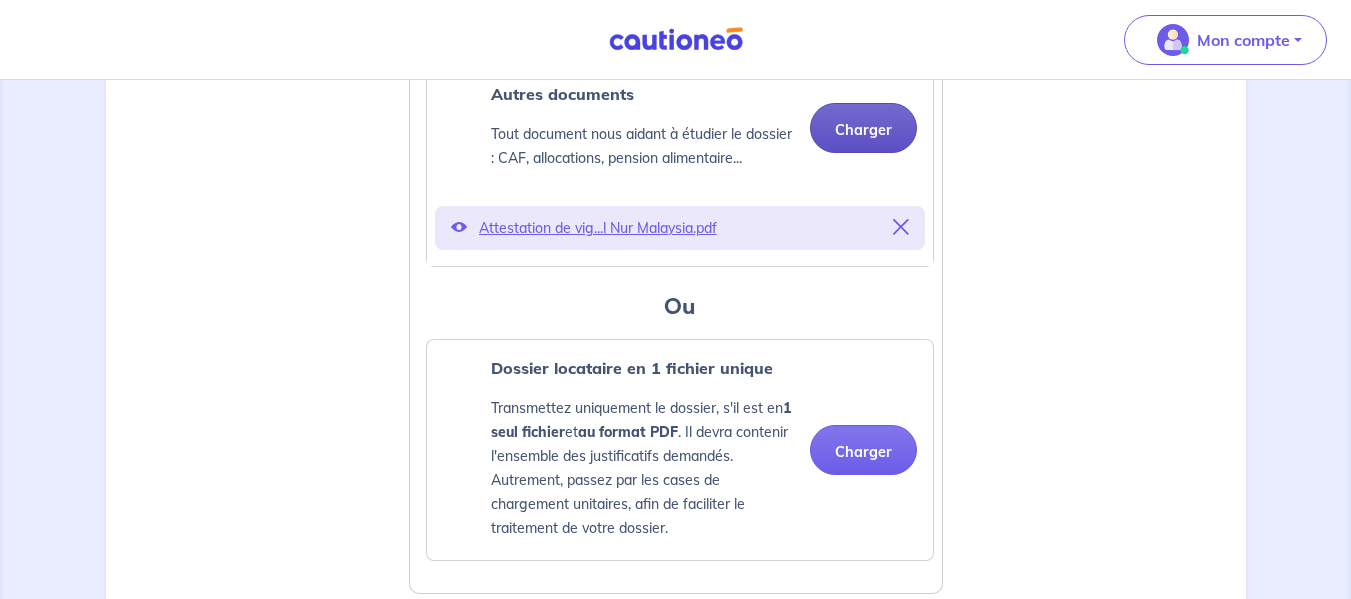 click on "Charger" at bounding box center (863, 128) 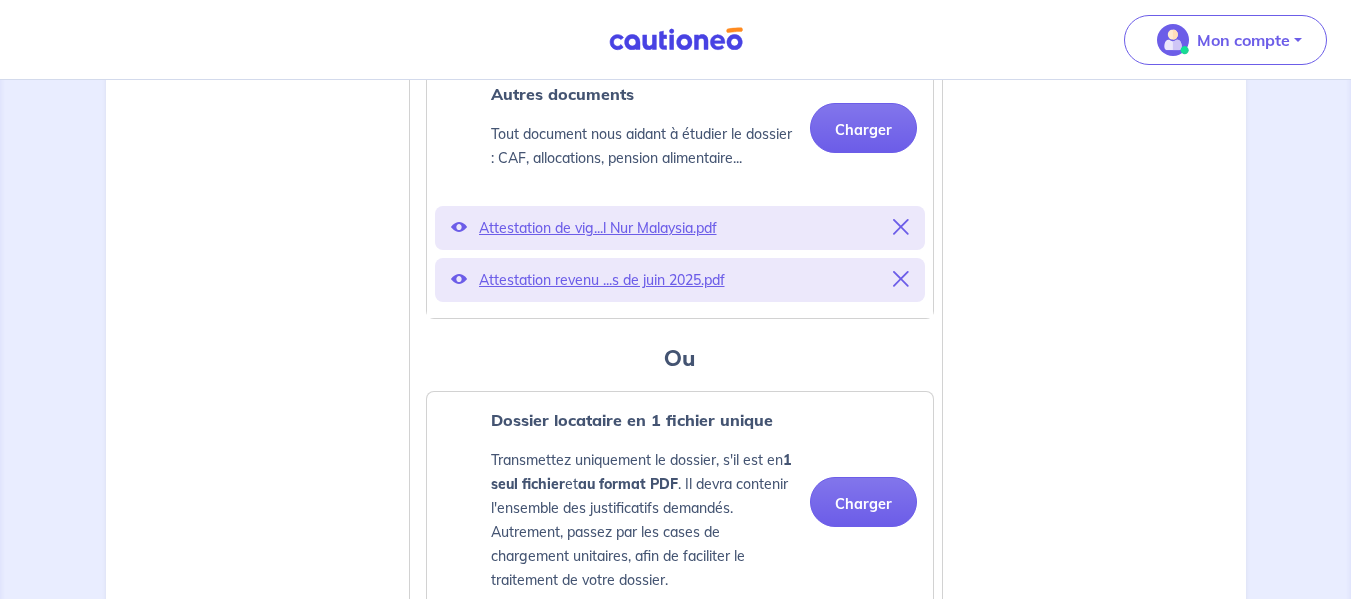click on "Attestation revenu ...s de juin 2025.pdf" at bounding box center (680, 280) 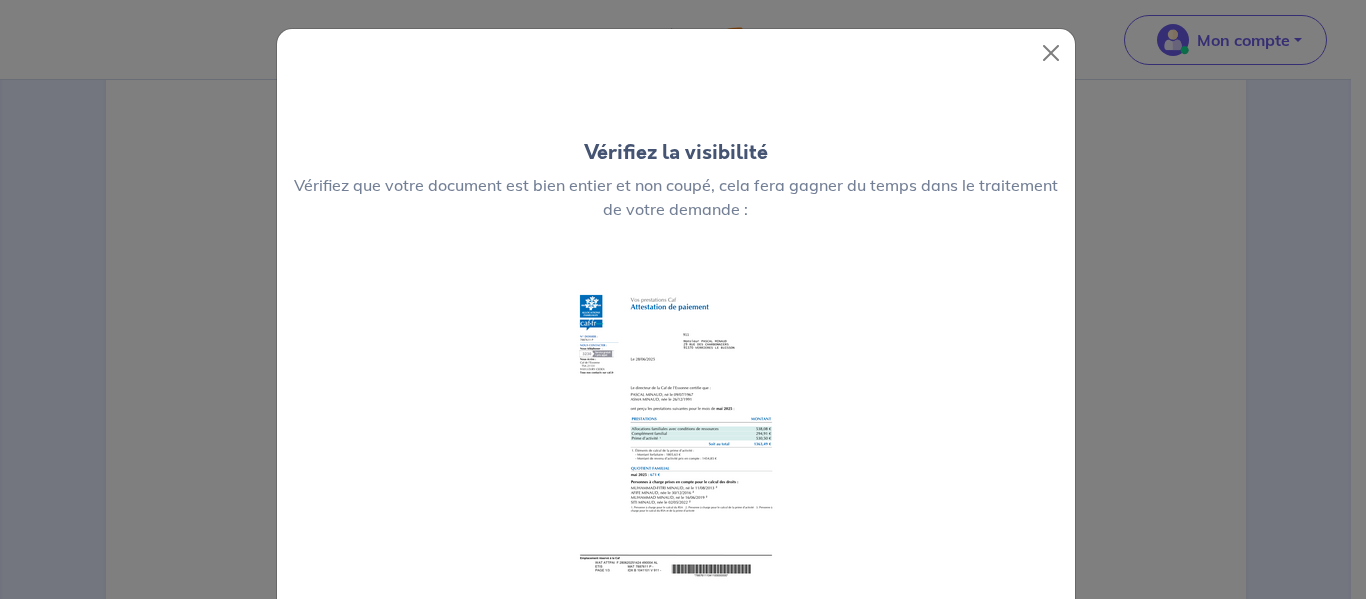click at bounding box center [676, 435] 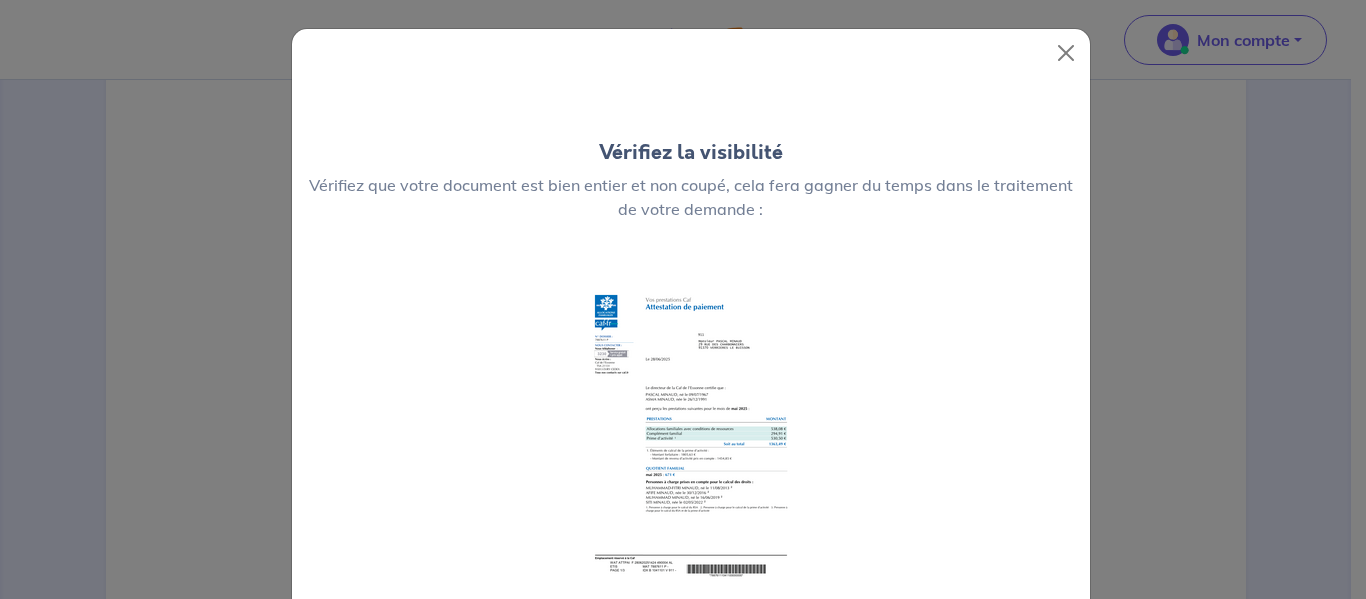 drag, startPoint x: 755, startPoint y: 389, endPoint x: 669, endPoint y: 420, distance: 91.416626 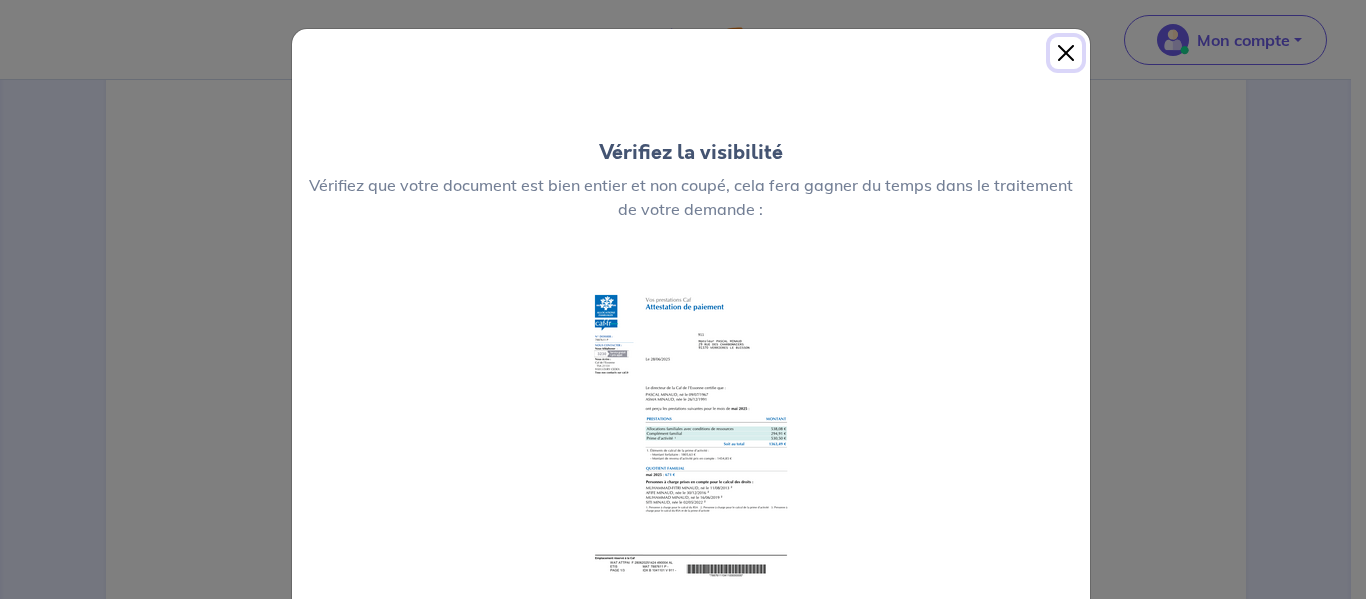 click at bounding box center [1066, 53] 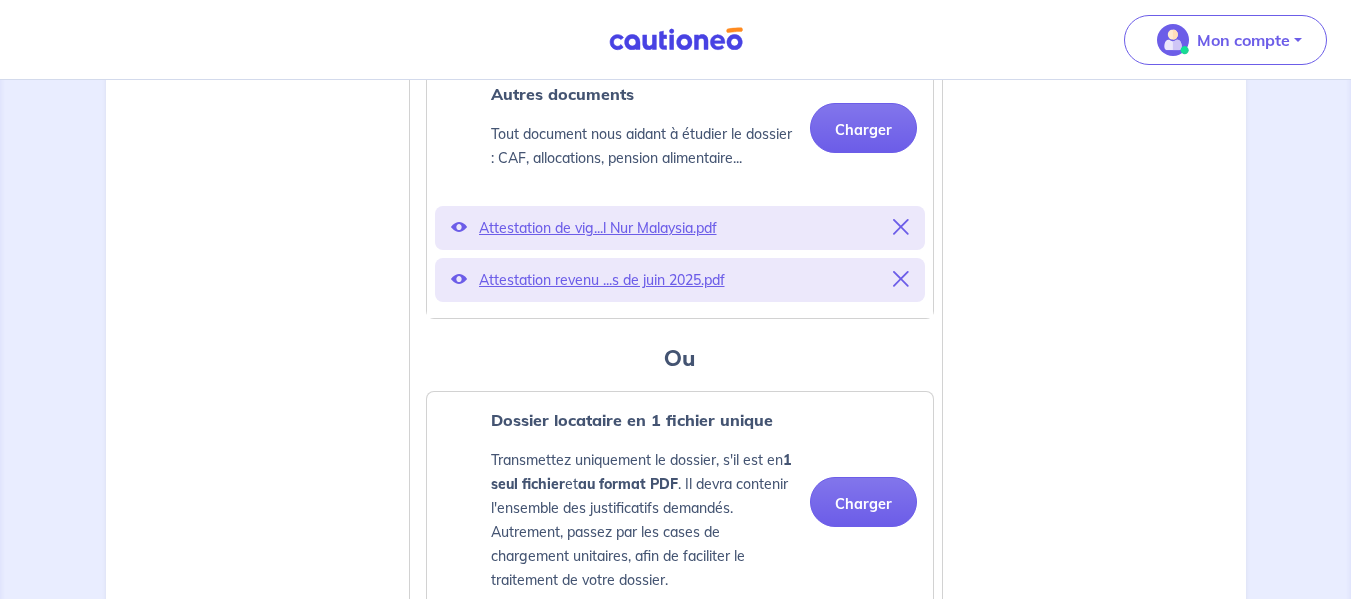 click at bounding box center [901, 279] 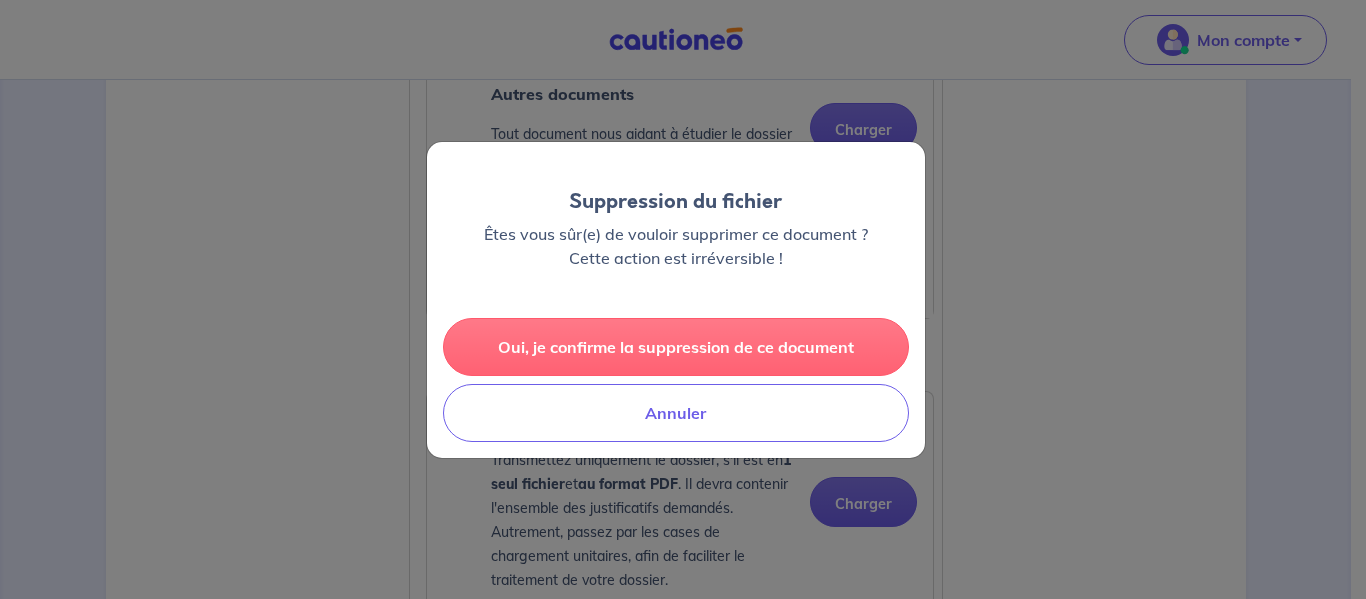 click on "Oui, je confirme la suppression de ce document" at bounding box center [676, 347] 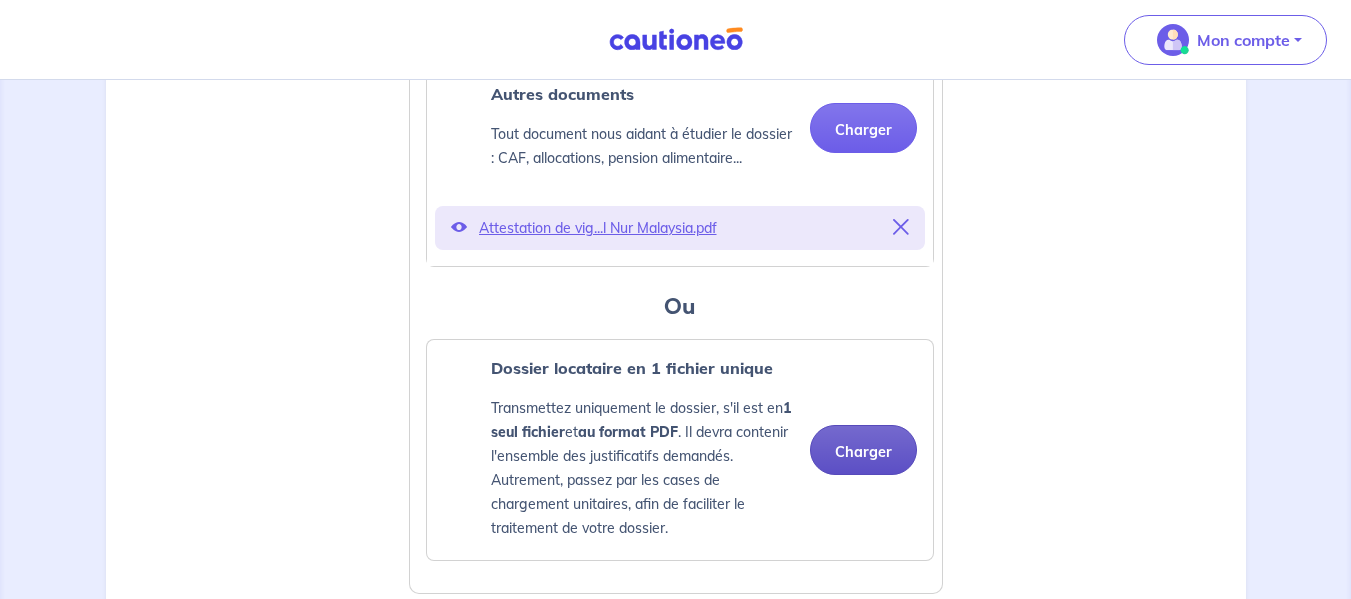 click on "Charger" at bounding box center (863, 450) 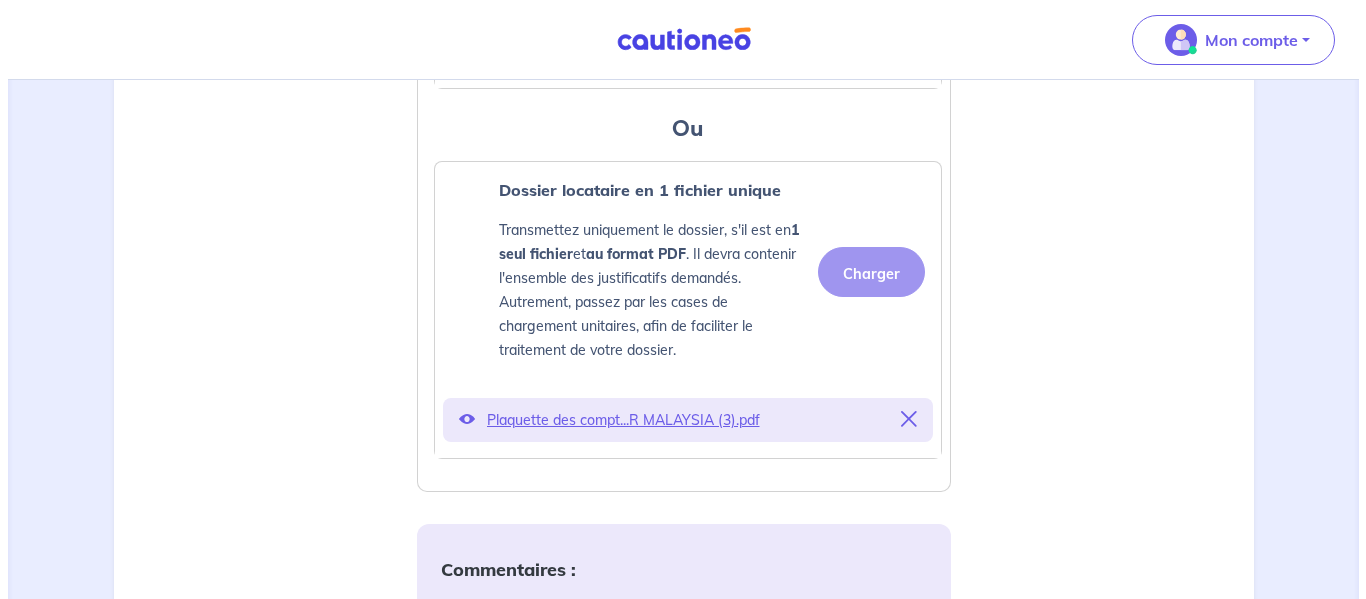 scroll, scrollTop: 2496, scrollLeft: 0, axis: vertical 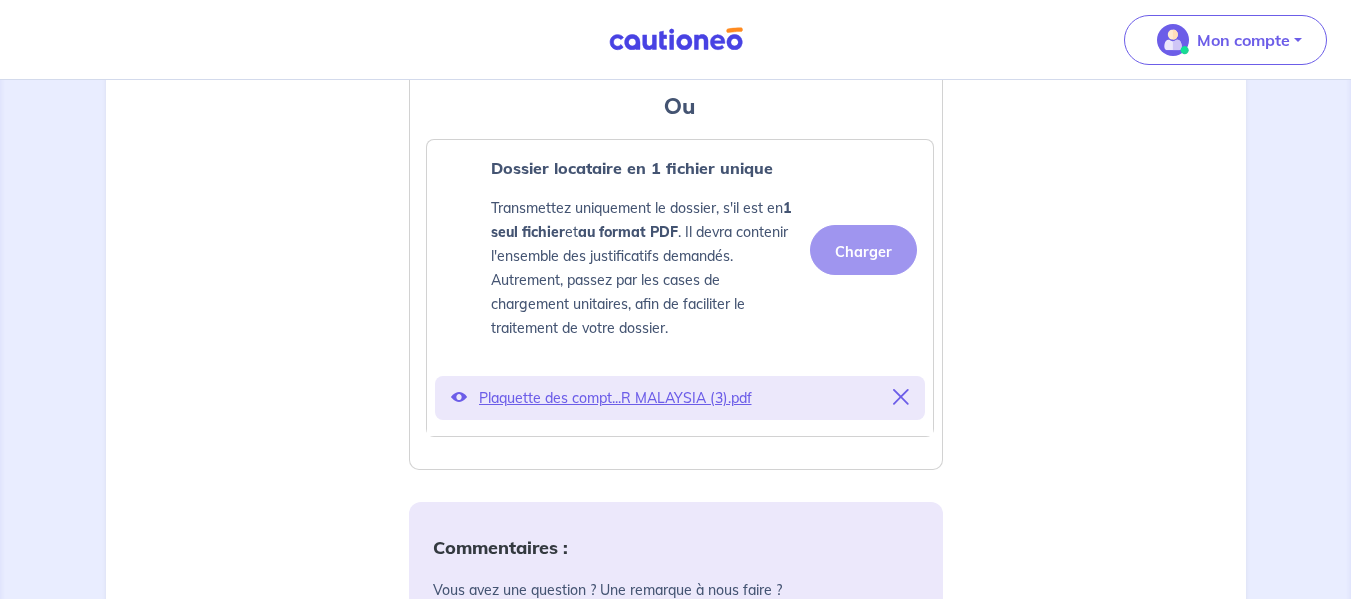 click on "Plaquette des compt...R MALAYSIA (3).pdf" at bounding box center (680, 398) 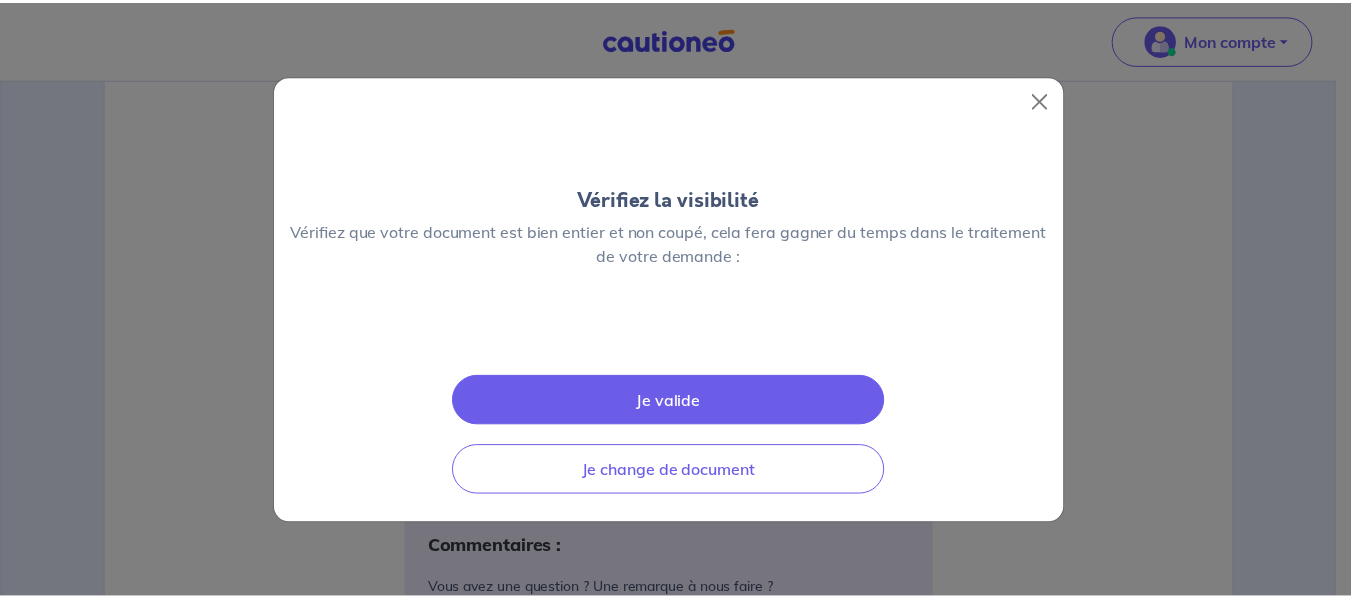 scroll, scrollTop: 7, scrollLeft: 0, axis: vertical 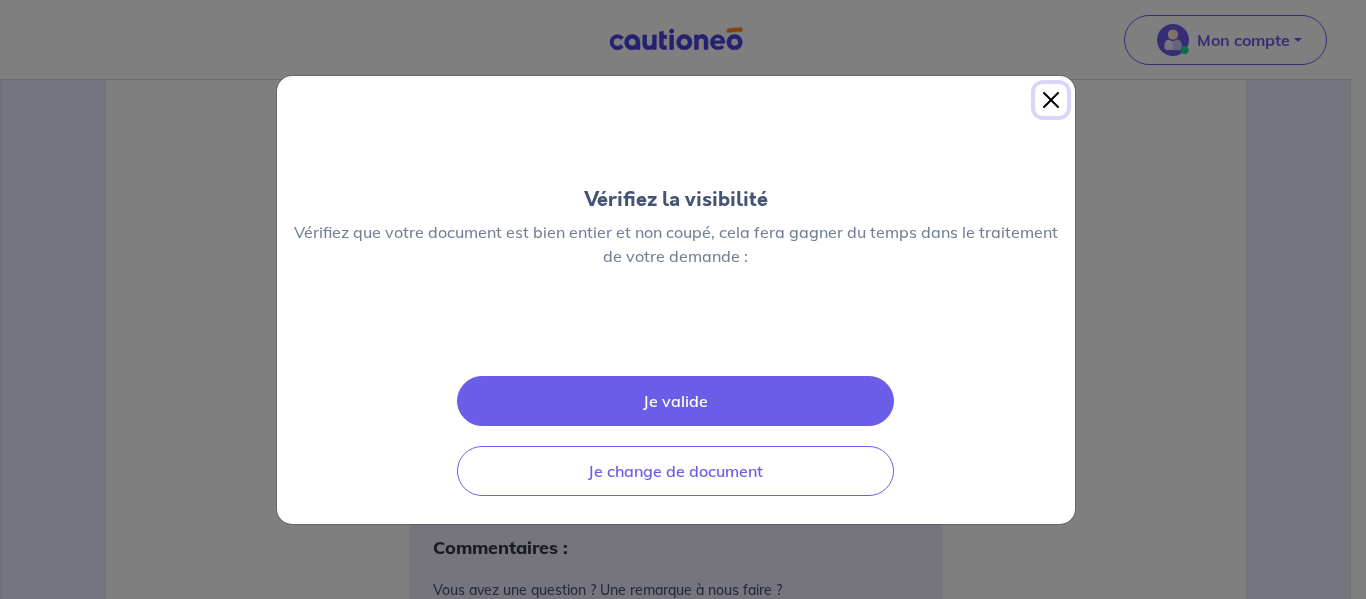 click at bounding box center [1051, 100] 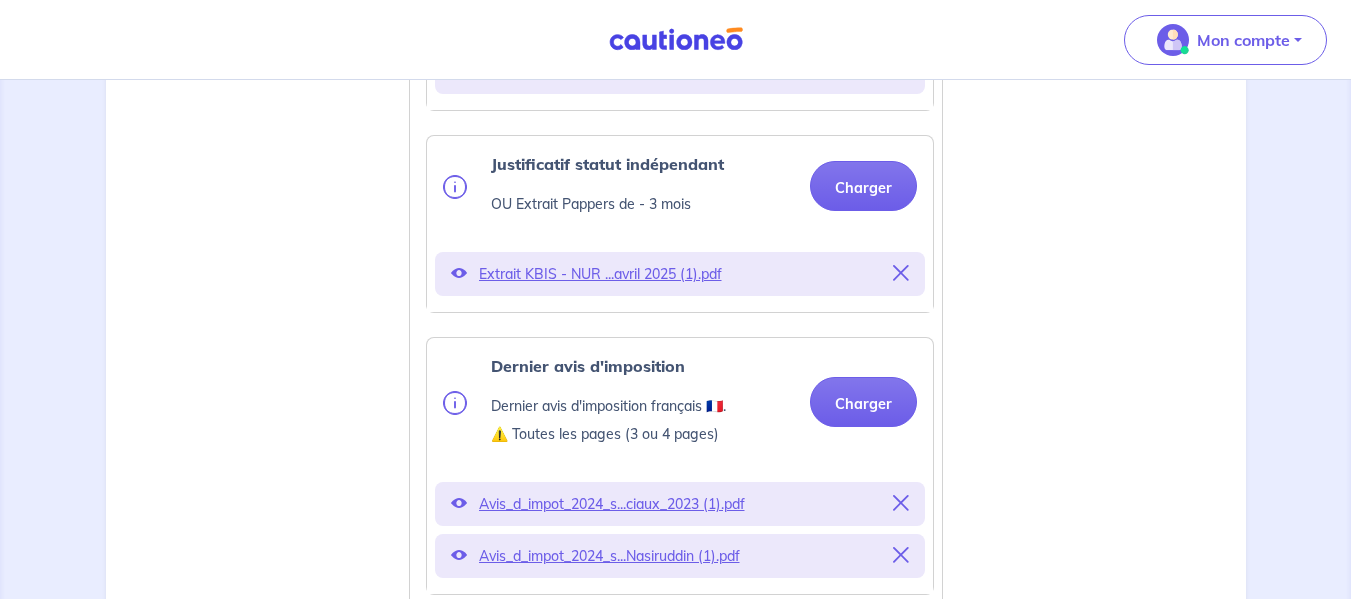 scroll, scrollTop: 1396, scrollLeft: 0, axis: vertical 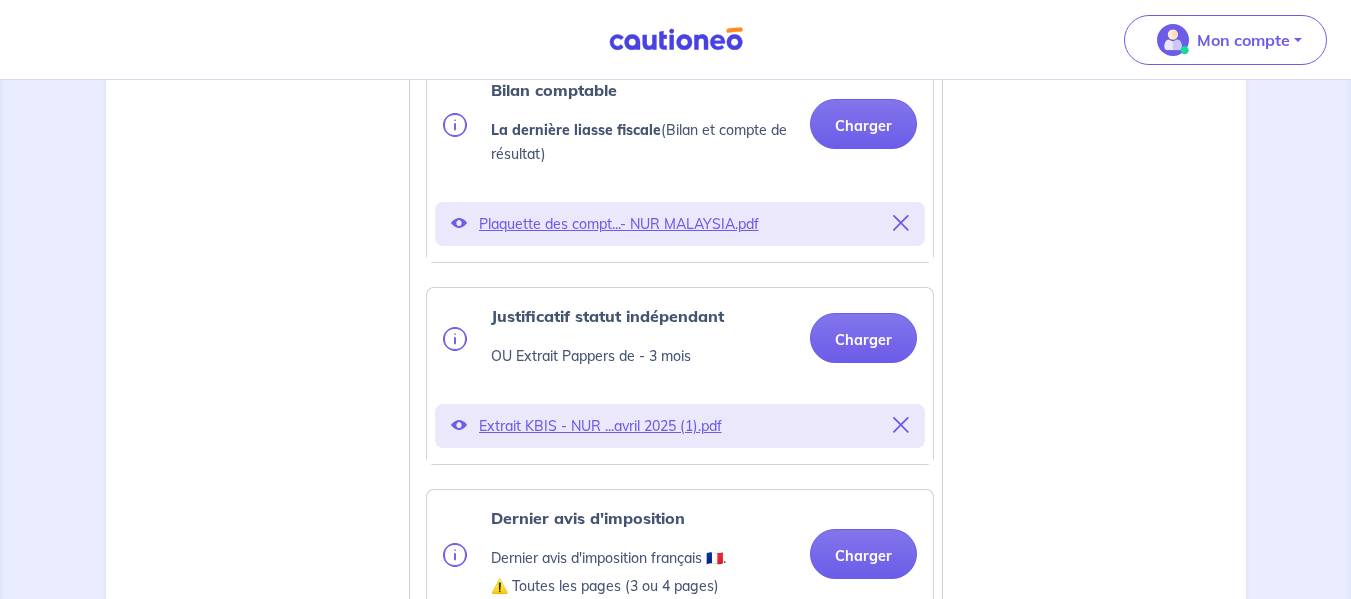 click at bounding box center (901, 425) 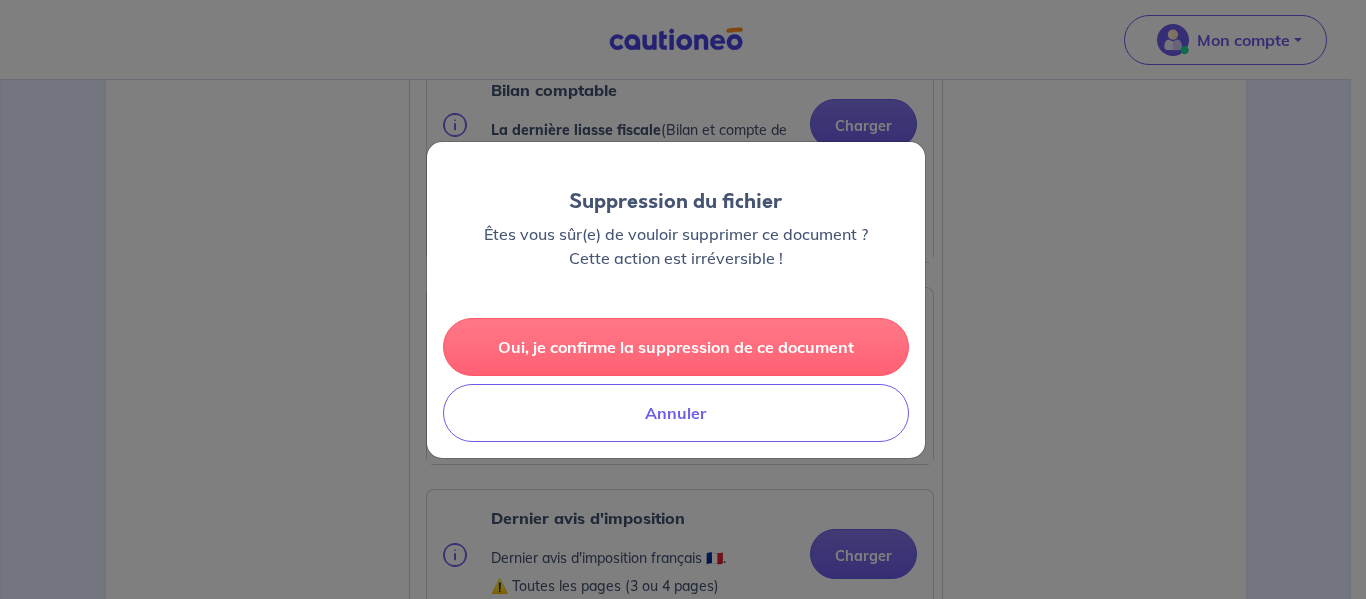 click on "Oui, je confirme la suppression de ce document" at bounding box center (676, 347) 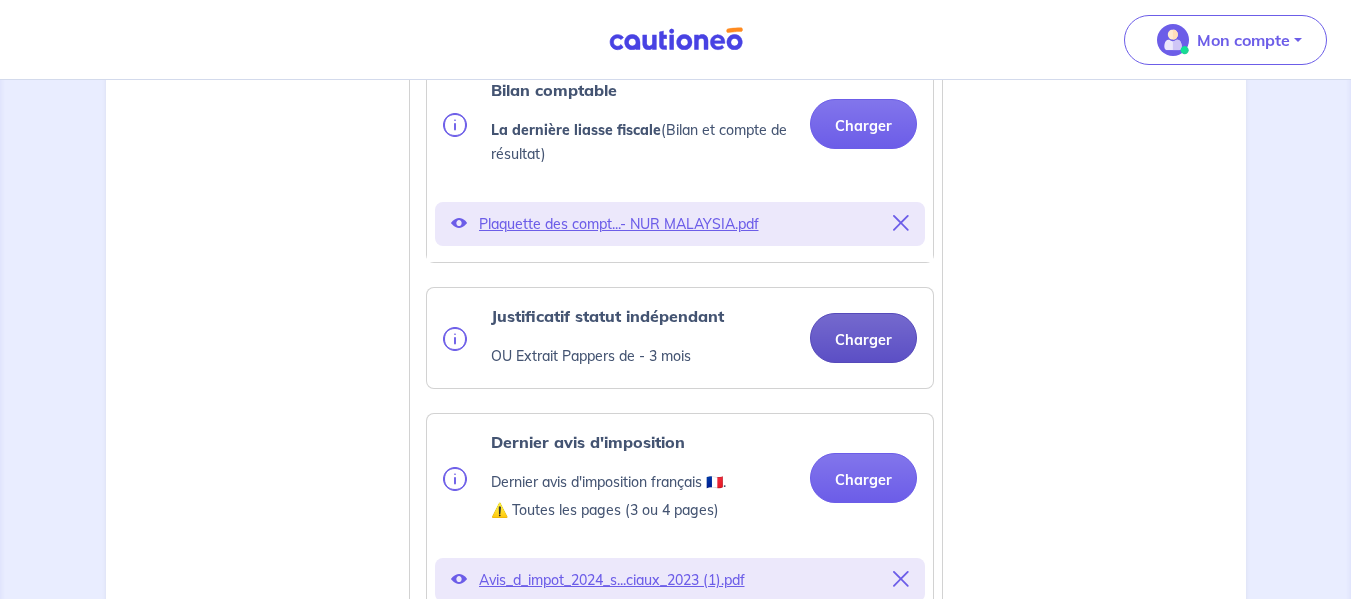 click on "Charger" at bounding box center [863, 338] 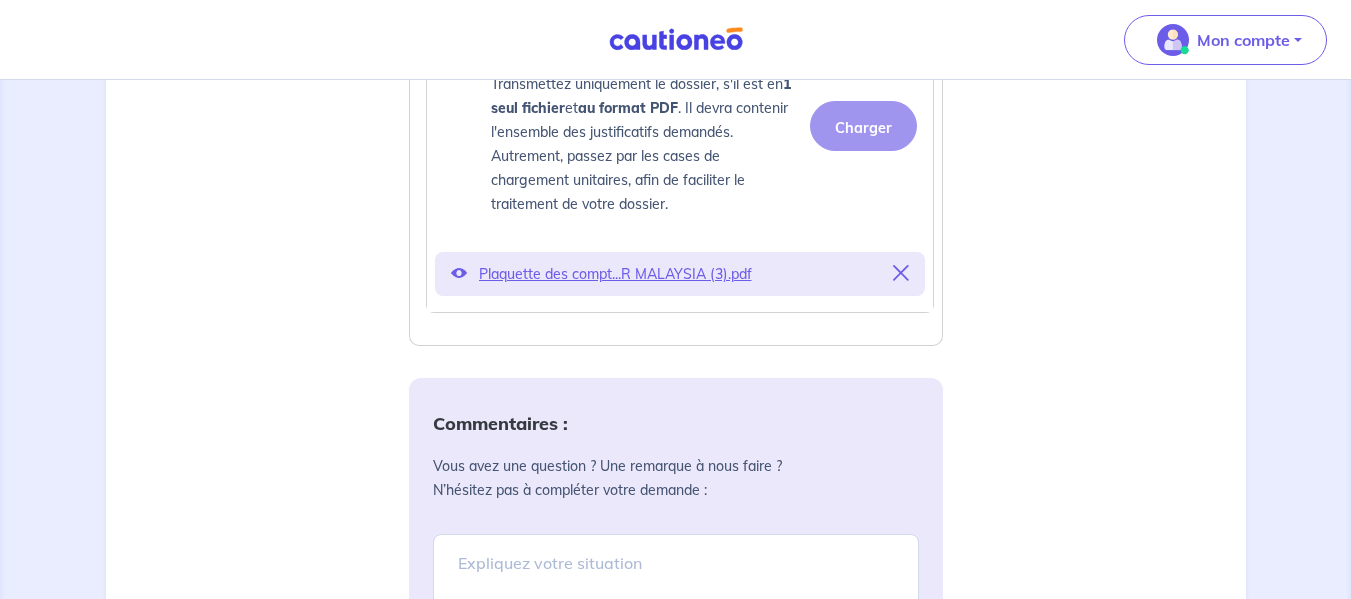 scroll, scrollTop: 2820, scrollLeft: 0, axis: vertical 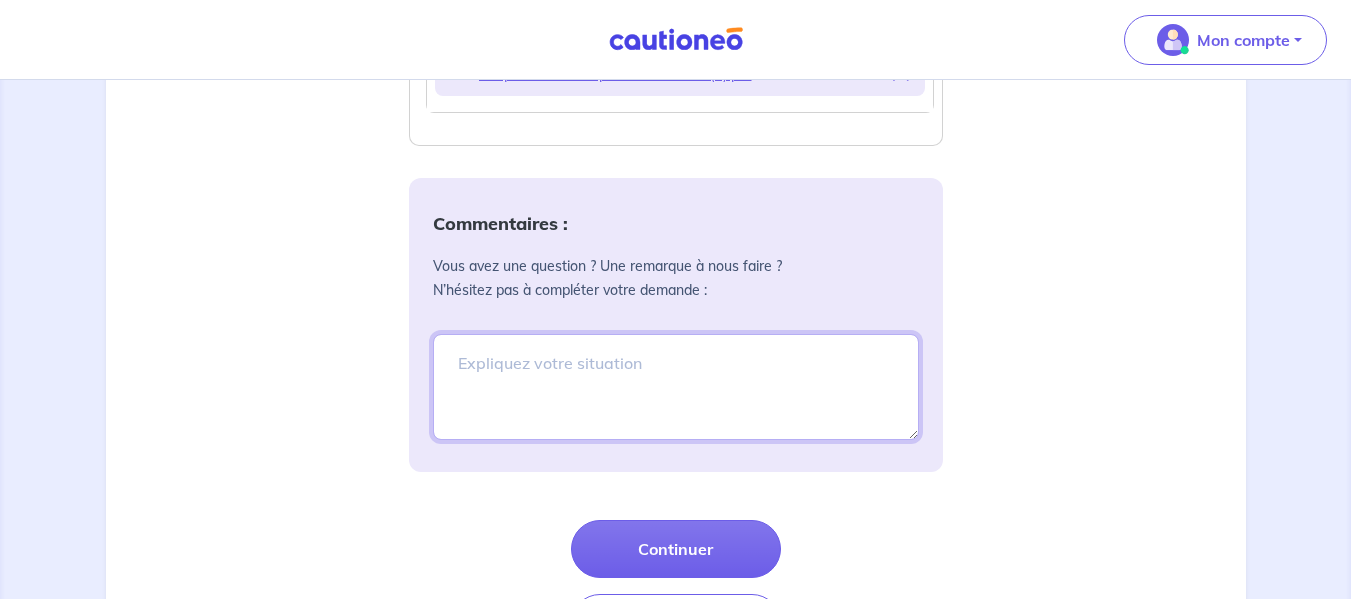 click at bounding box center (676, 387) 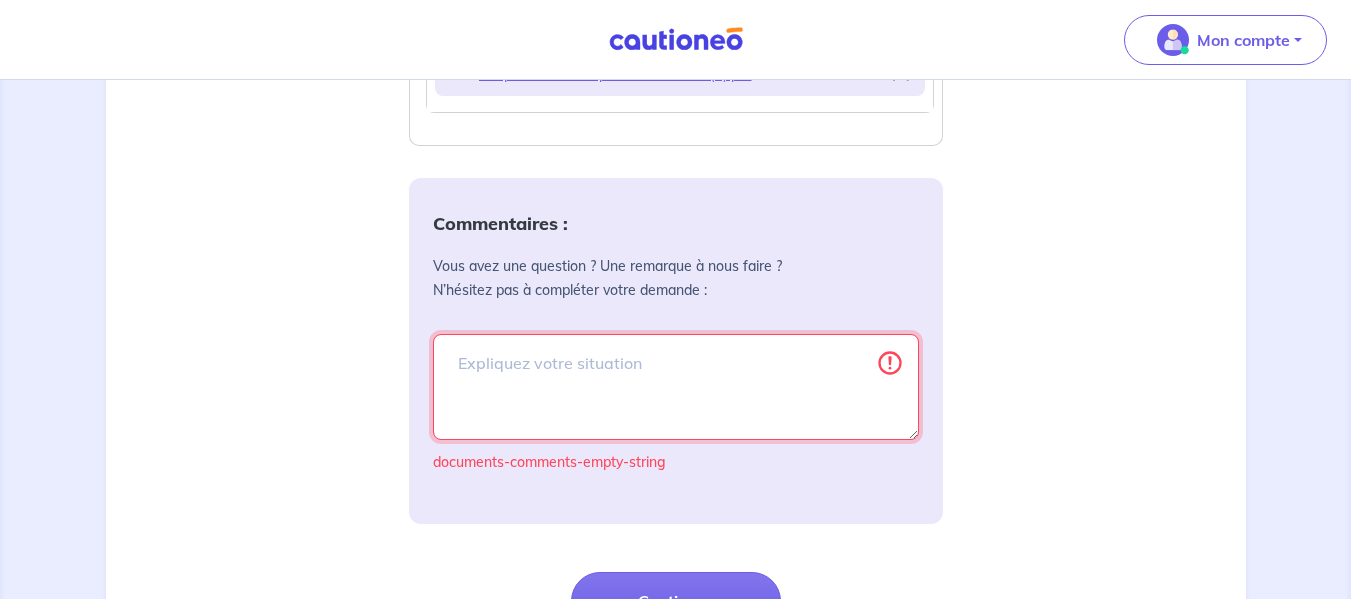 type on "b" 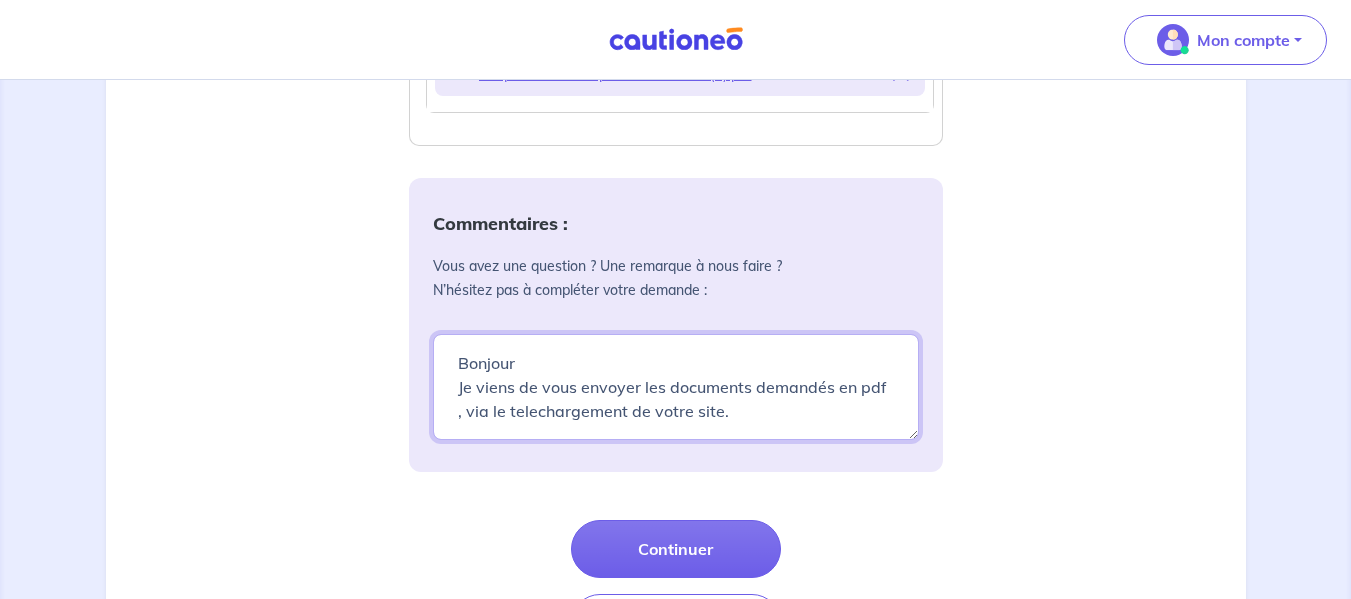 scroll, scrollTop: 6, scrollLeft: 0, axis: vertical 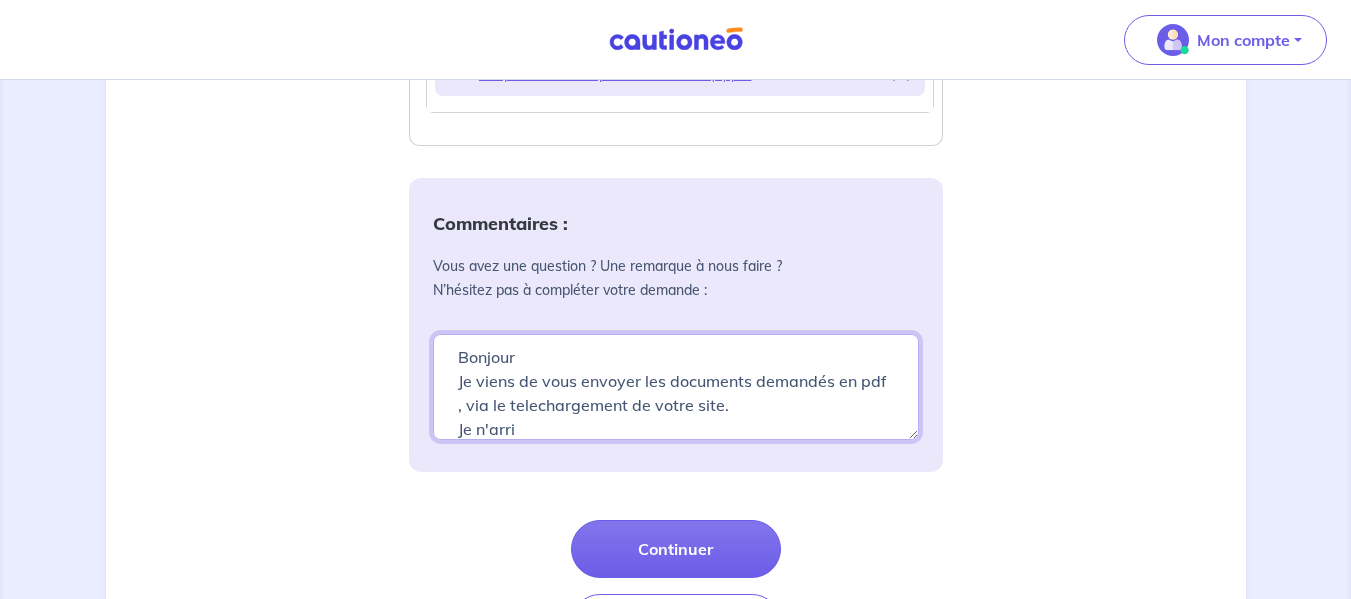 click on "Bonjour
Je viens de vous envoyer les documents demandés en pdf , via le telechargement de votre site.
Je n'arri" at bounding box center [676, 387] 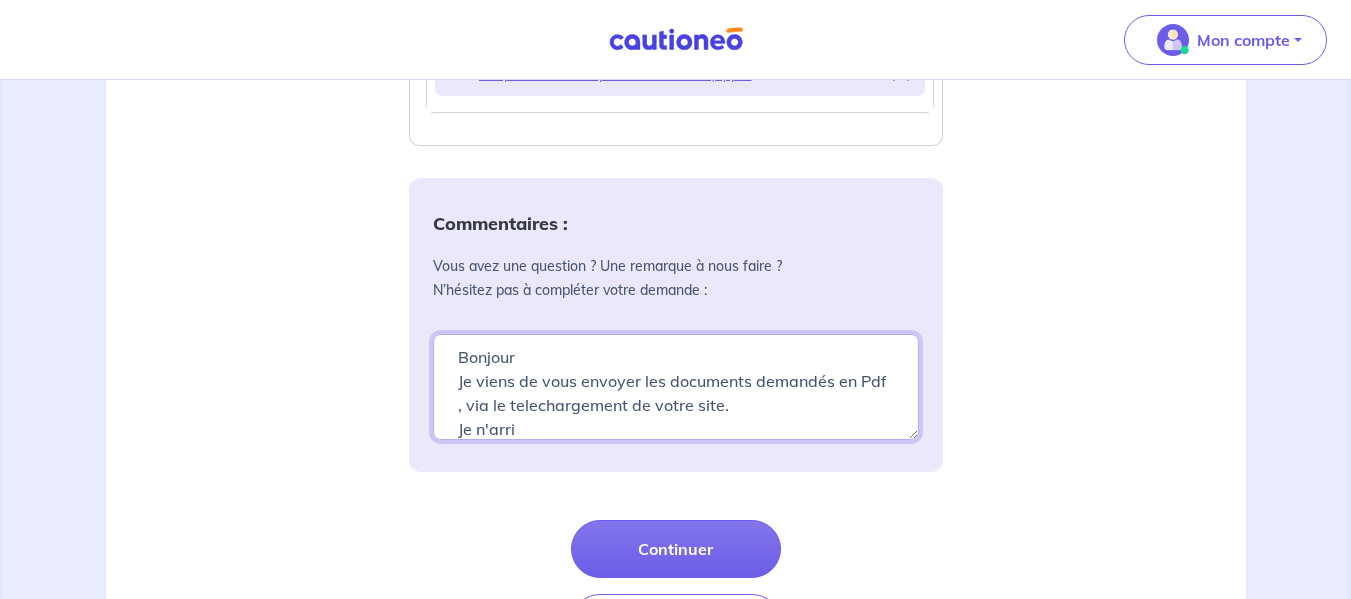 click on "Bonjour
Je viens de vous envoyer les documents demandés en pdf , via le telechargement de votre site.
Je n'arri" at bounding box center (676, 387) 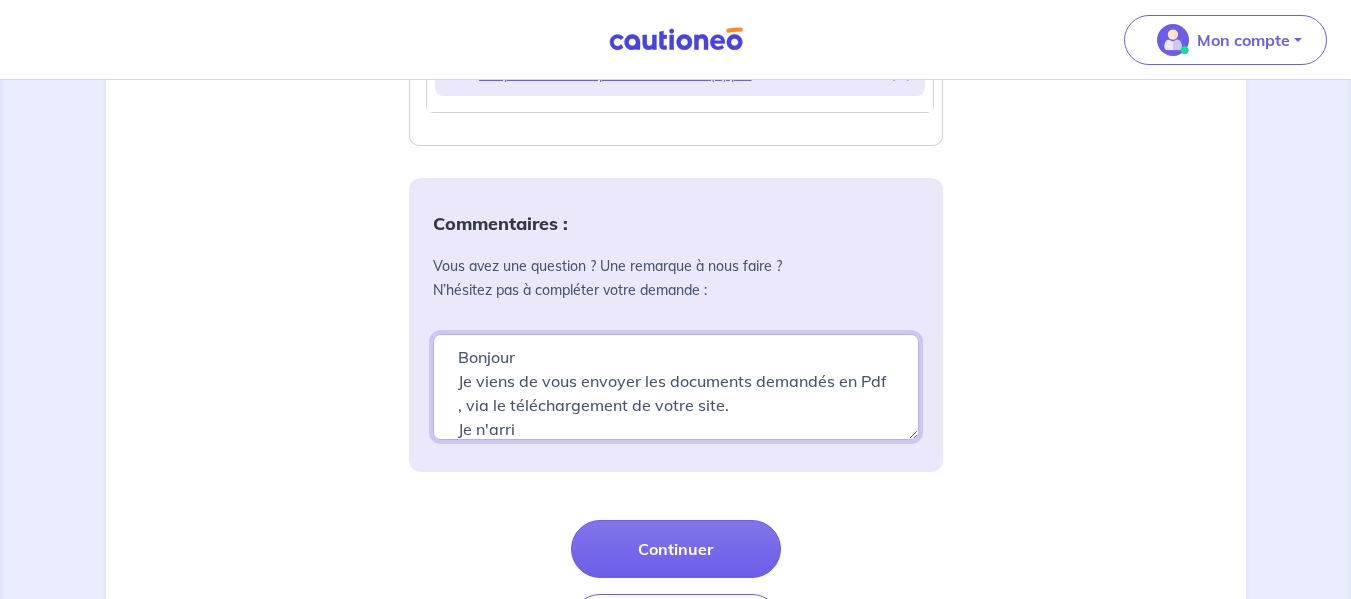 click on "Bonjour
Je viens de vous envoyer les documents demandés en Pdf , via le telechargement de votre site.
Je n'arri" at bounding box center [676, 387] 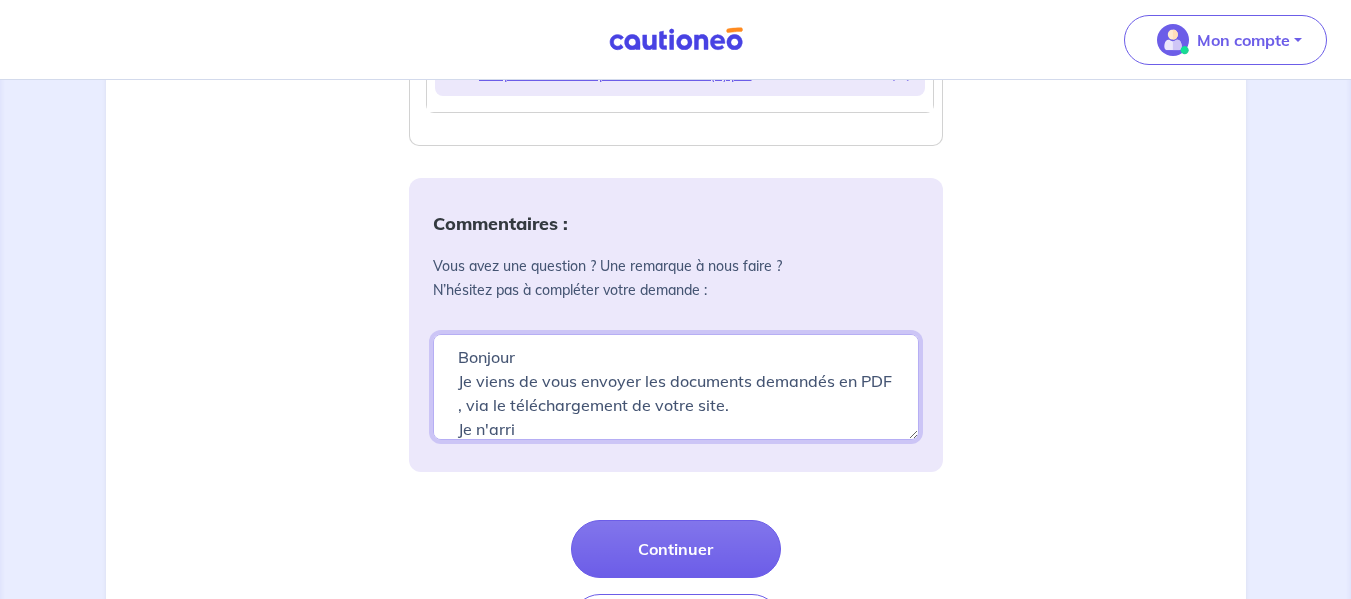 click on "Bonjour
Je viens de vous envoyer les documents demandés en Pdf , via le téléchargement de votre site.
Je n'arri" at bounding box center (676, 387) 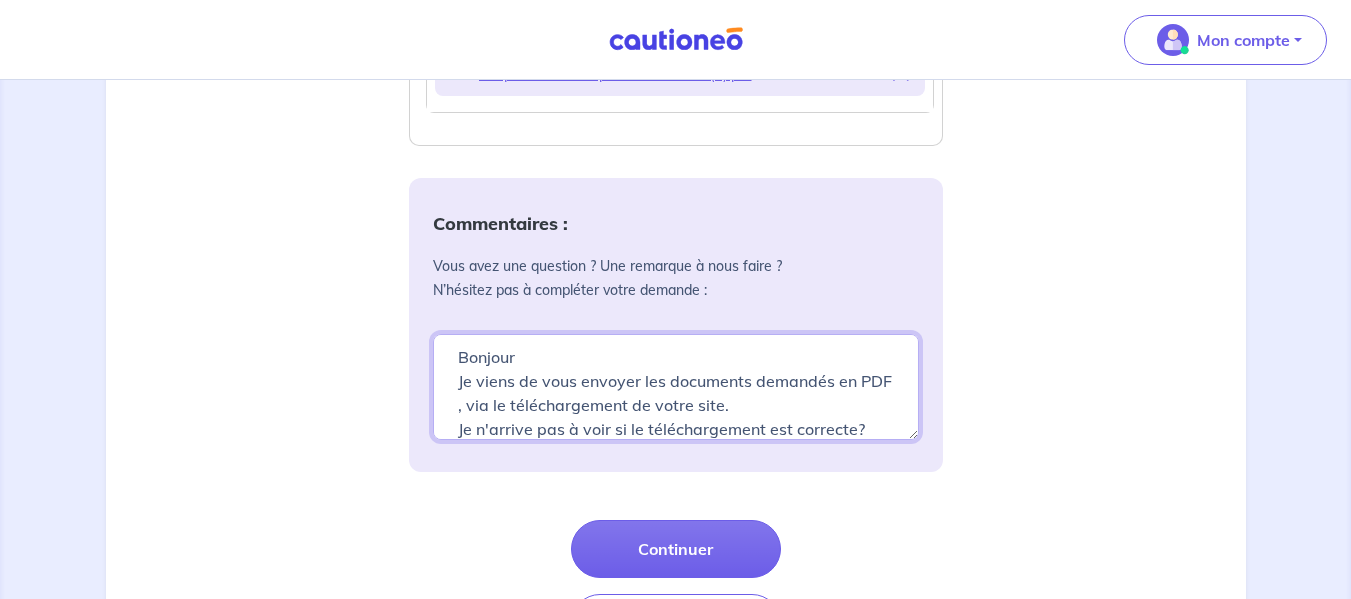 click on "Bonjour
Je viens de vous envoyer les documents demandés en PDF , via le téléchargement de votre site.
Je n'arrive pas à voir si le telechargement est correcte?" at bounding box center (676, 387) 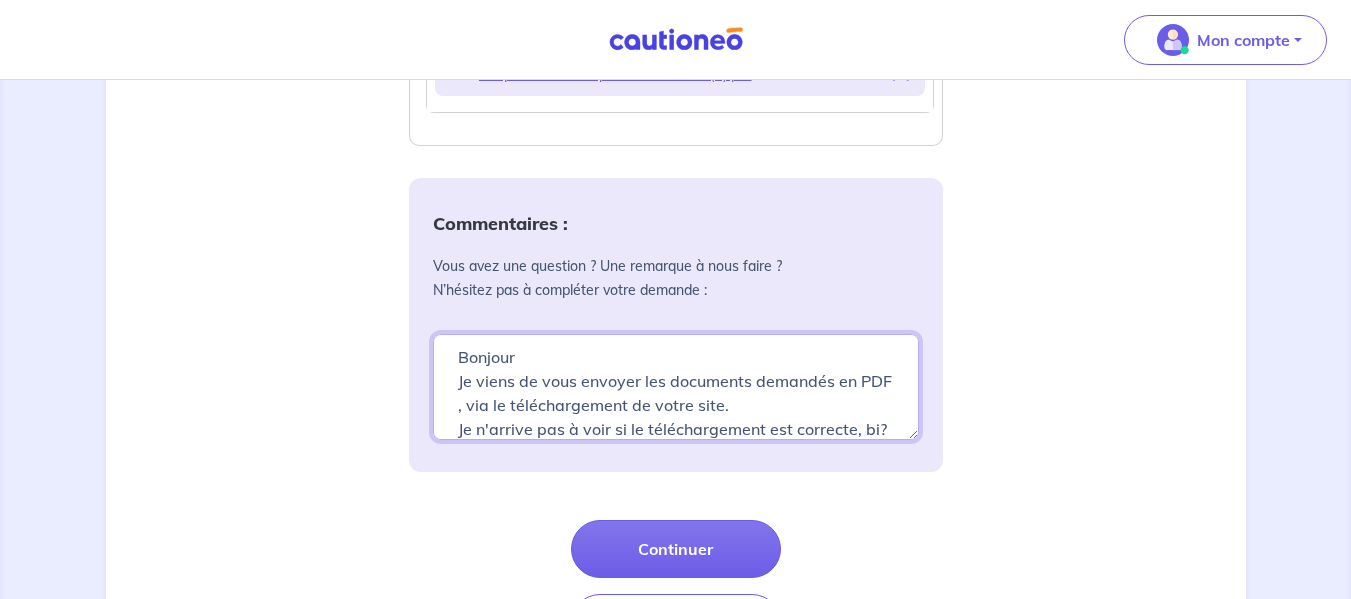 scroll, scrollTop: 30, scrollLeft: 0, axis: vertical 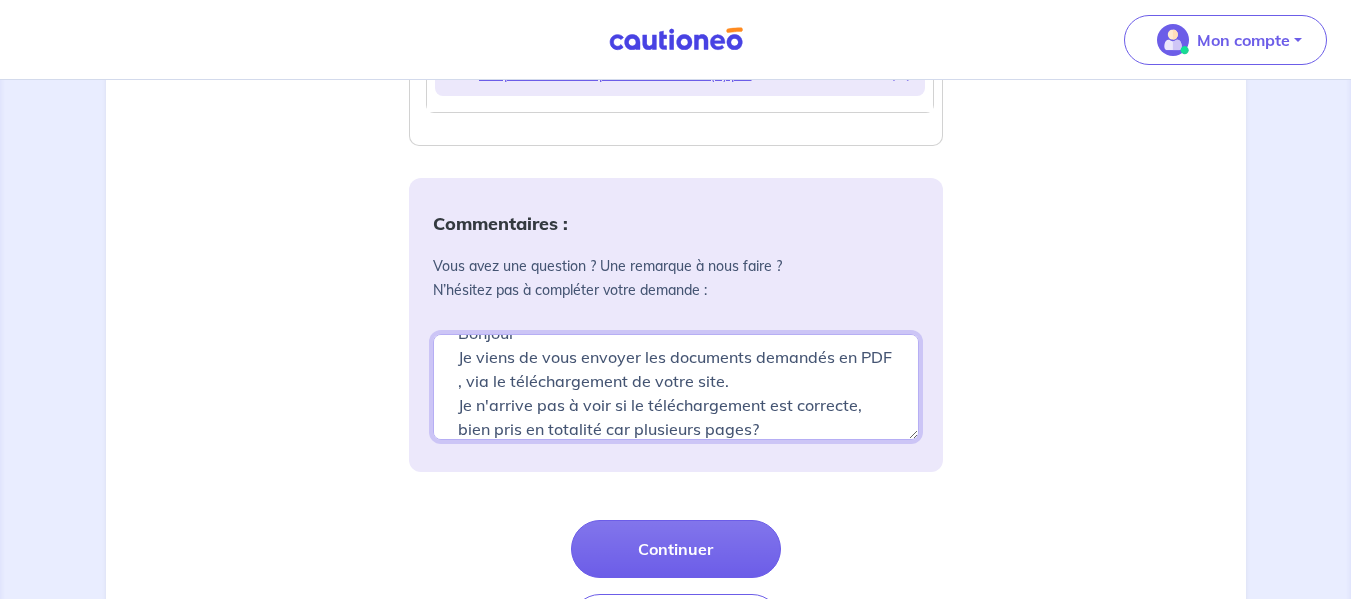 click on "Bonjour
Je viens de vous envoyer les documents demandés en PDF , via le téléchargement de votre site.
Je n'arrive pas à voir si le téléchargement est correcte, bien pris en totalité car plusieurs pages?" at bounding box center [676, 387] 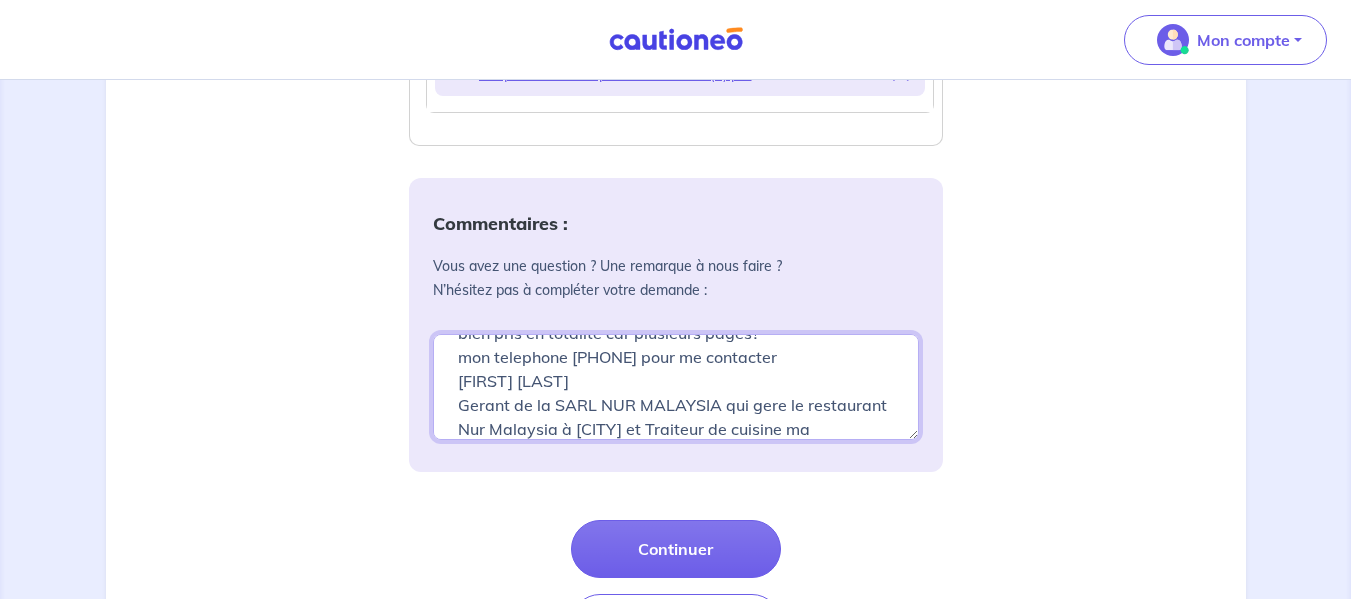 scroll, scrollTop: 150, scrollLeft: 0, axis: vertical 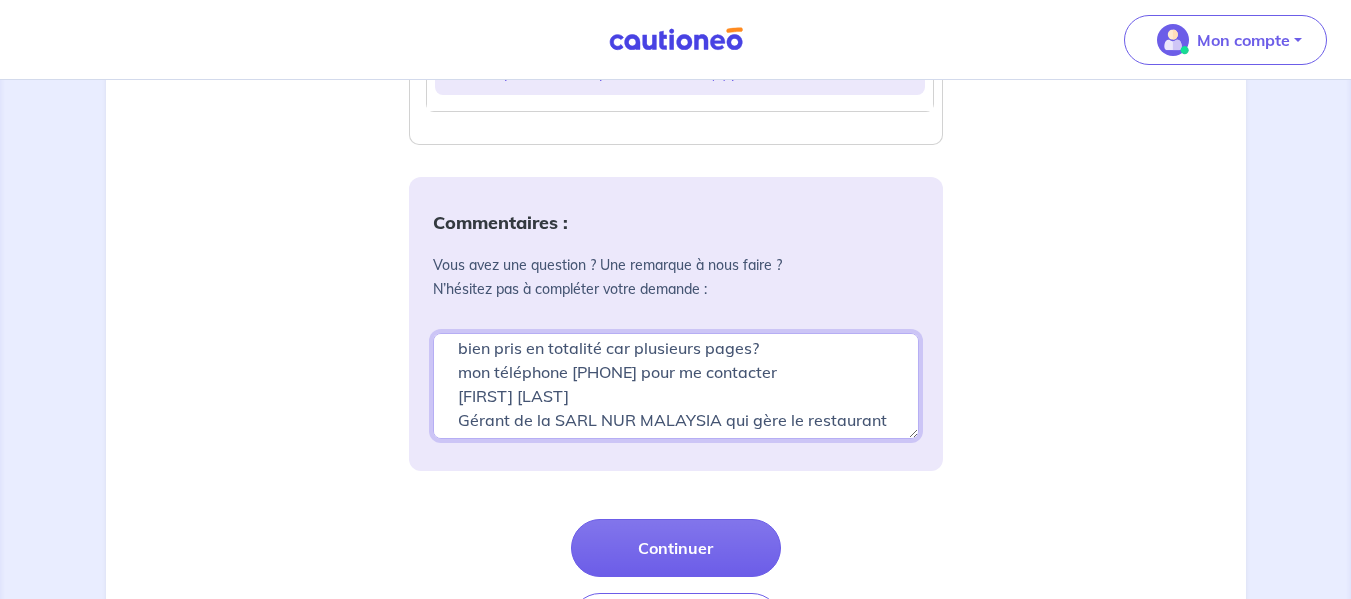 click on "Bonjour
Je viens de vous envoyer les documents demandés en PDF , via le téléchargement de votre site.
Je n'arrive pas à voir si le téléchargement est correcte, bien pris en totalité car plusieurs pages?
mon telephone [PHONE] pour me contacter
[FIRST] [LAST]
Gérant de la SARL NUR MALAYSIA qui gère le restaurant Nur Malaysia à Paris et Traiteur de cuisine malaisienne sur les marchés" at bounding box center (676, 386) 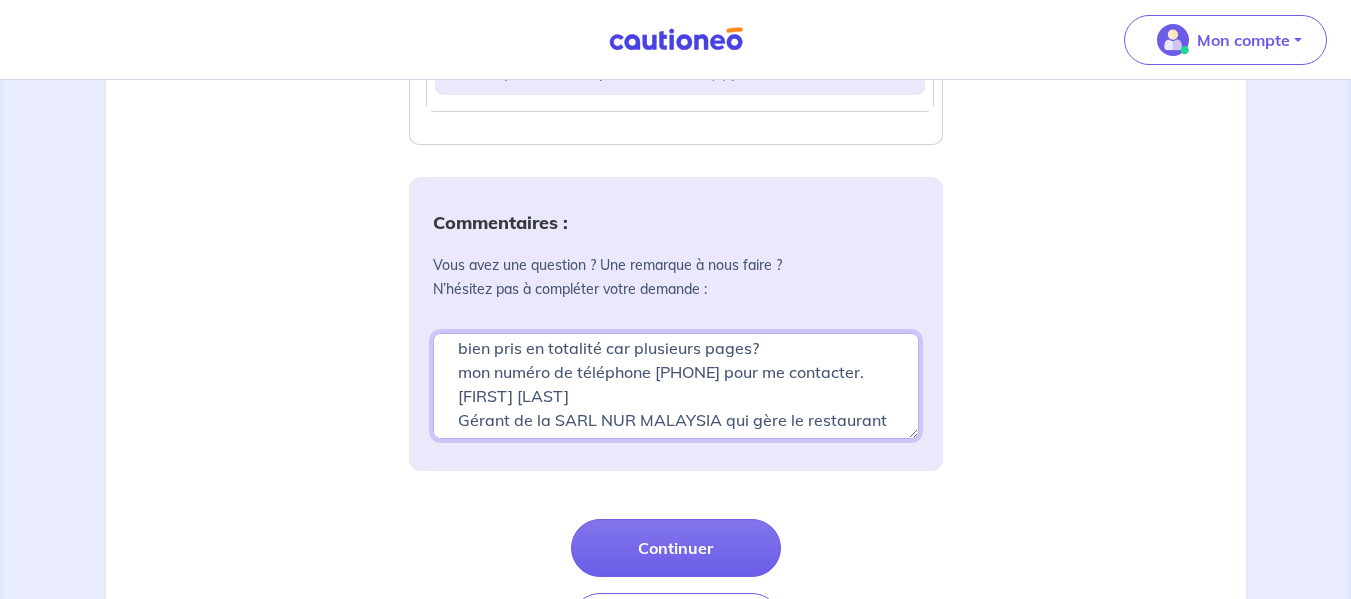 click on "Bonjour
Je viens de vous envoyer les documents demandés en PDF , via le téléchargement de votre site.
Je n'arrive pas à voir si le téléchargement est correcte, bien pris en totalité car plusieurs pages?
mon numéro de téléphone [PHONE] pour me contacter.
[FIRST] [LAST]
Gérant de la SARL NUR MALAYSIA qui gère le restaurant Nur Malaysia à [CITY] et Traiteur de cuisine malaisienne sur les marchés" at bounding box center [676, 386] 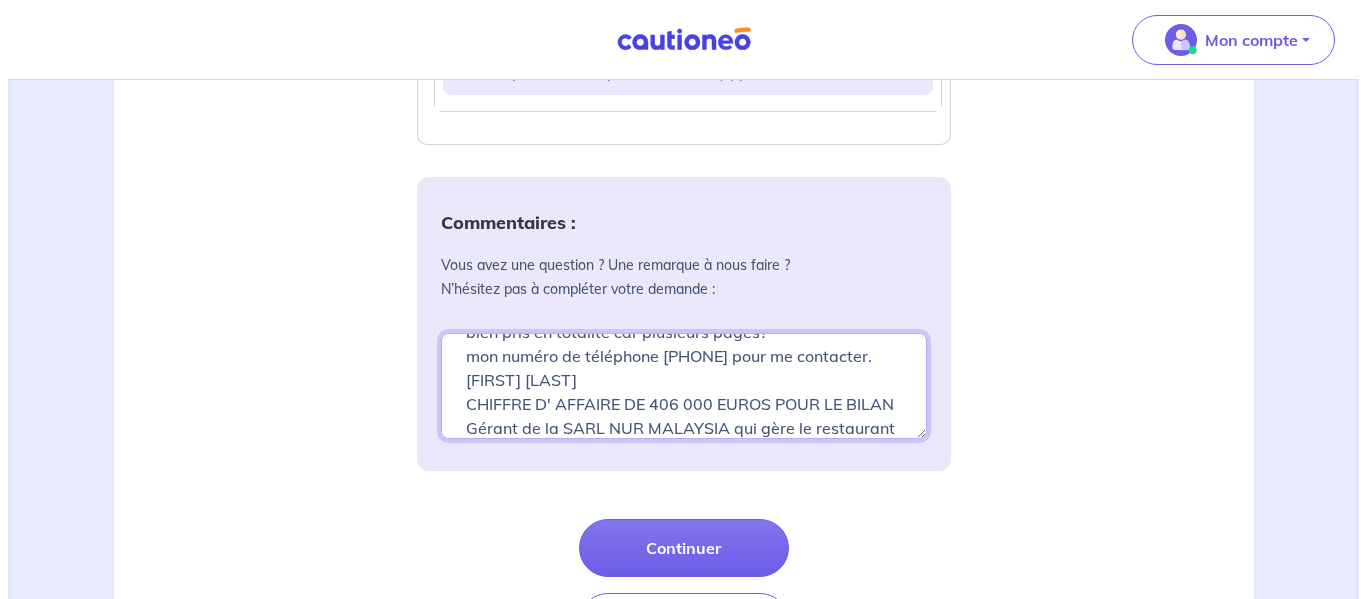 scroll, scrollTop: 150, scrollLeft: 0, axis: vertical 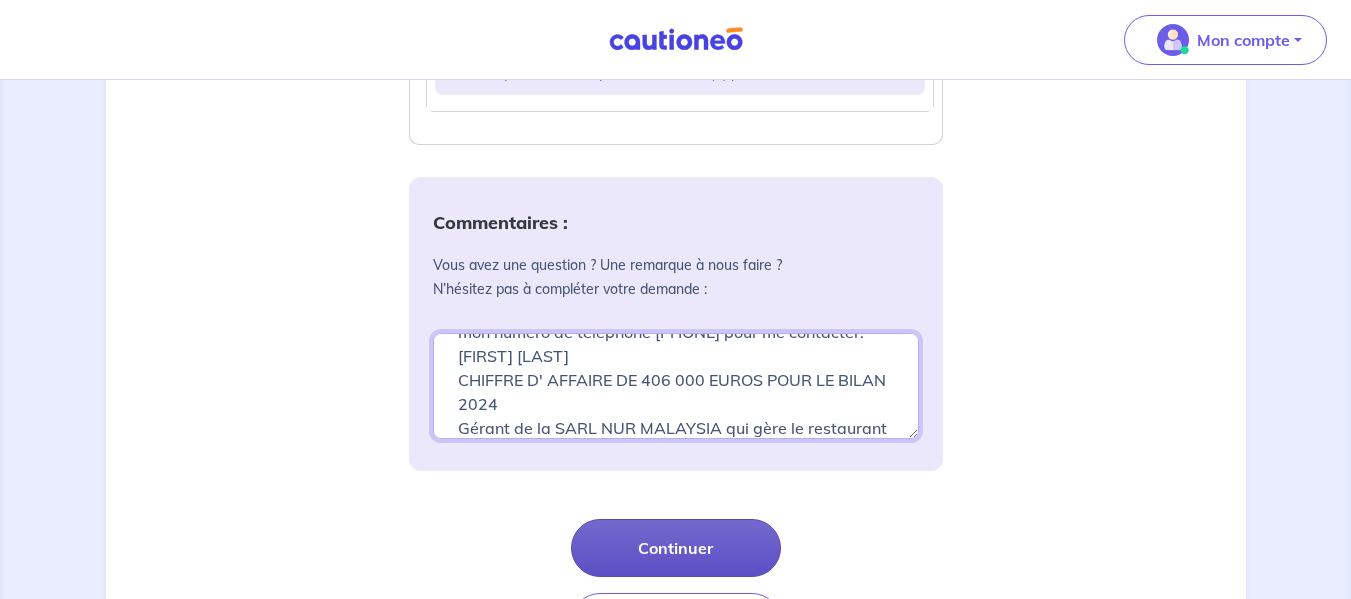 type on "Bonjour
Je viens de vous envoyer les documents demandés en PDF , via le téléchargement de votre site.
Je n'arrive pas à voir si le téléchargement est correcte, bien pris en totalité car plusieurs pages?
mon numéro de téléphone [PHONE] pour me contacter.
[FIRST] [LAST]
CHIFFRE D' AFFAIRE DE 406 000 EUROS POUR LE BILAN 2024
Gérant de la SARL NUR MALAYSIA qui gère le restaurant Nur Malaysia à Paris et Traiteur de cuisine malaisienne sur les marchés" 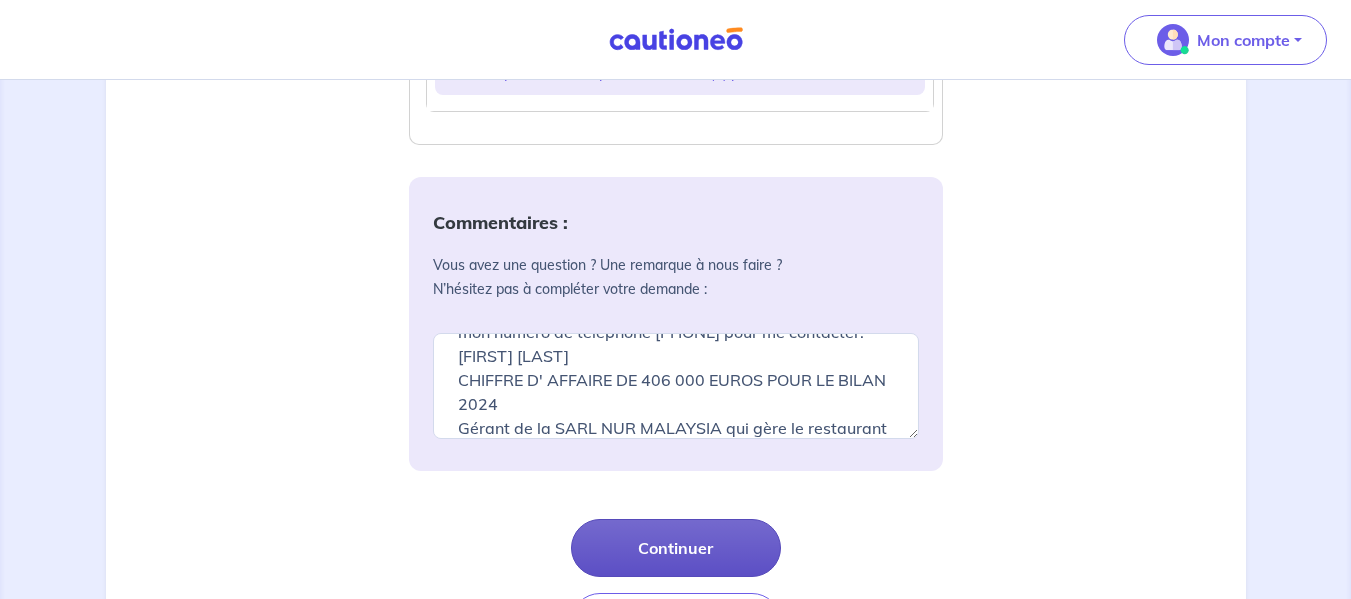 click on "Continuer" at bounding box center (676, 548) 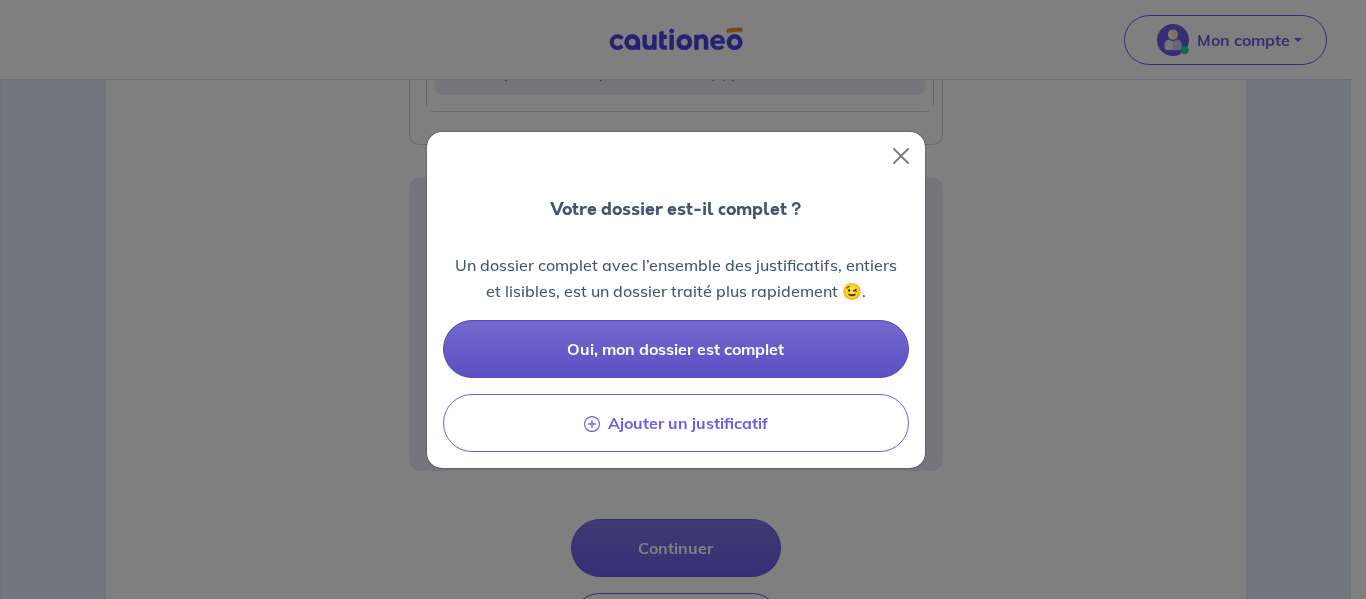 click on "Oui, mon dossier est complet" at bounding box center (675, 349) 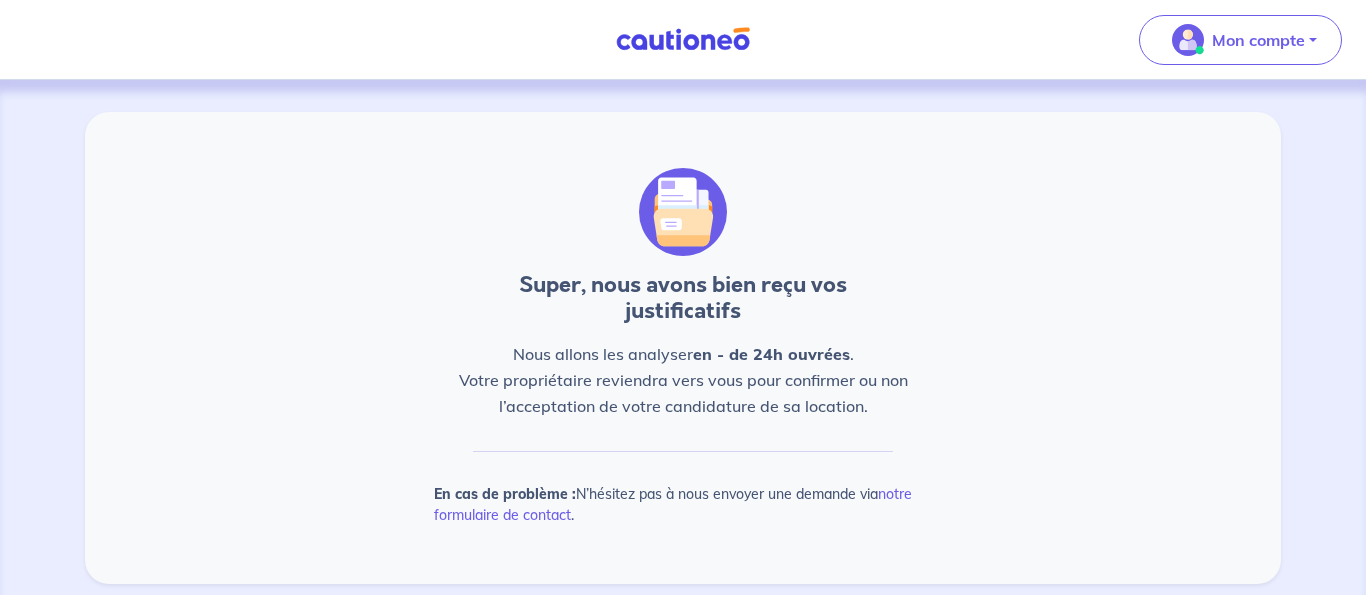 scroll, scrollTop: 0, scrollLeft: 0, axis: both 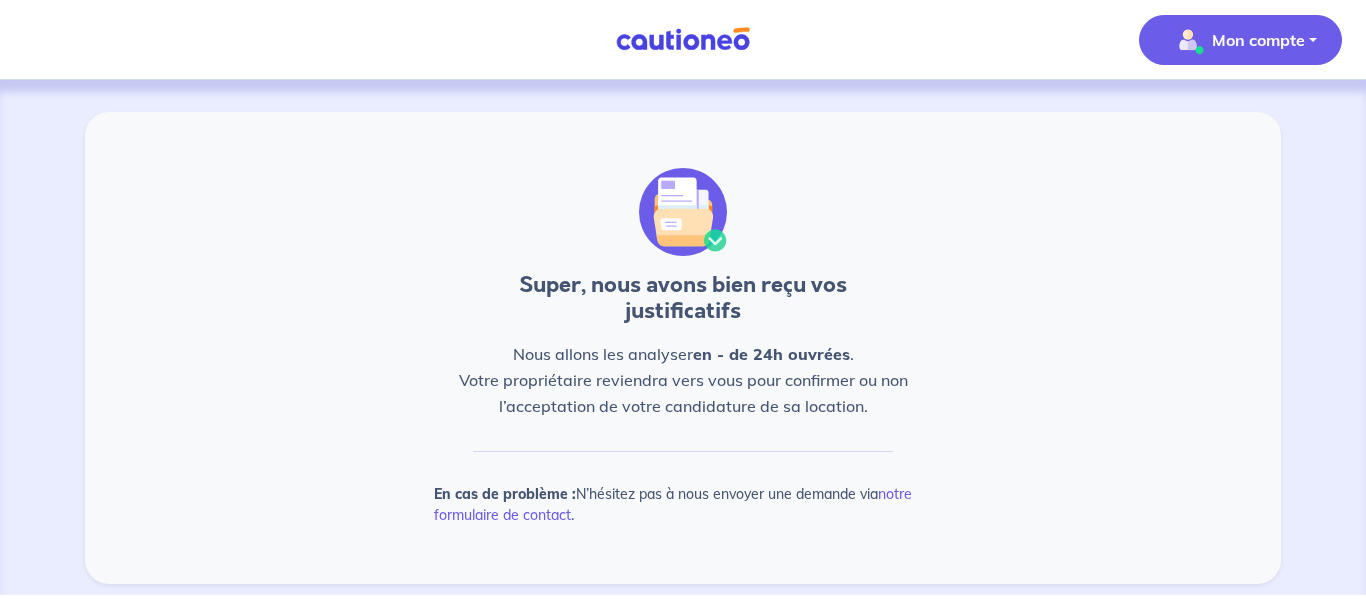 click on "Mon compte" at bounding box center (1258, 40) 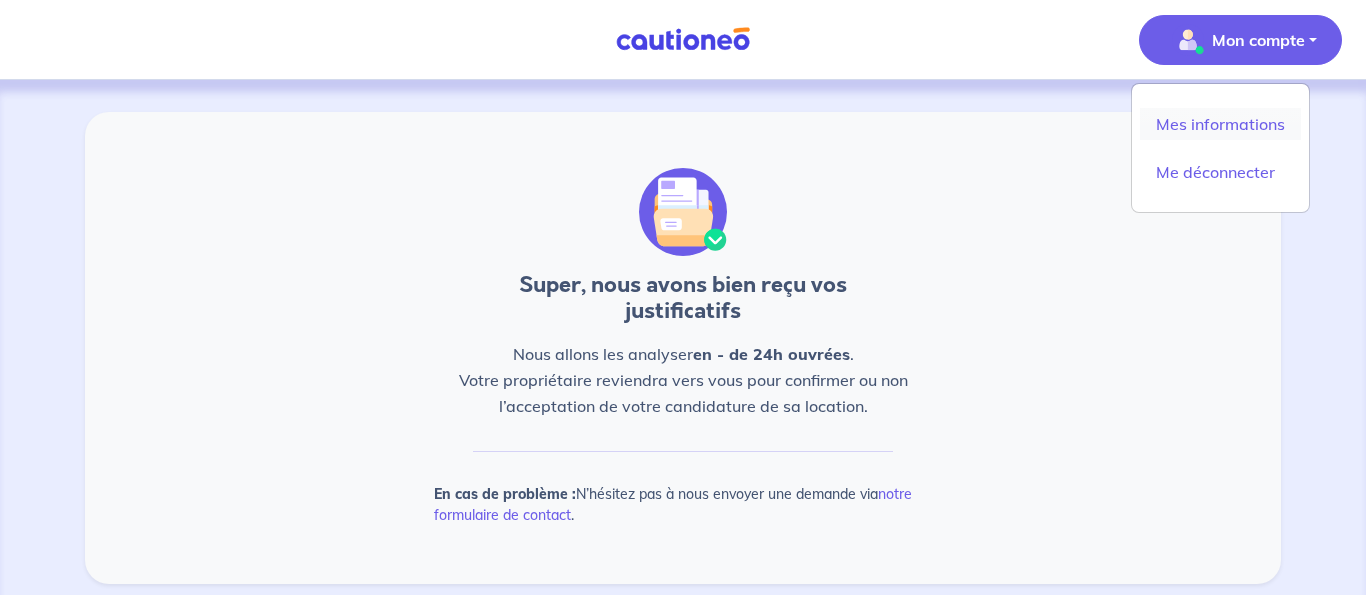 click on "Mes informations" at bounding box center (1220, 124) 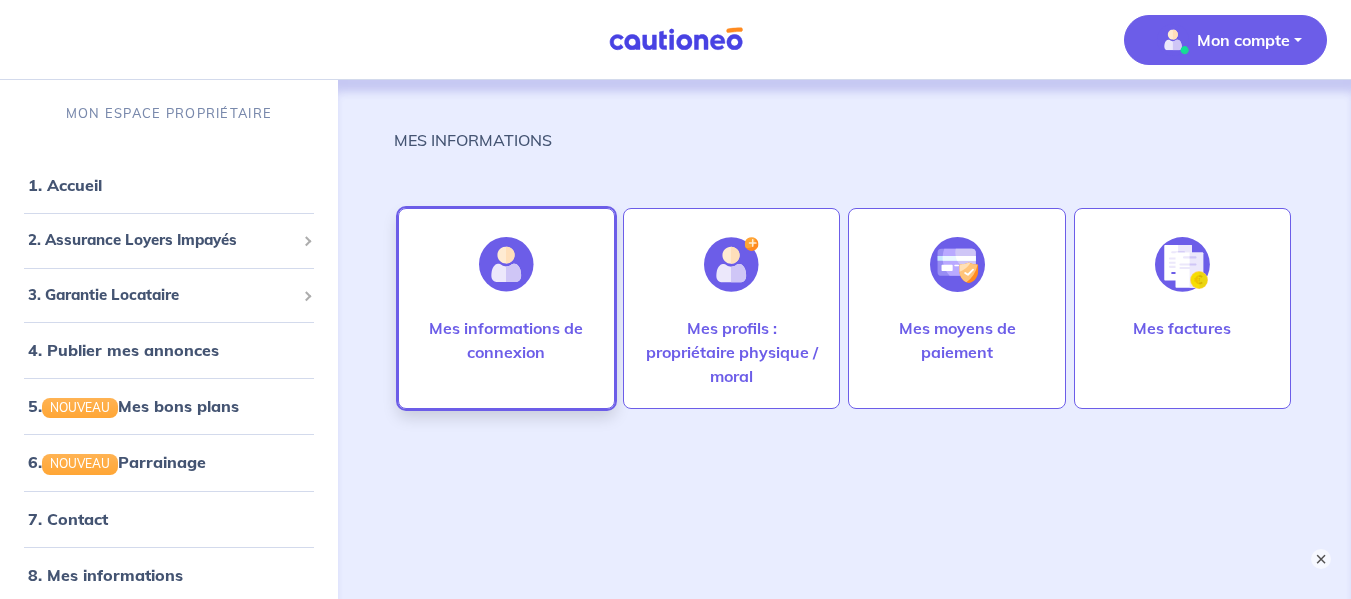 select on "FR" 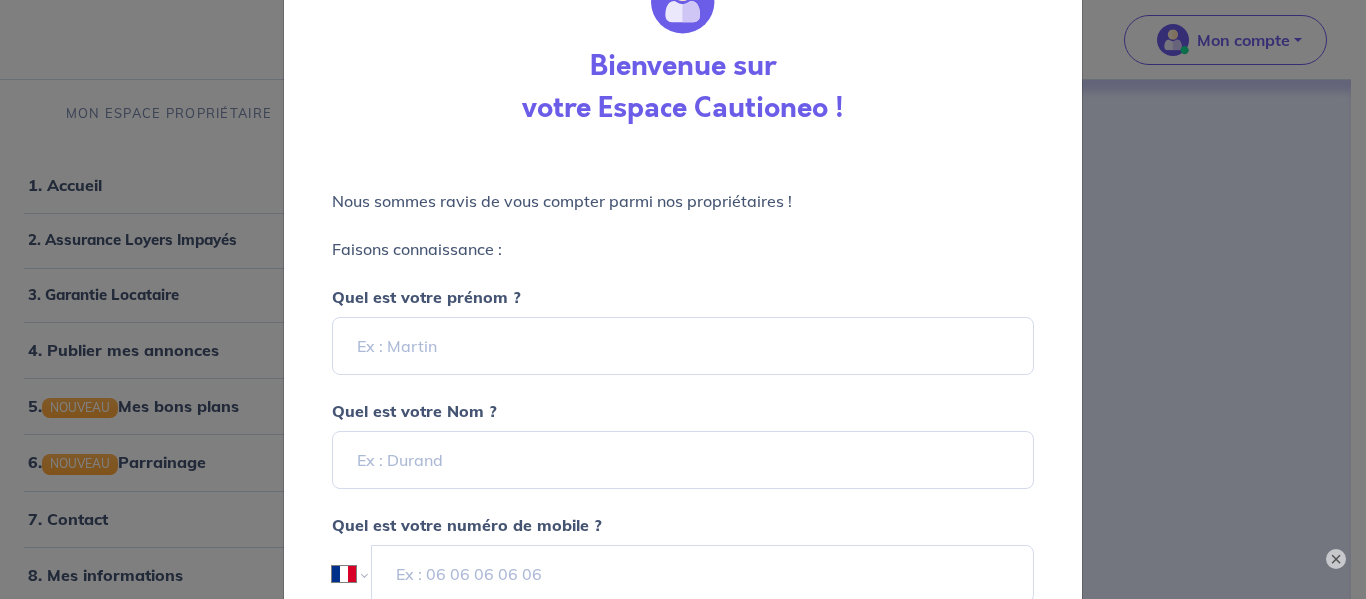 scroll, scrollTop: 70, scrollLeft: 0, axis: vertical 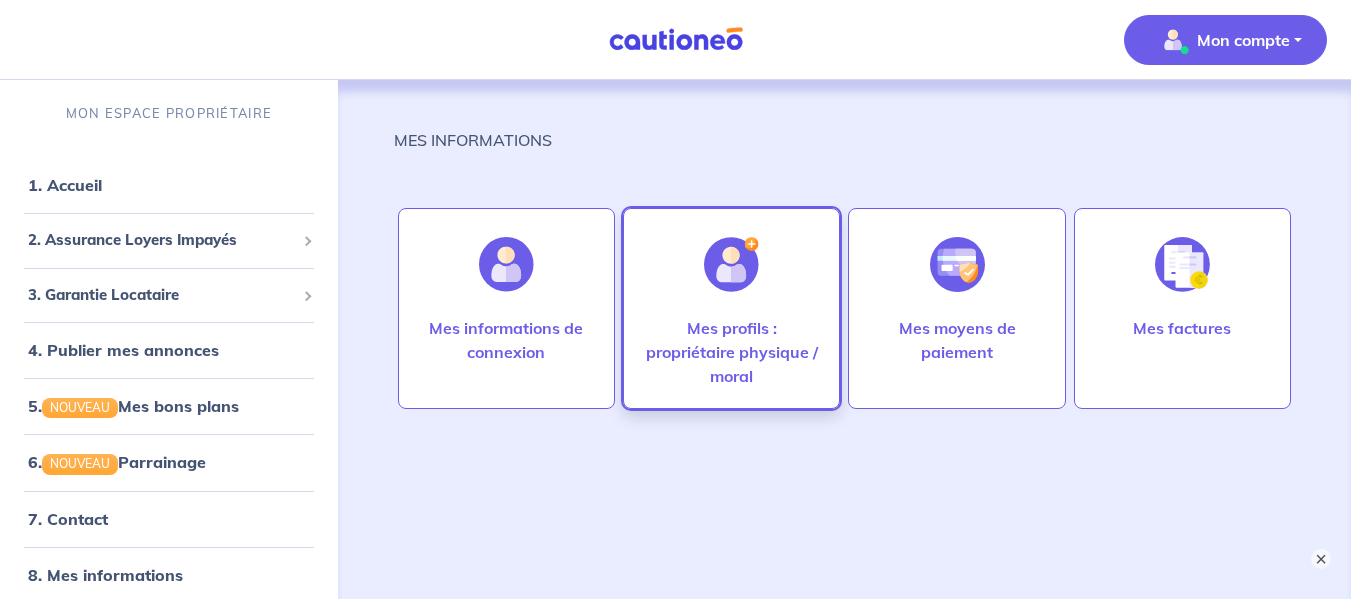 select on "FR" 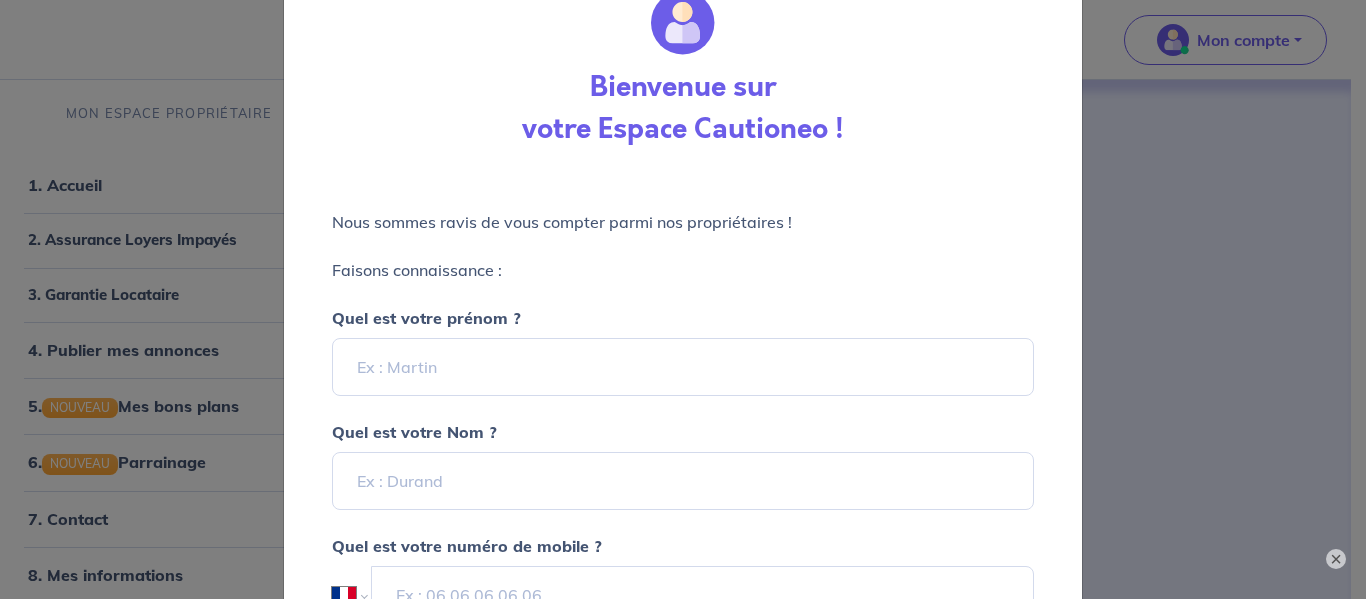 scroll, scrollTop: 0, scrollLeft: 0, axis: both 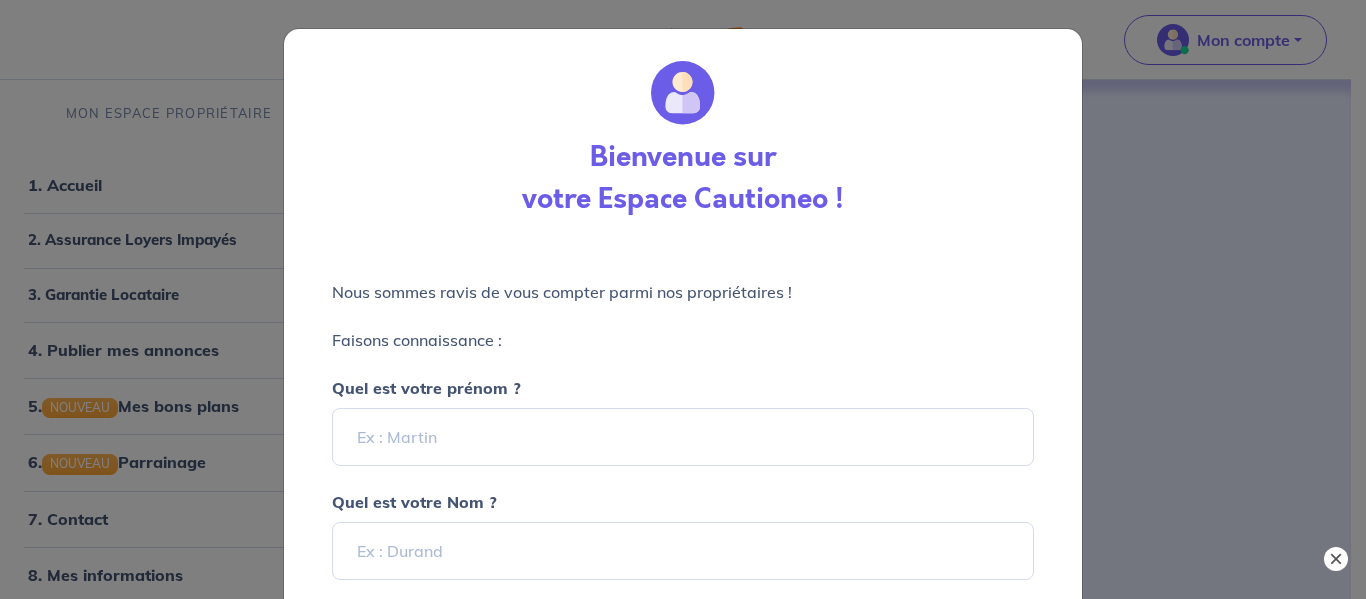 click on "×" at bounding box center (1336, 559) 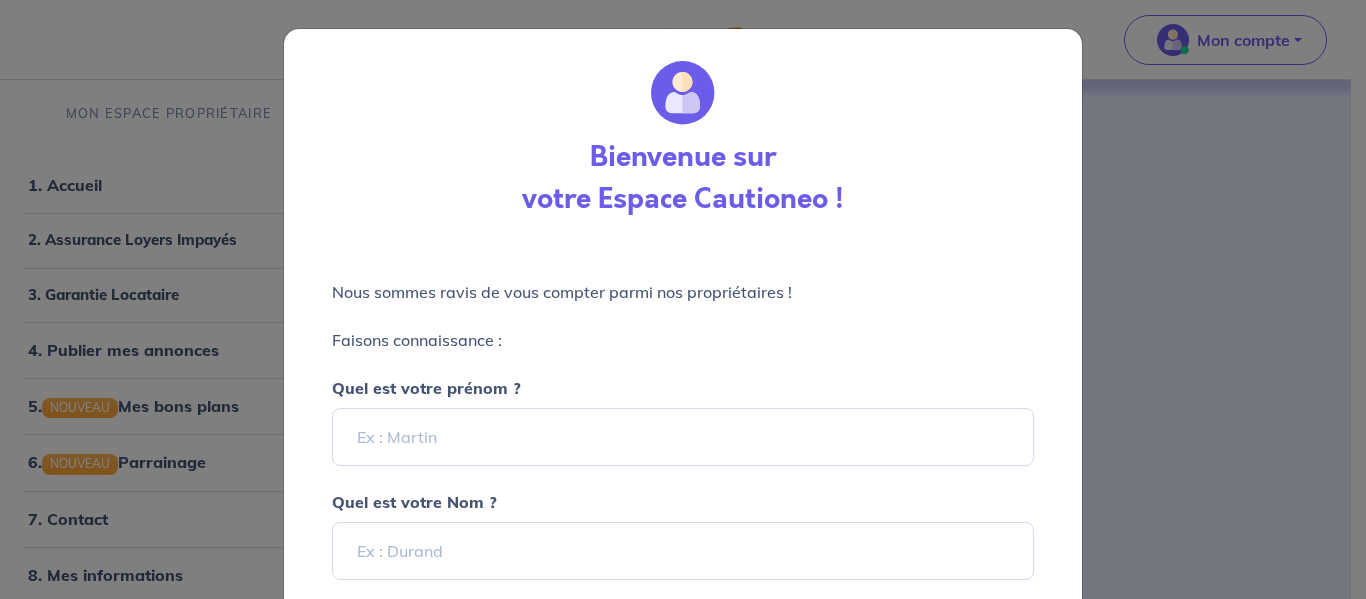 select on "FR" 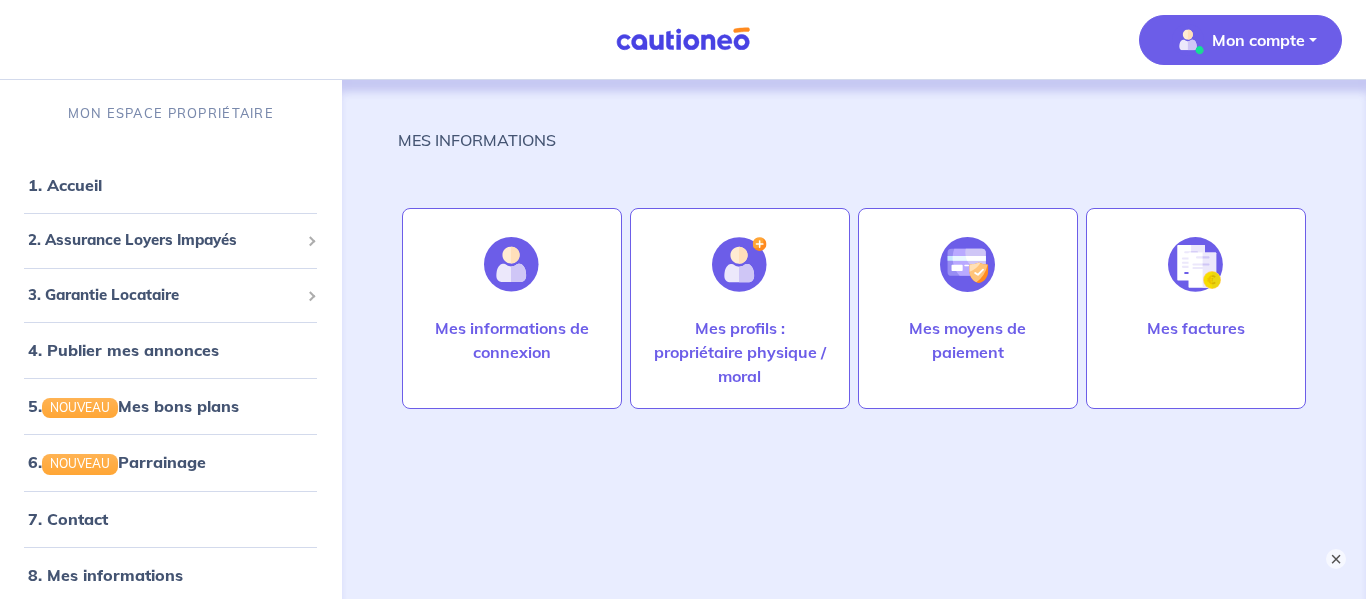 select on "FR" 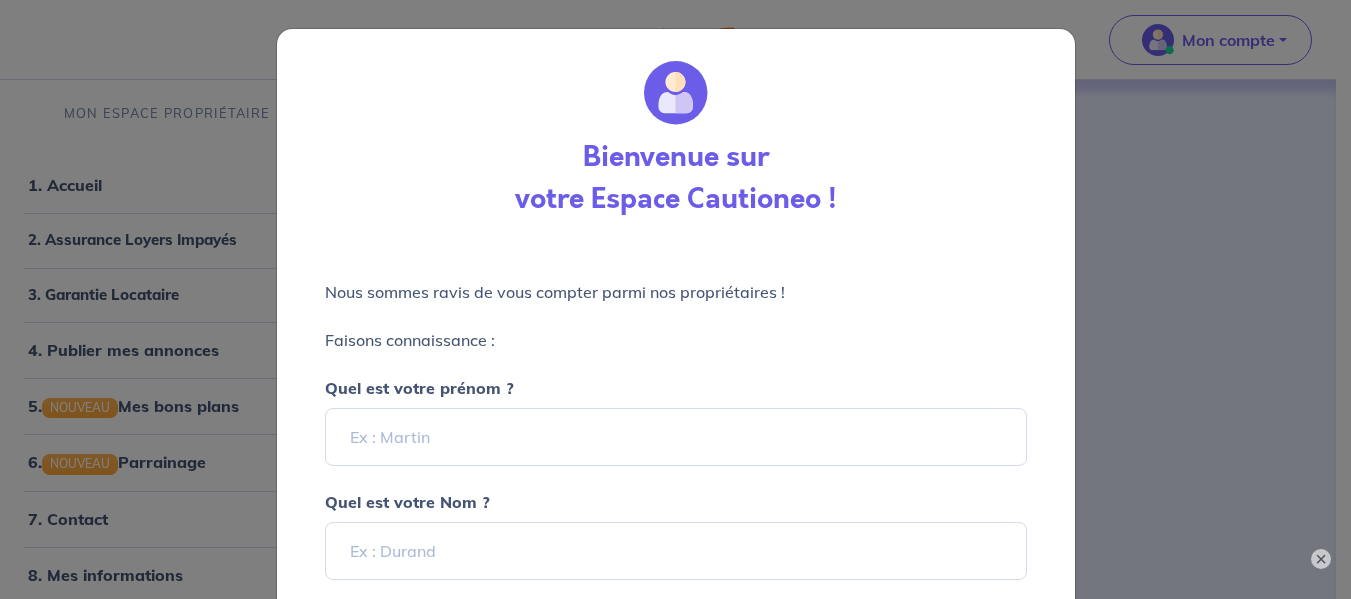 select on "FR" 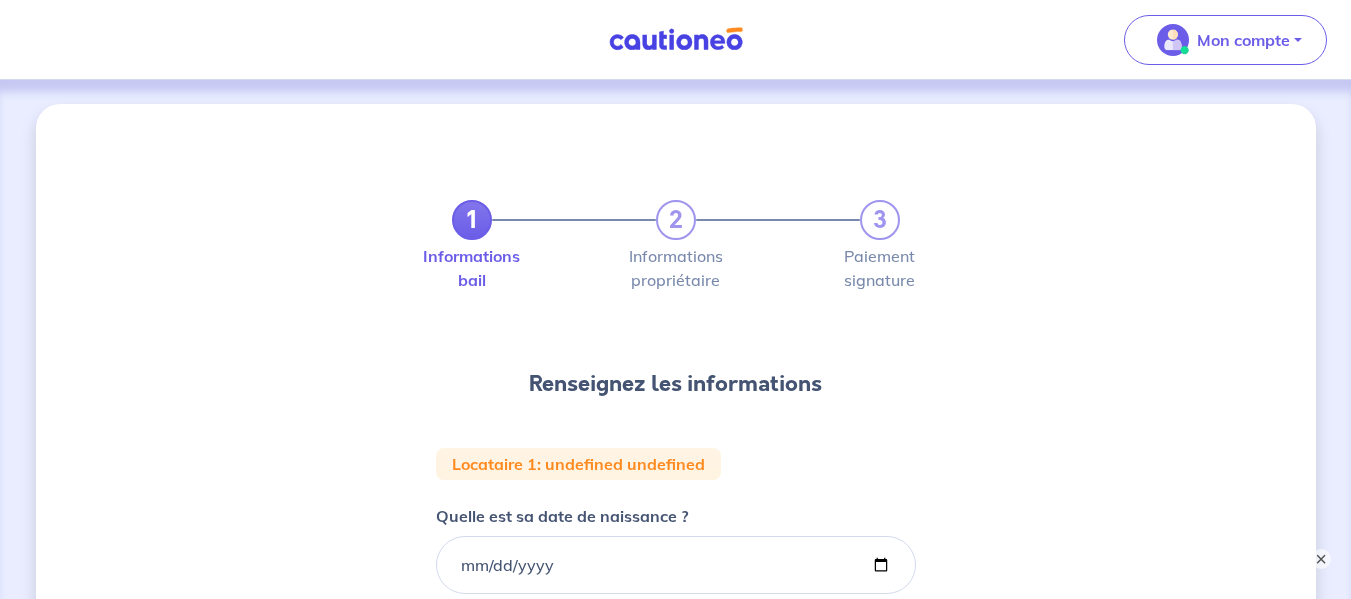select on "FR" 